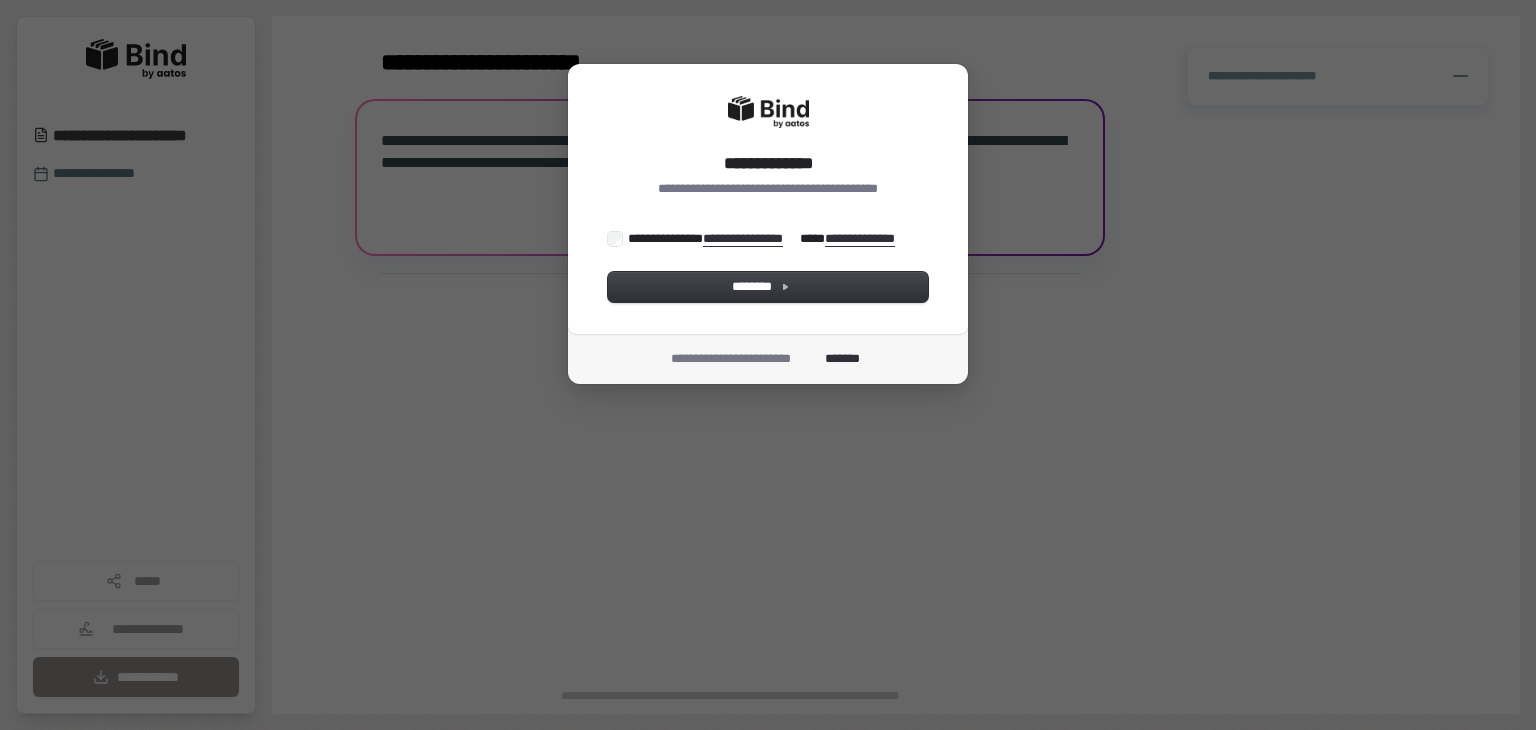 scroll, scrollTop: 0, scrollLeft: 0, axis: both 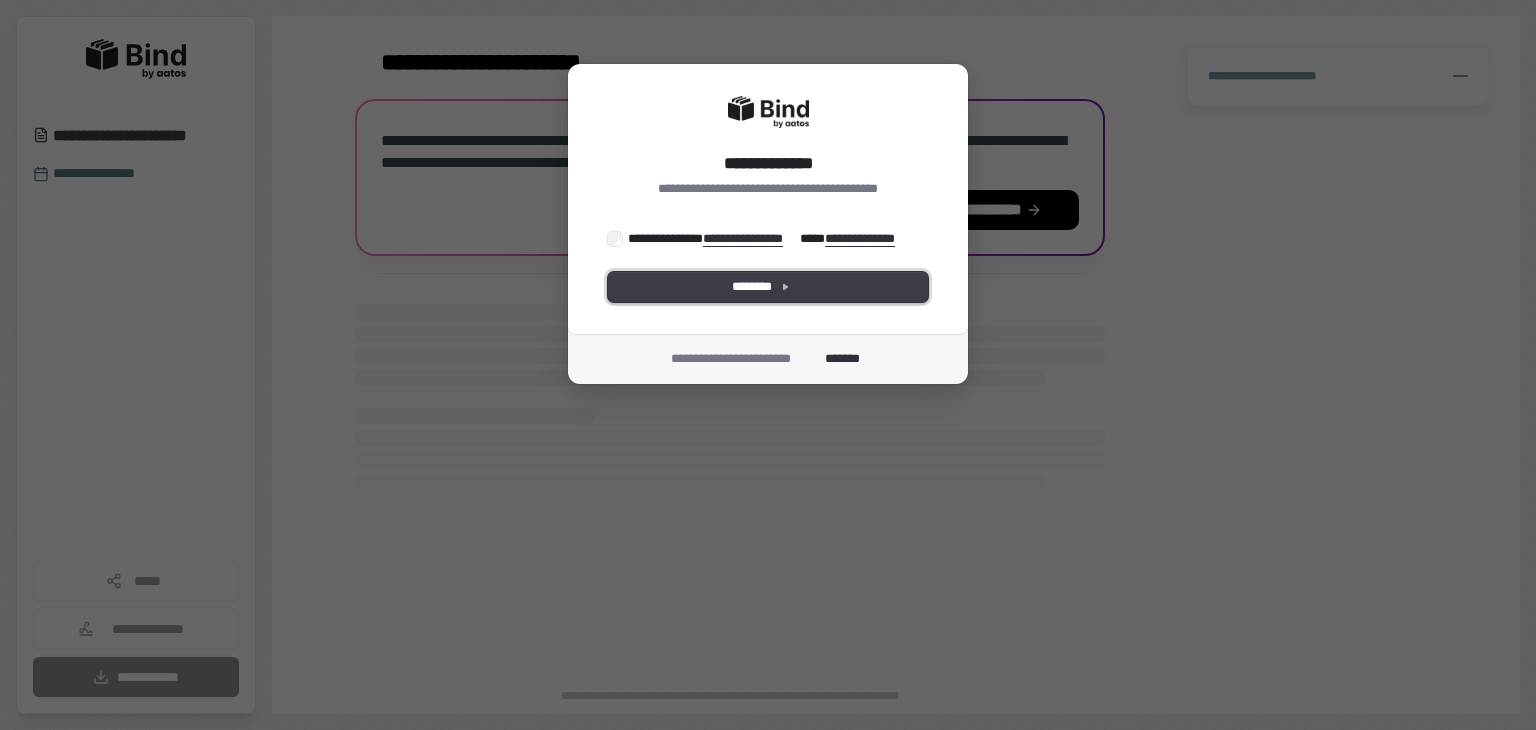 click on "********" at bounding box center (768, 287) 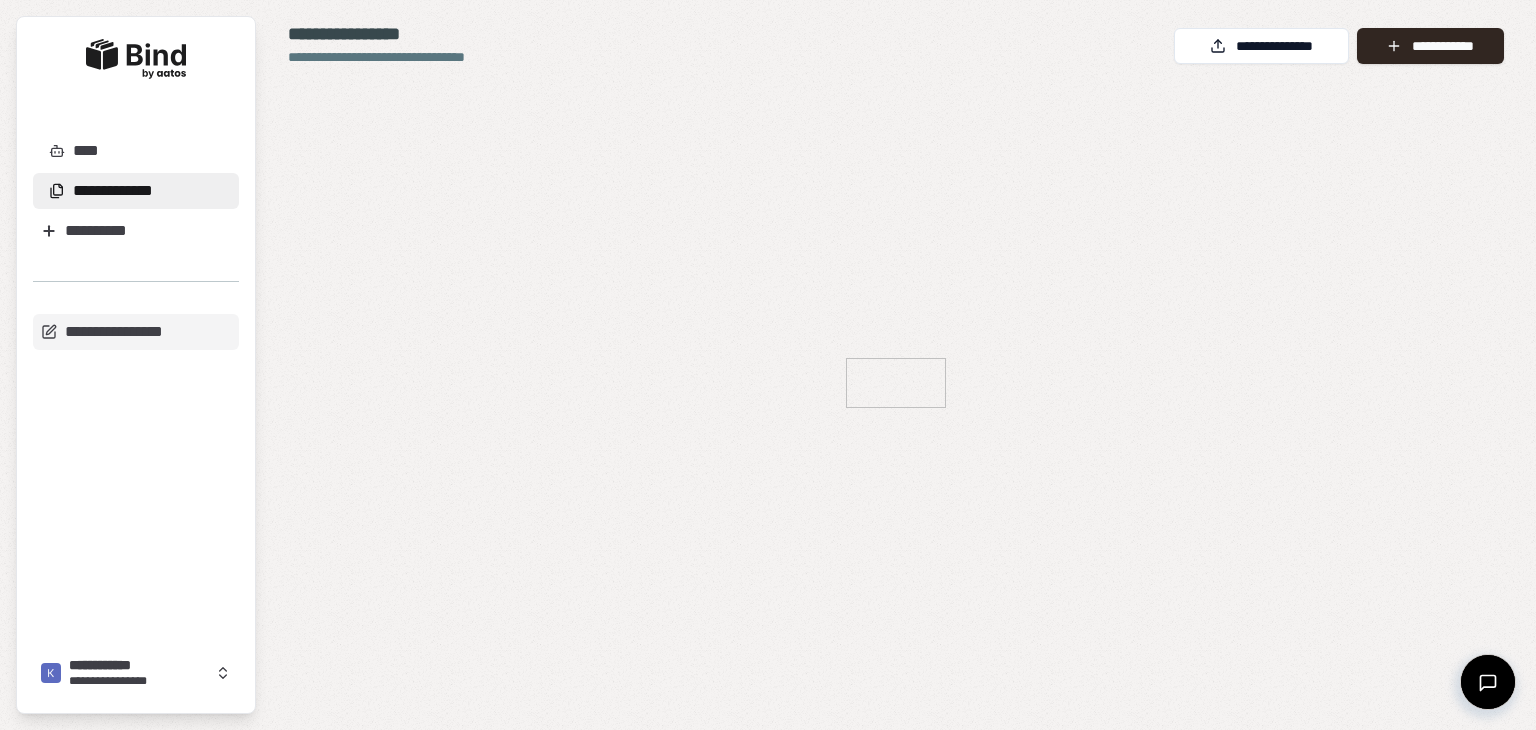 scroll, scrollTop: 0, scrollLeft: 0, axis: both 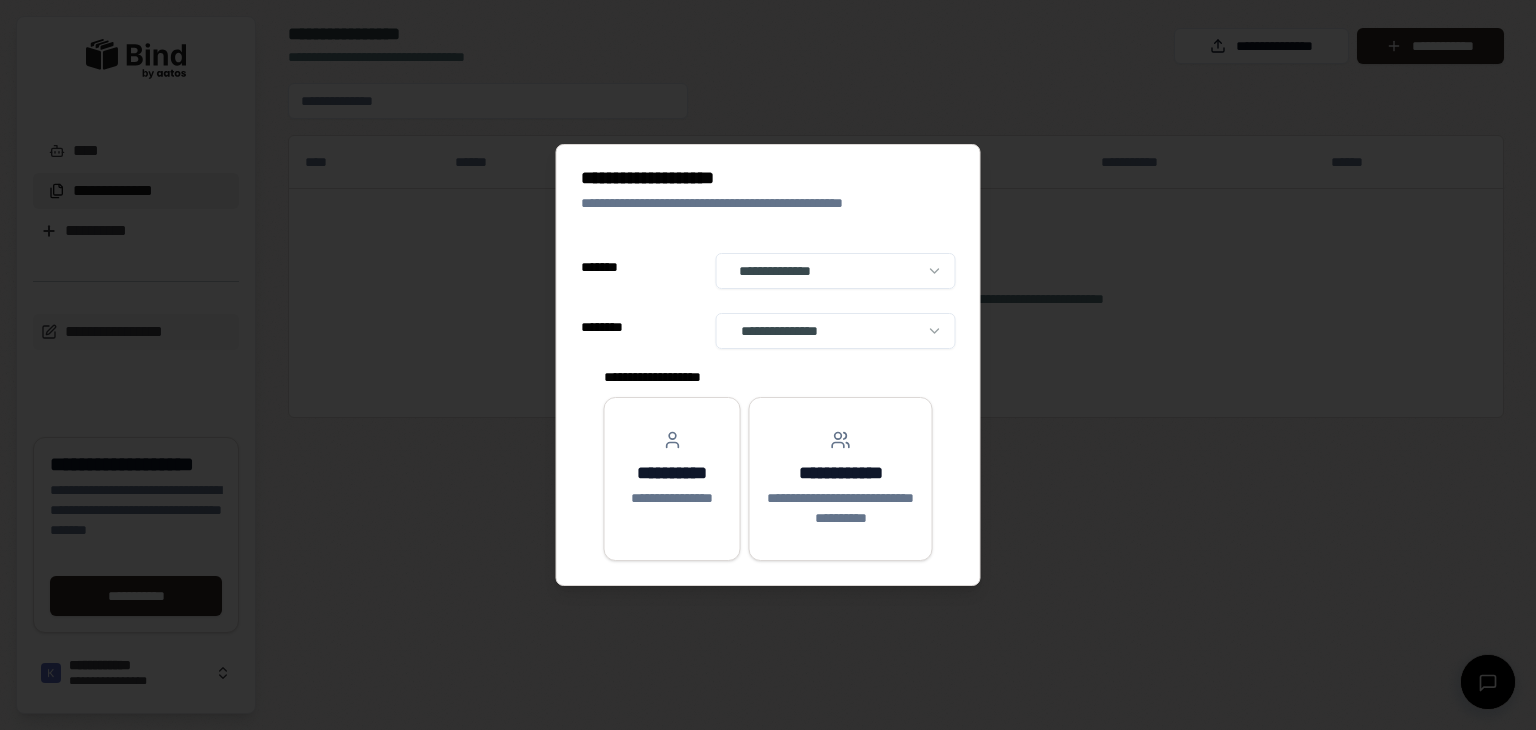 select on "**" 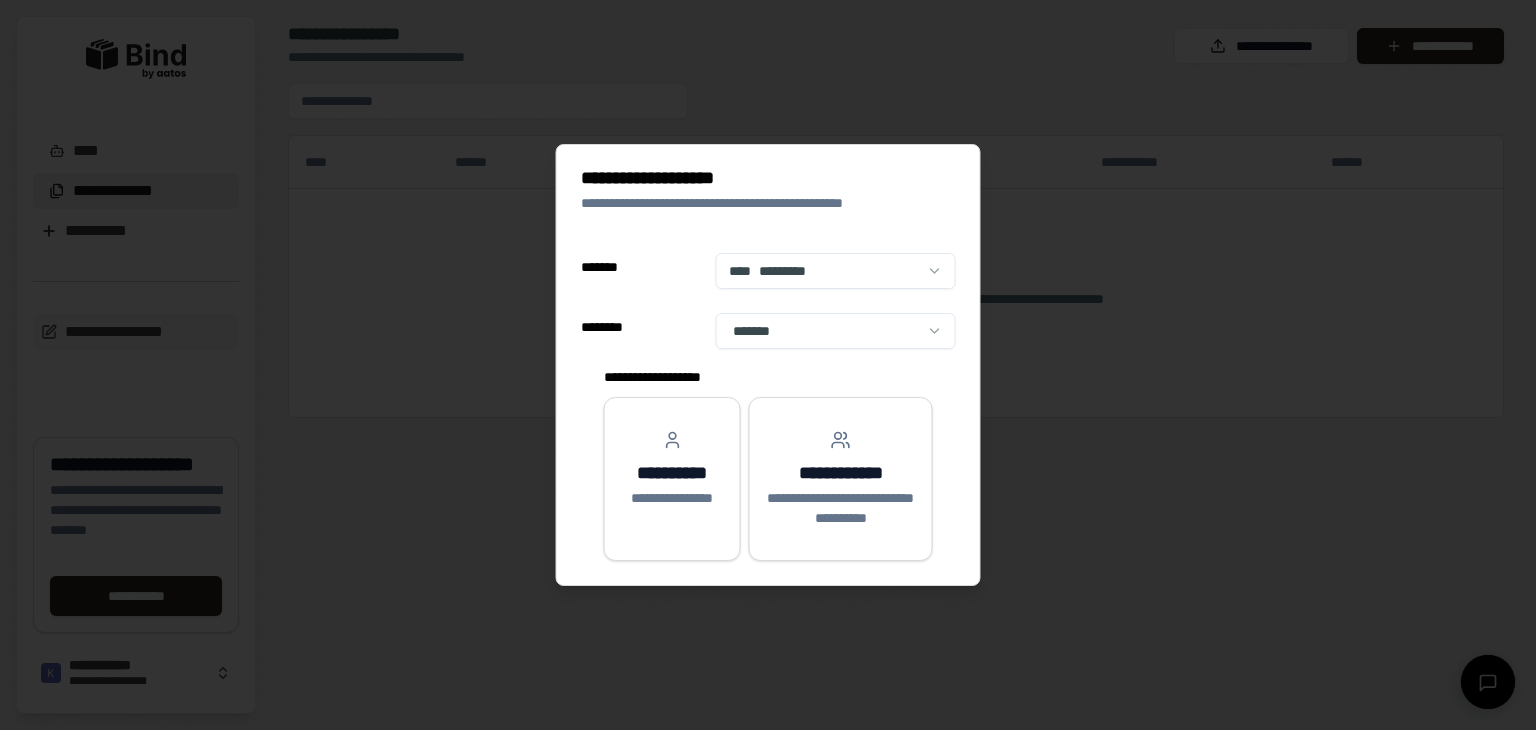 click on "**********" at bounding box center (768, 365) 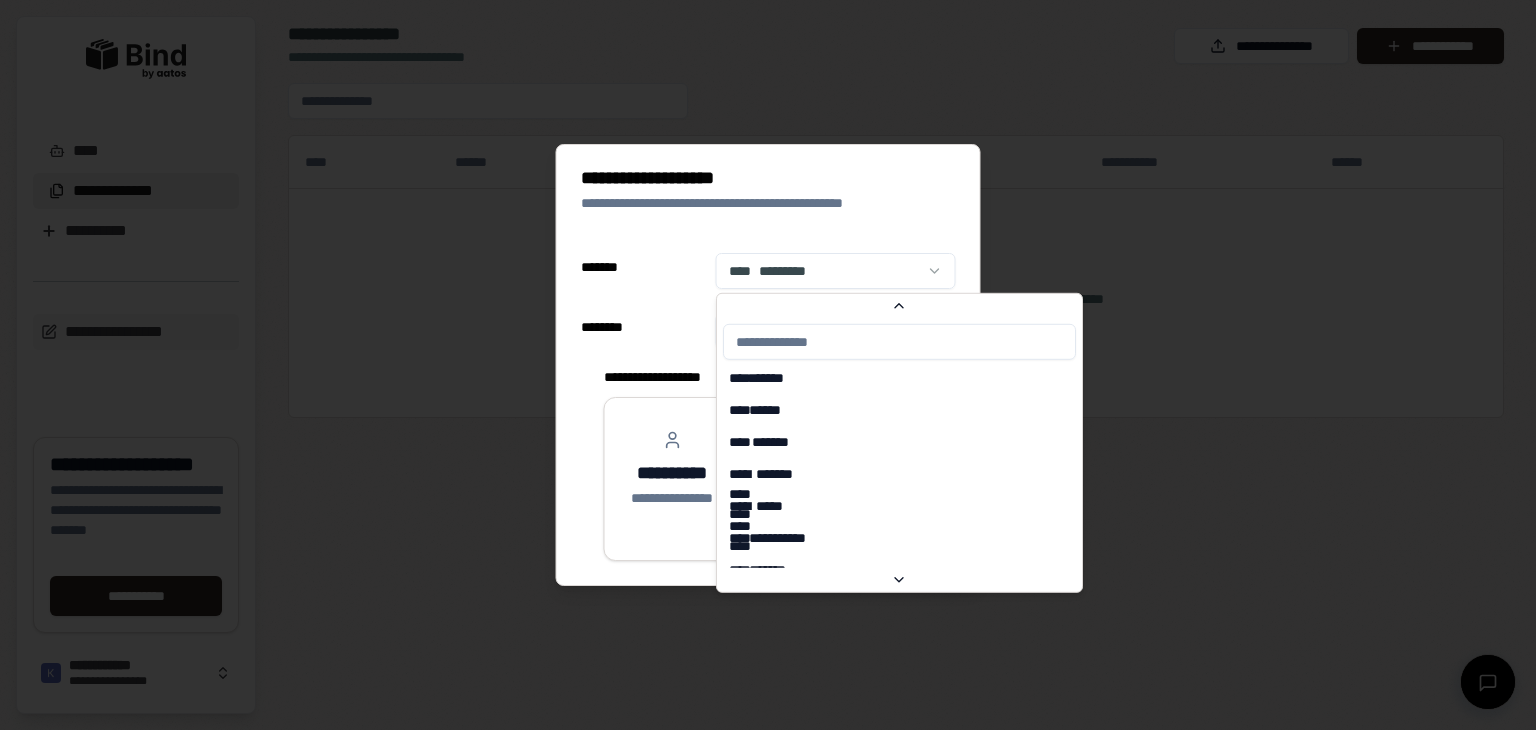 scroll, scrollTop: 6321, scrollLeft: 0, axis: vertical 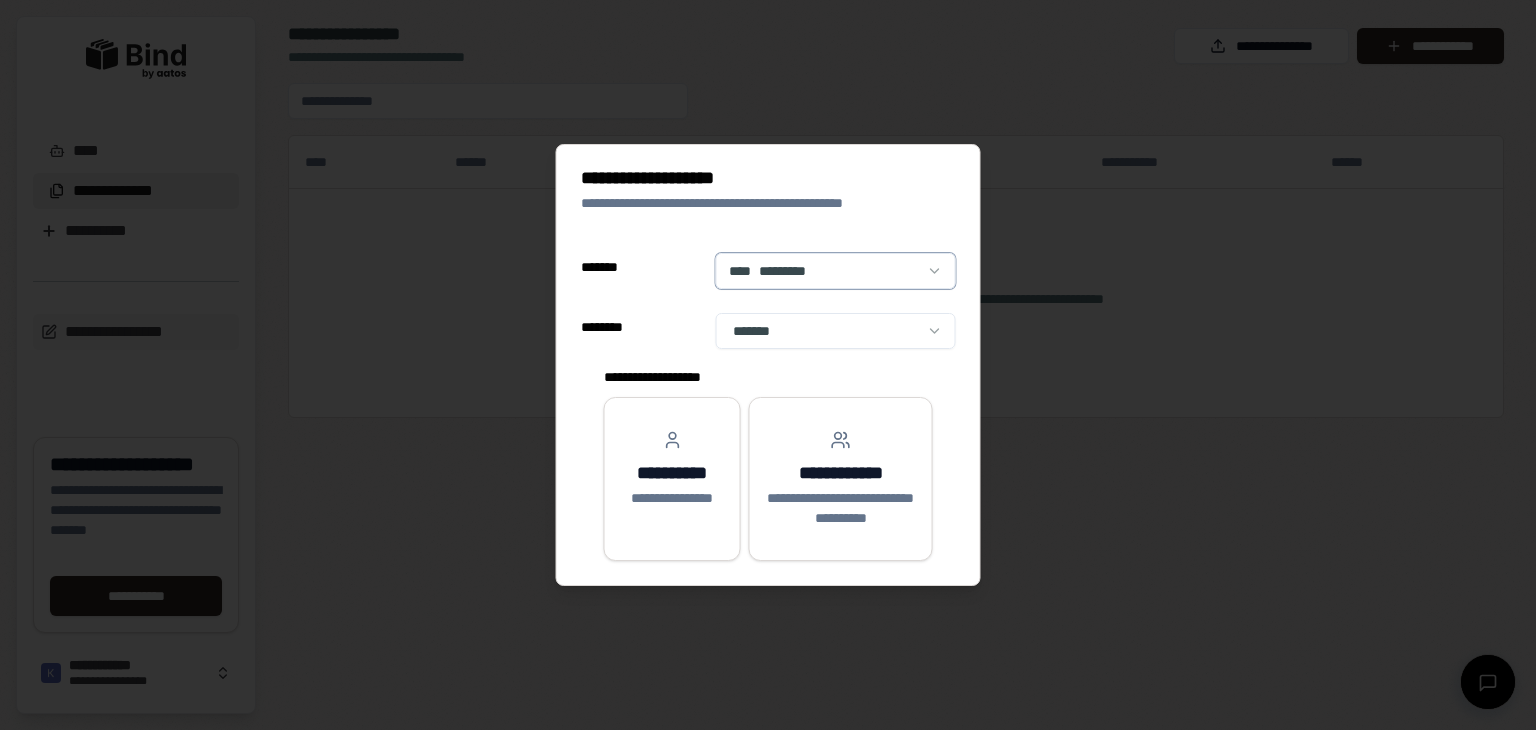 click on "**********" at bounding box center (768, 365) 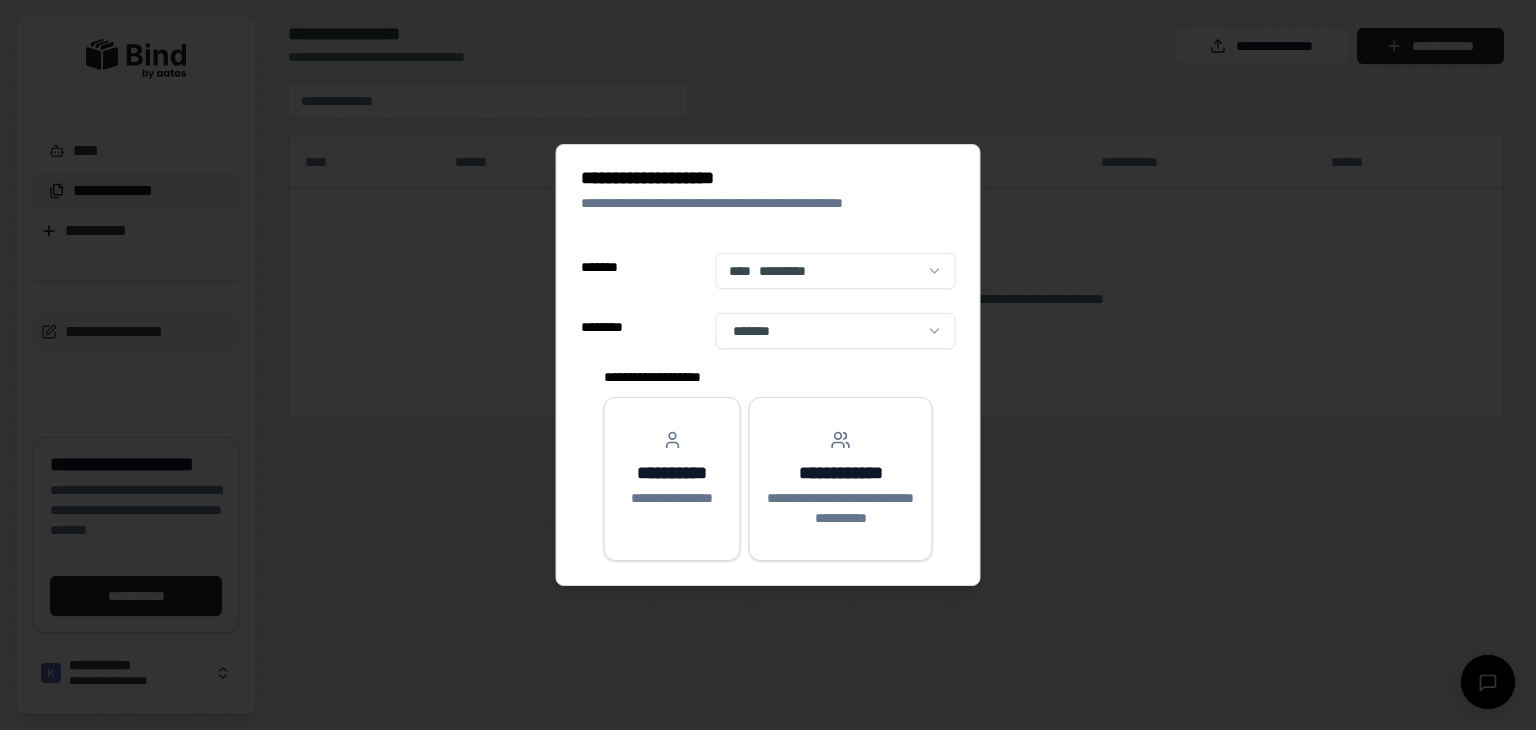 click on "**********" at bounding box center (768, 365) 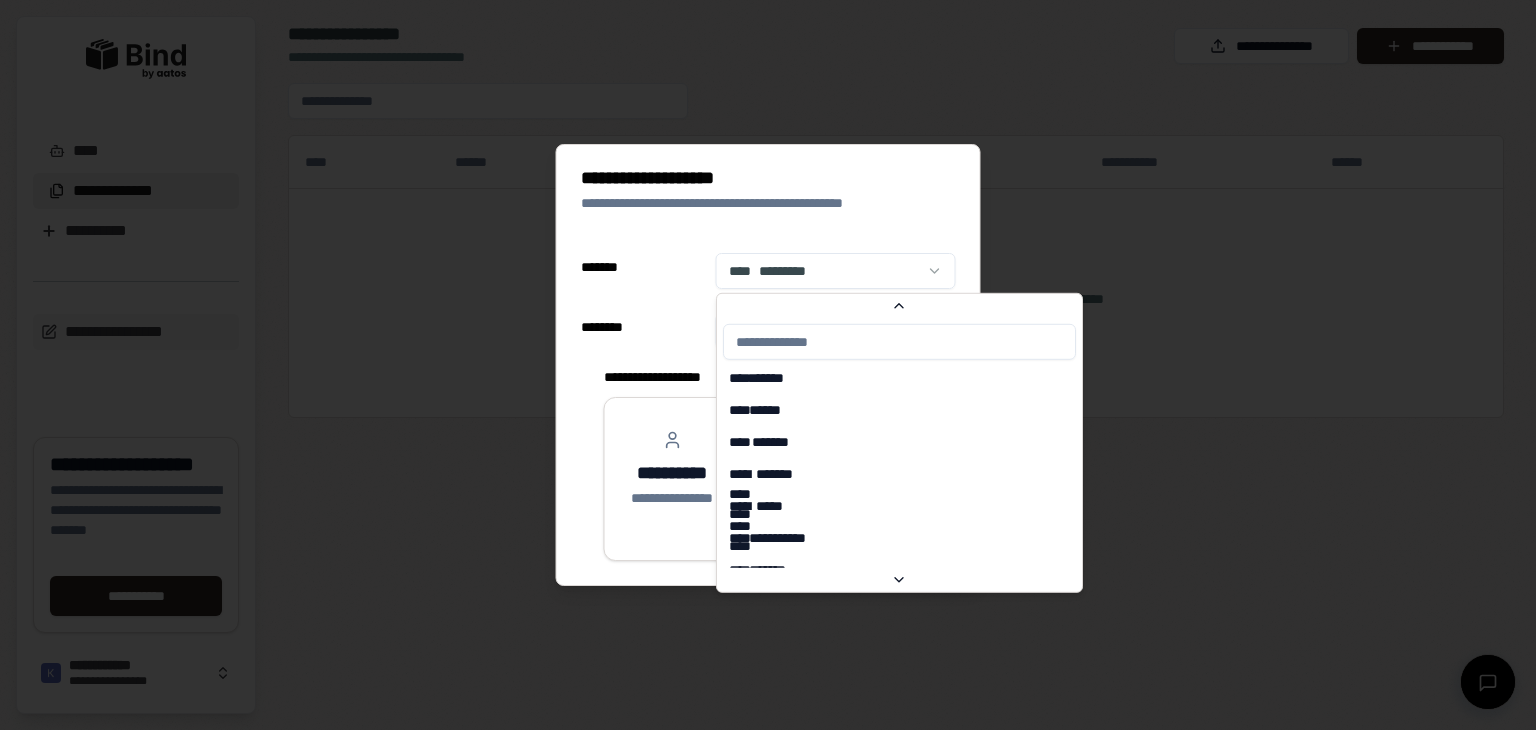 scroll, scrollTop: 6321, scrollLeft: 0, axis: vertical 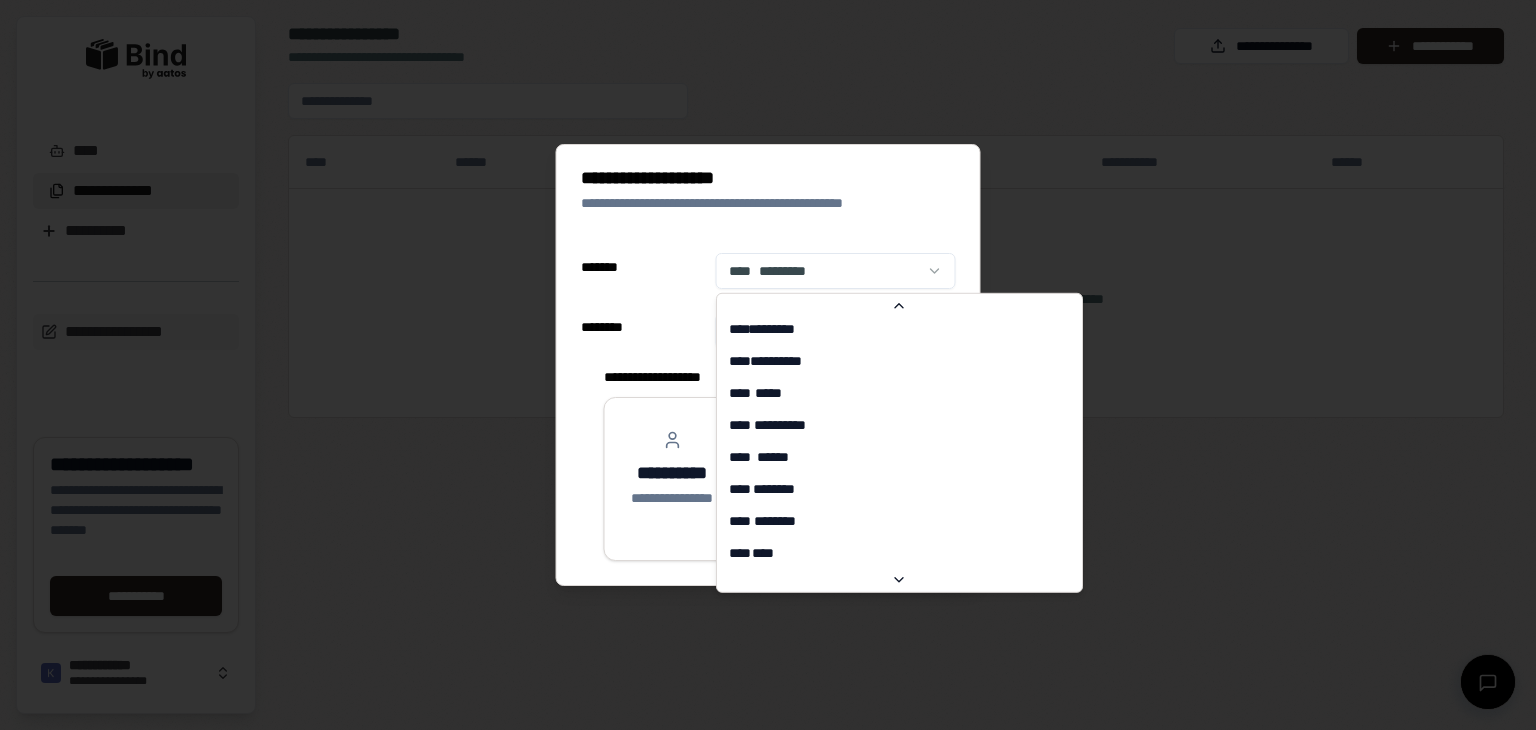 select on "**" 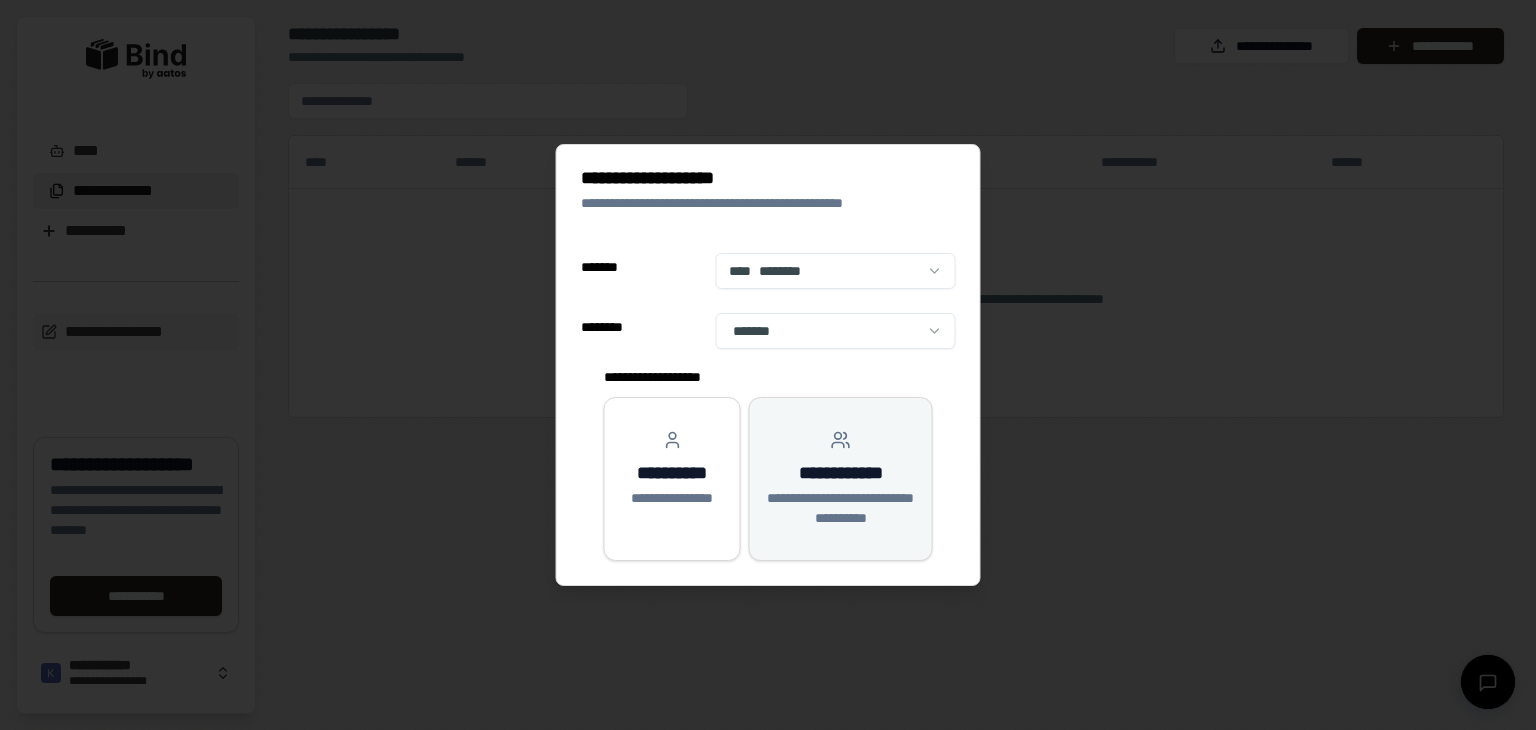 click on "**********" at bounding box center (841, 508) 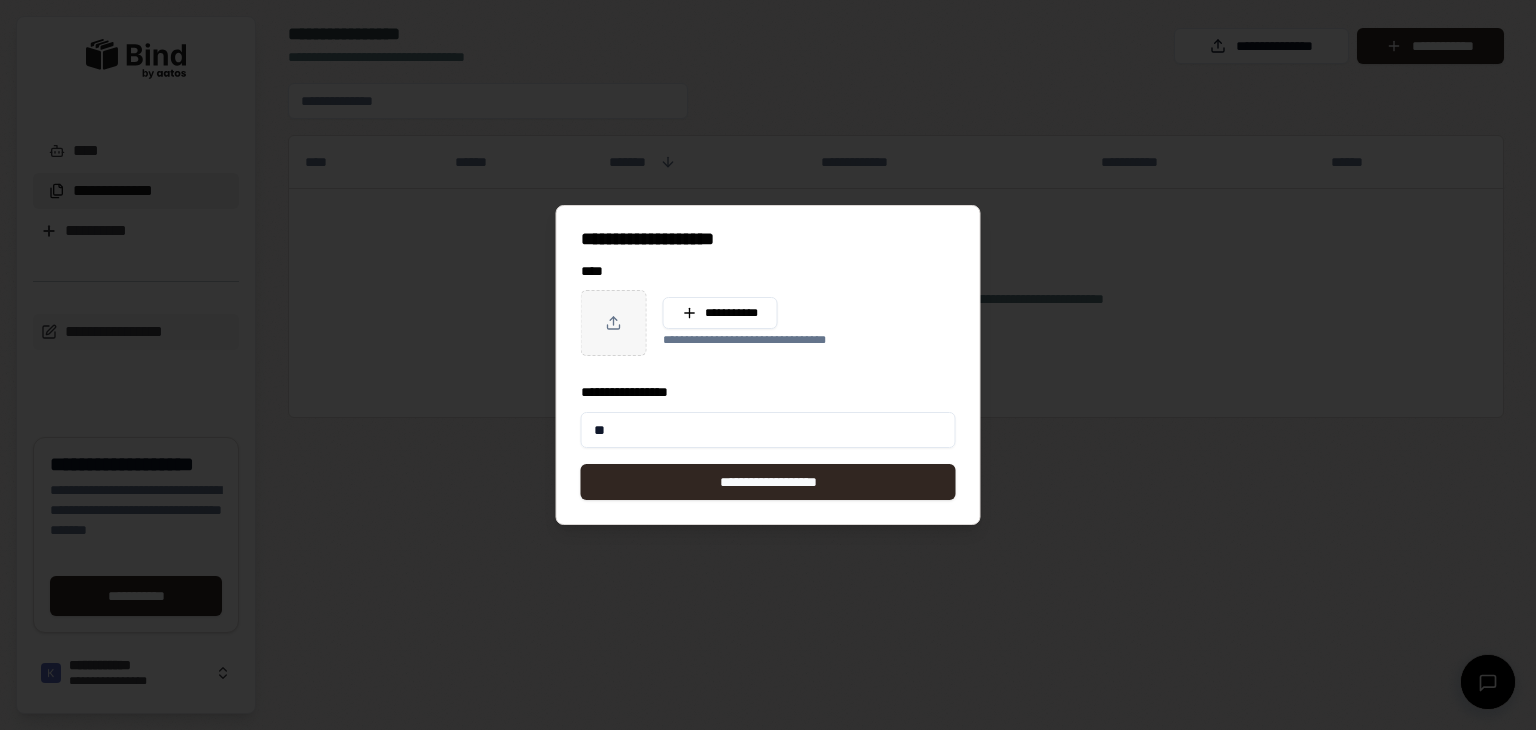 type on "*" 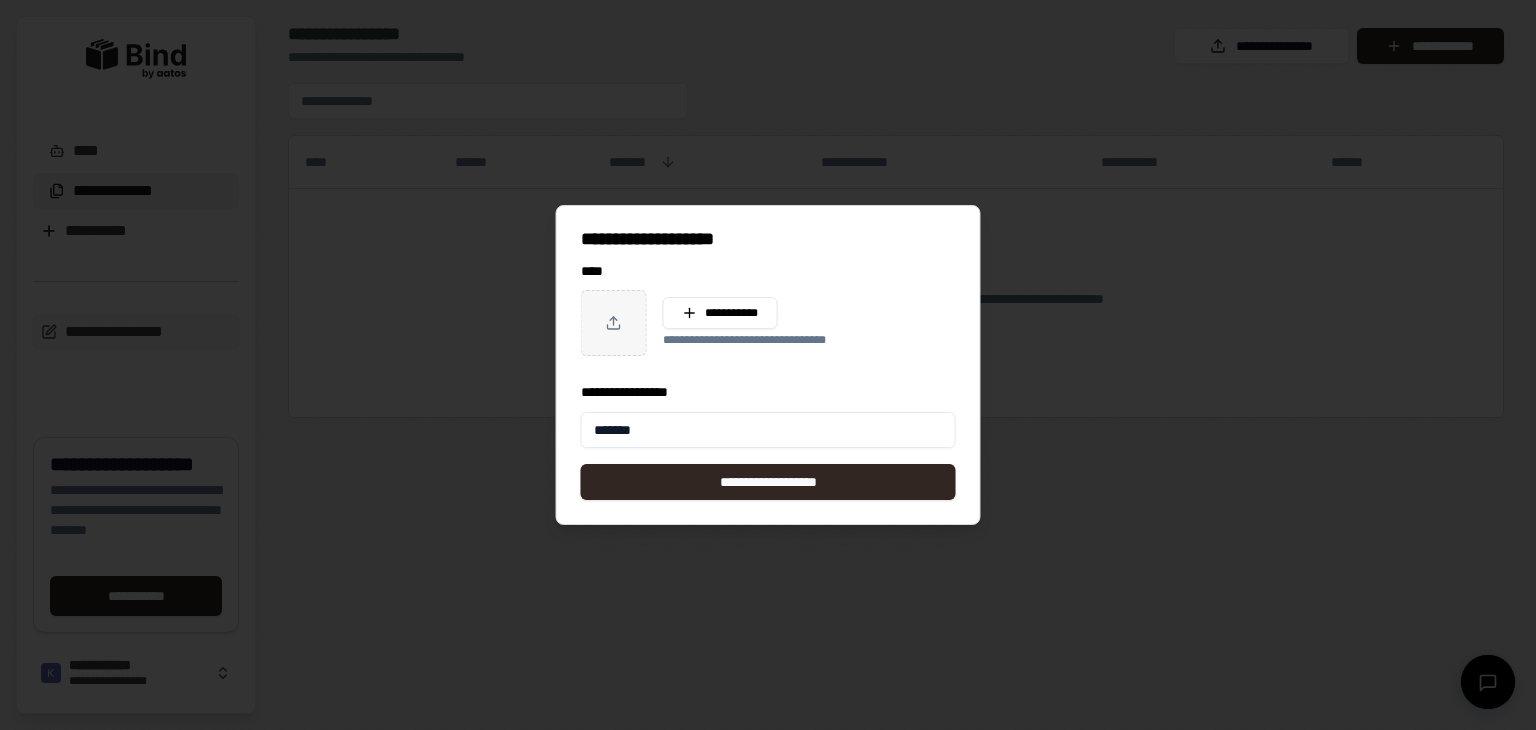 click at bounding box center (768, 365) 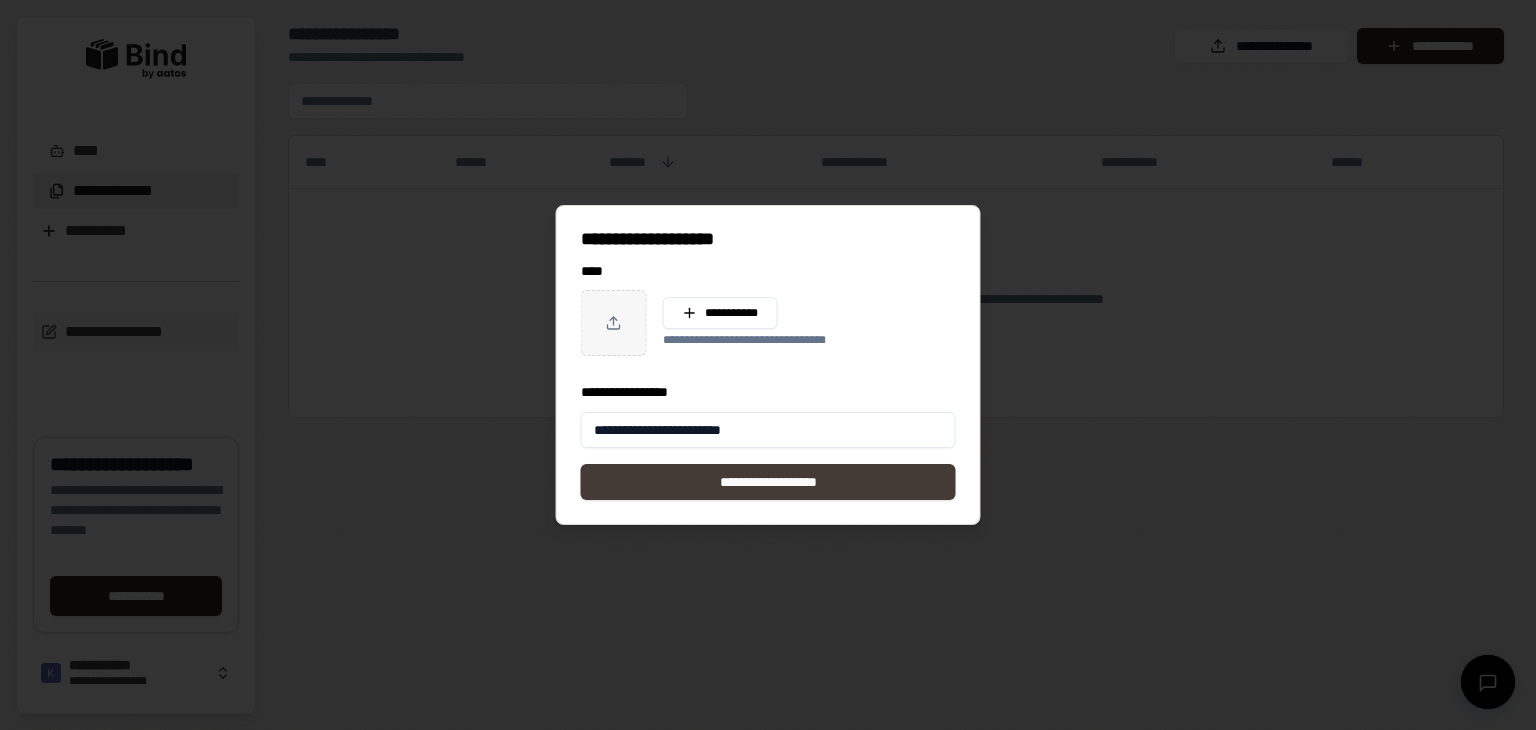 type on "**********" 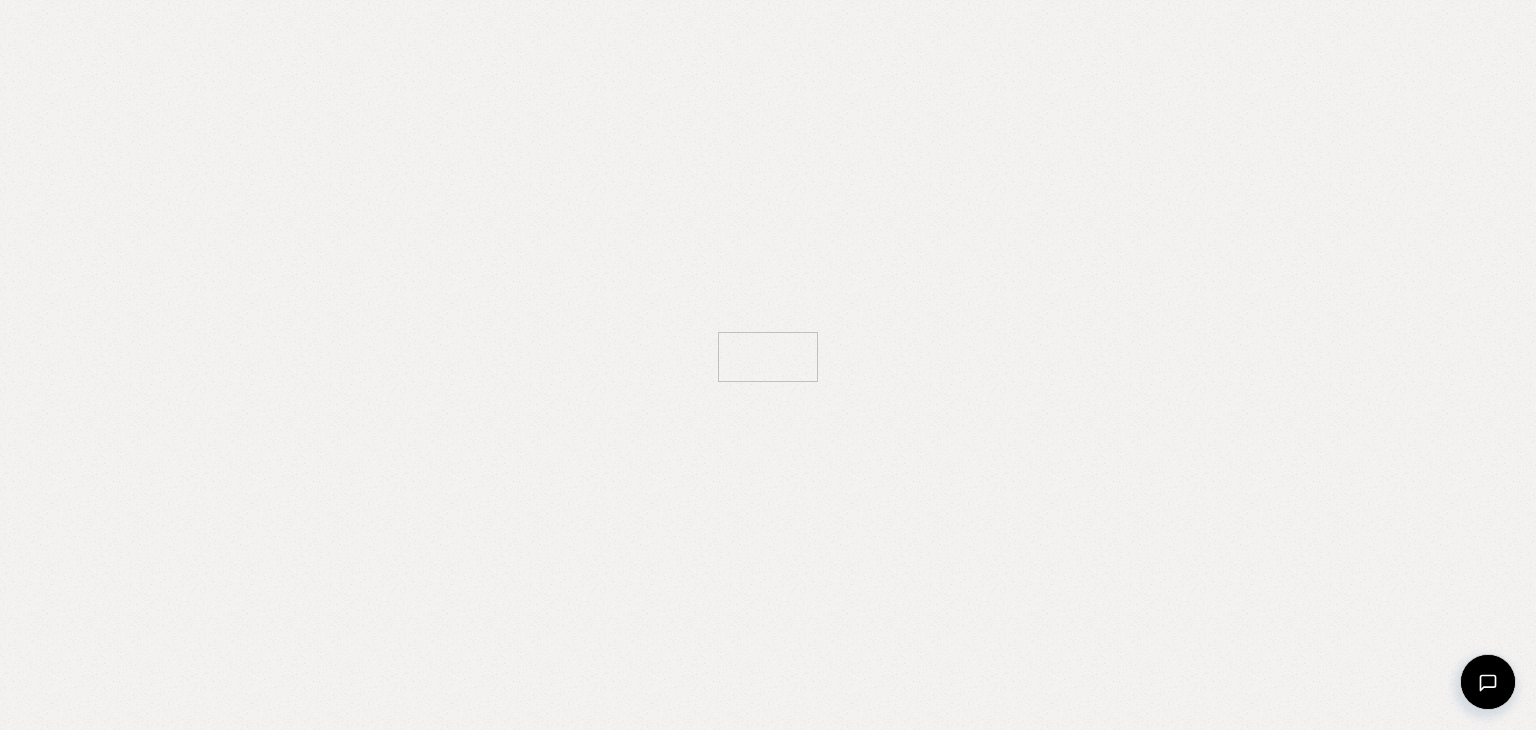 scroll, scrollTop: 0, scrollLeft: 0, axis: both 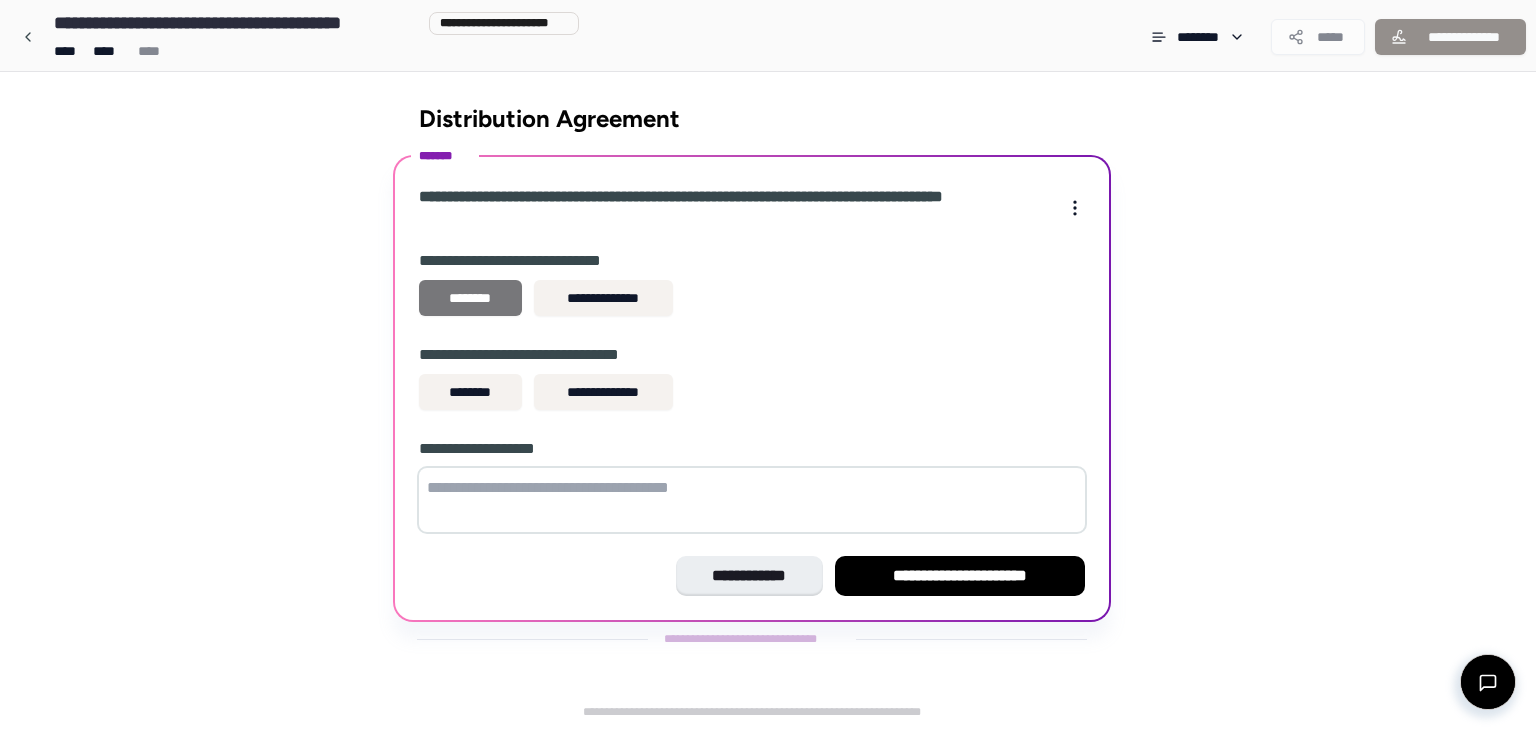click on "********" at bounding box center (470, 298) 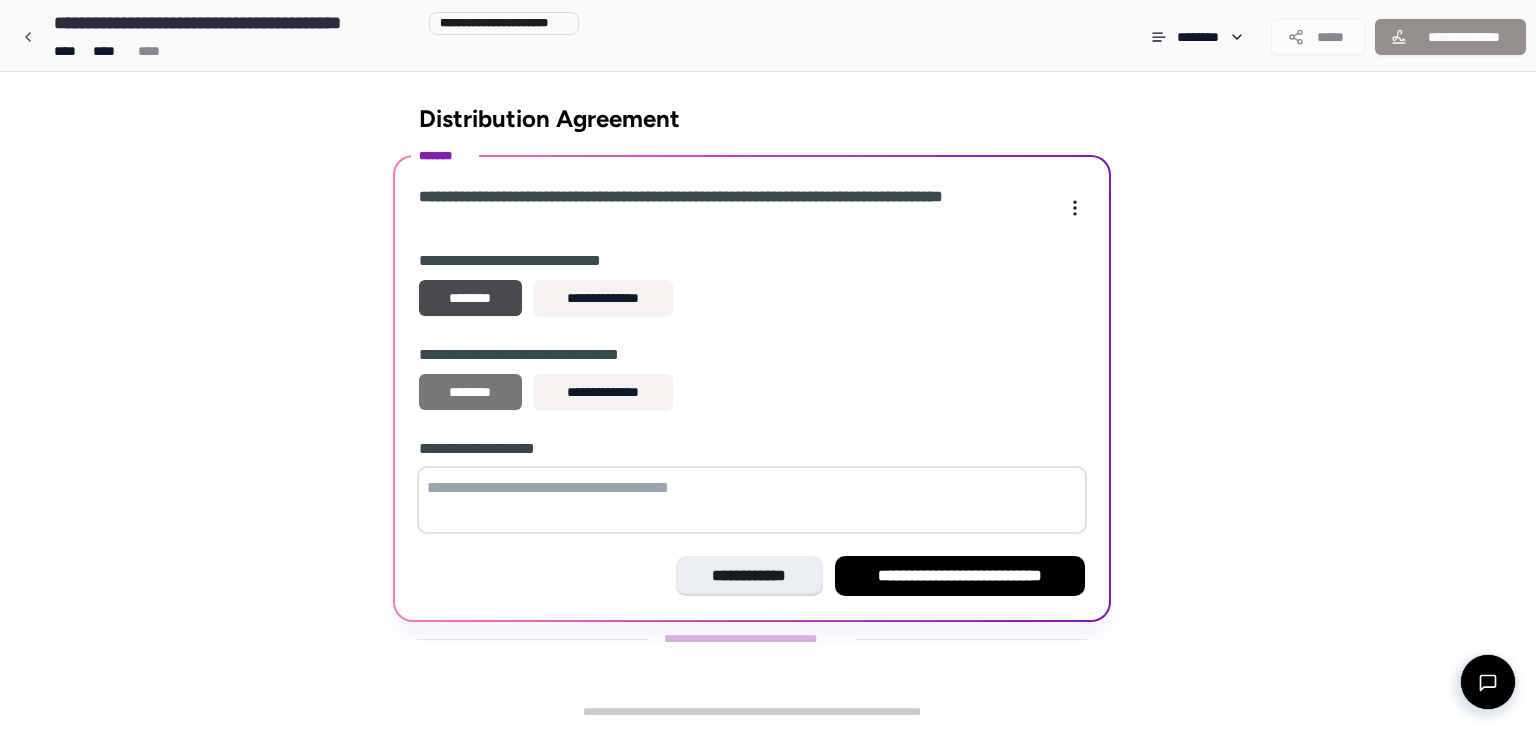 click on "********" at bounding box center (470, 392) 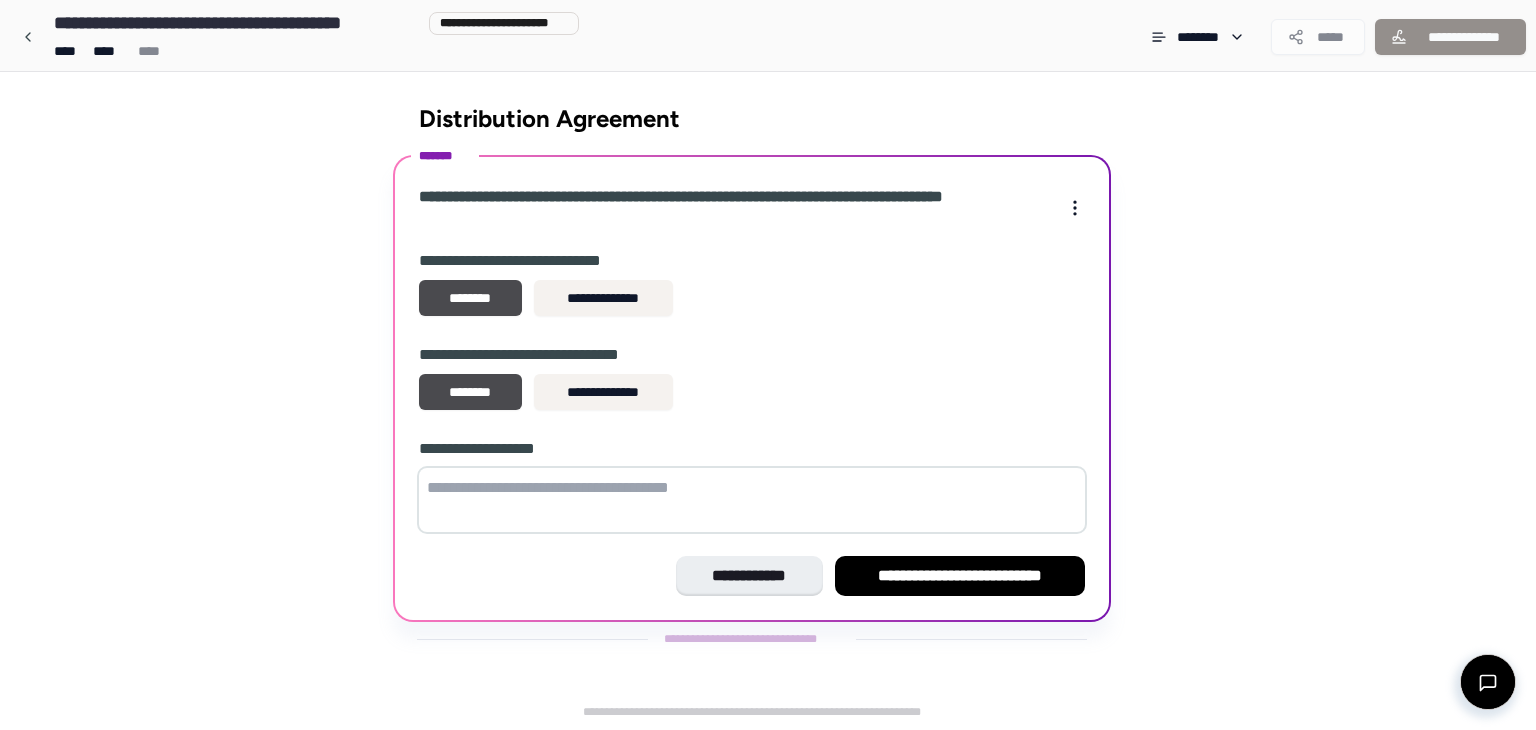 click at bounding box center [752, 500] 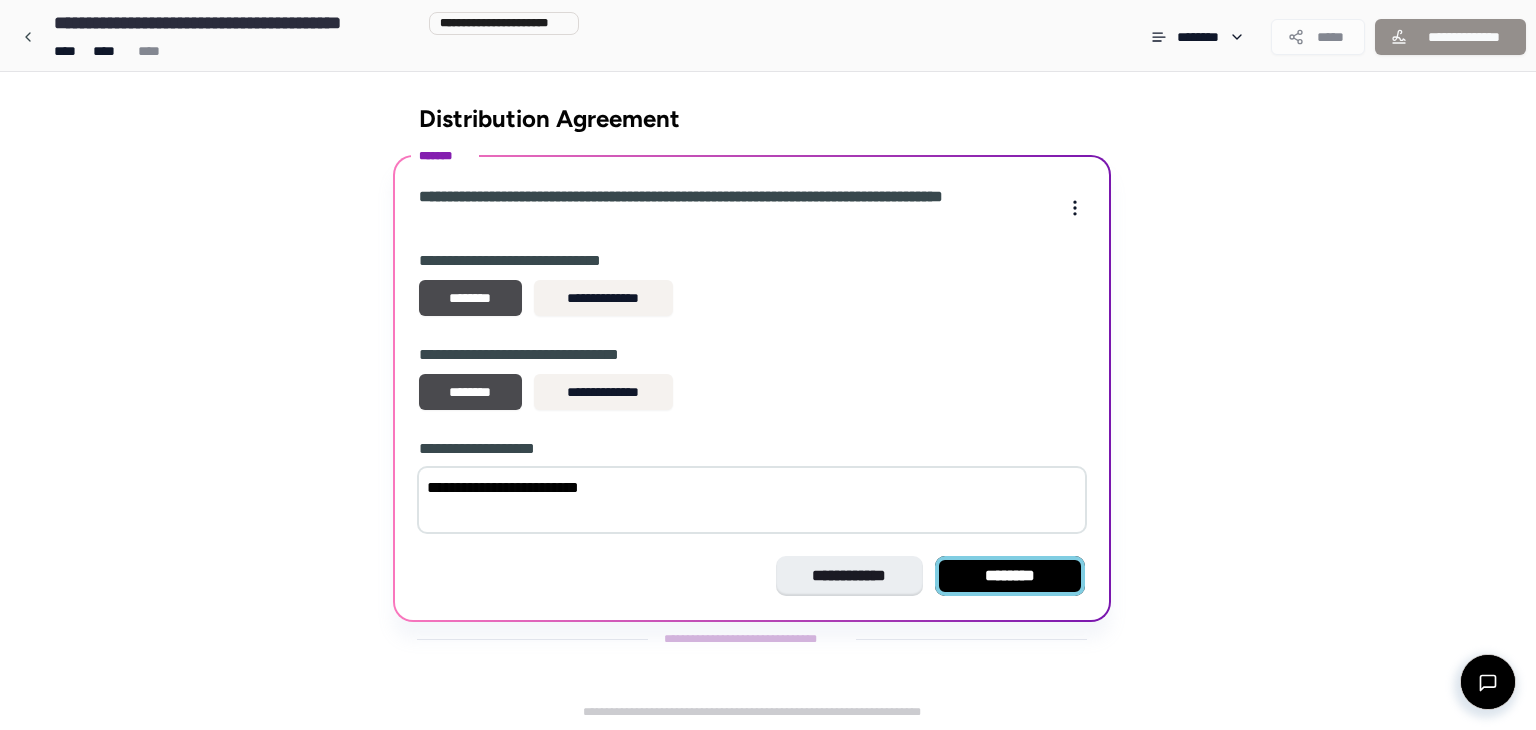 type on "**********" 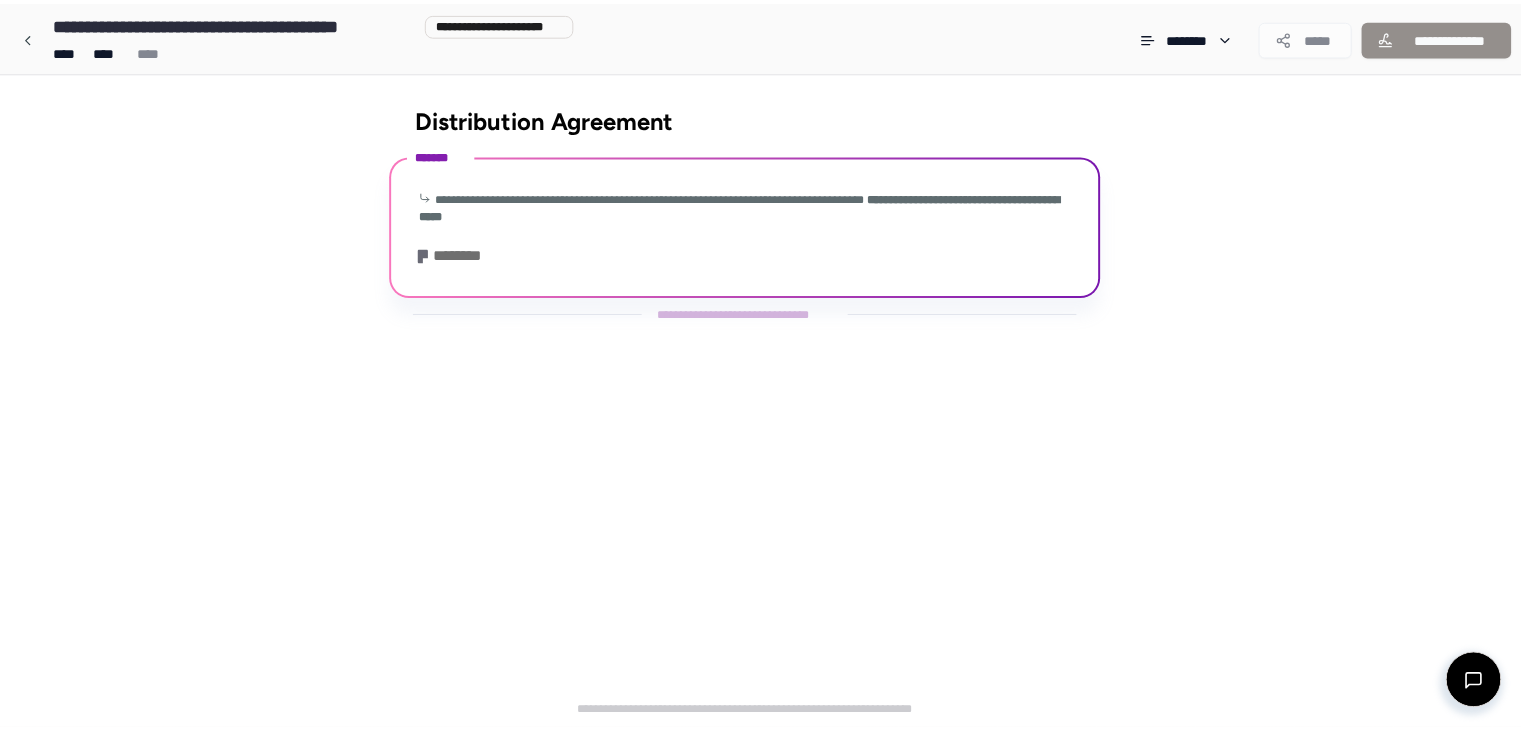 scroll, scrollTop: 272, scrollLeft: 0, axis: vertical 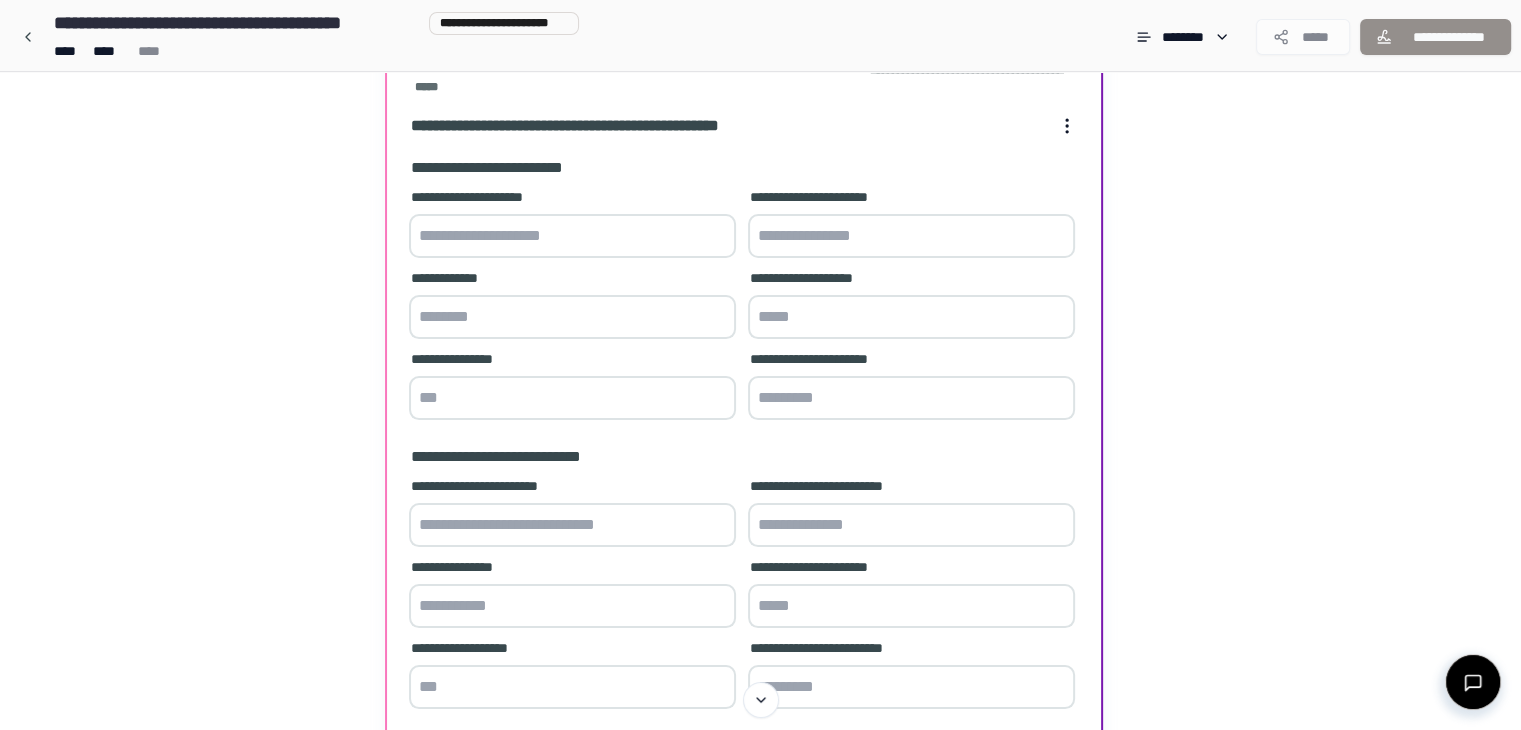 click on "**********" at bounding box center [572, 278] 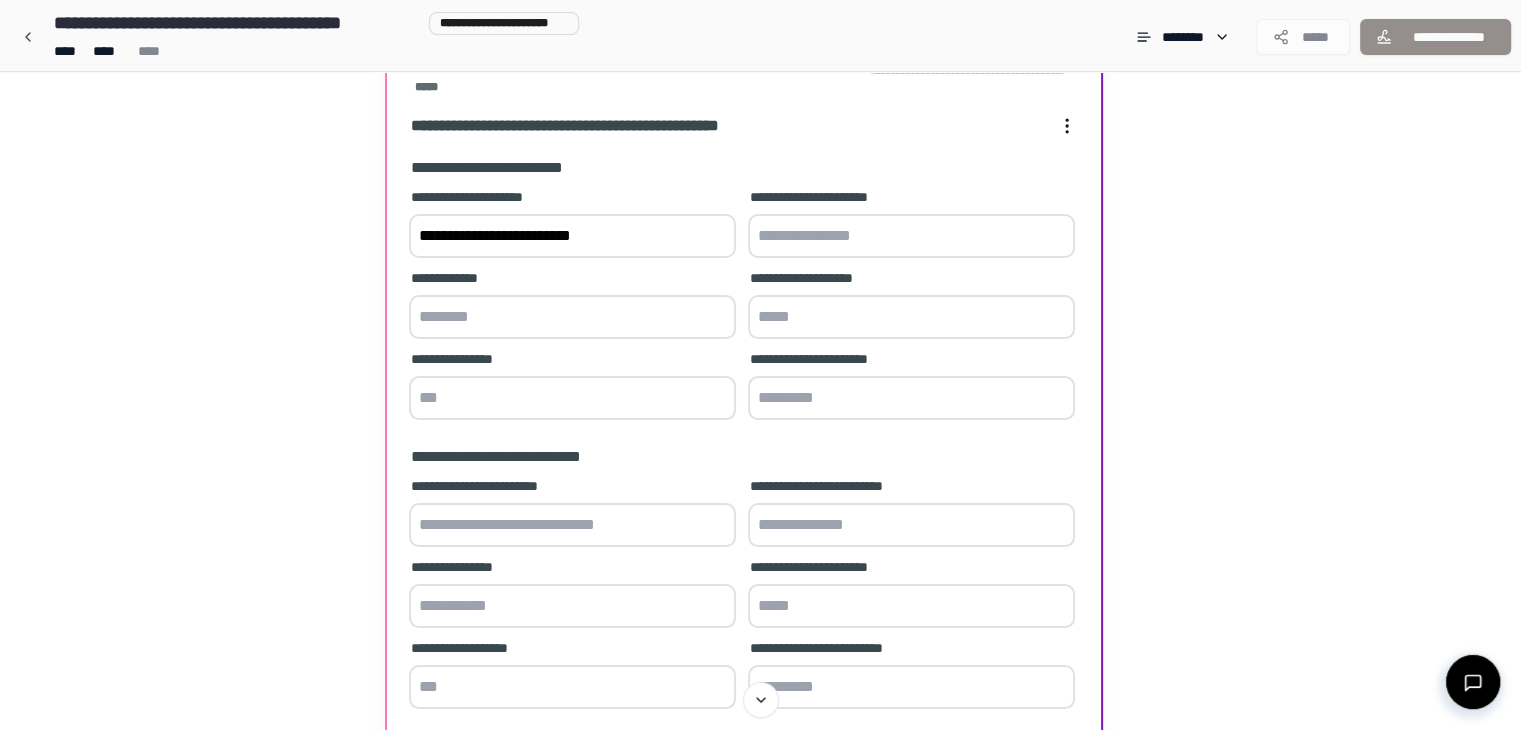 type on "**********" 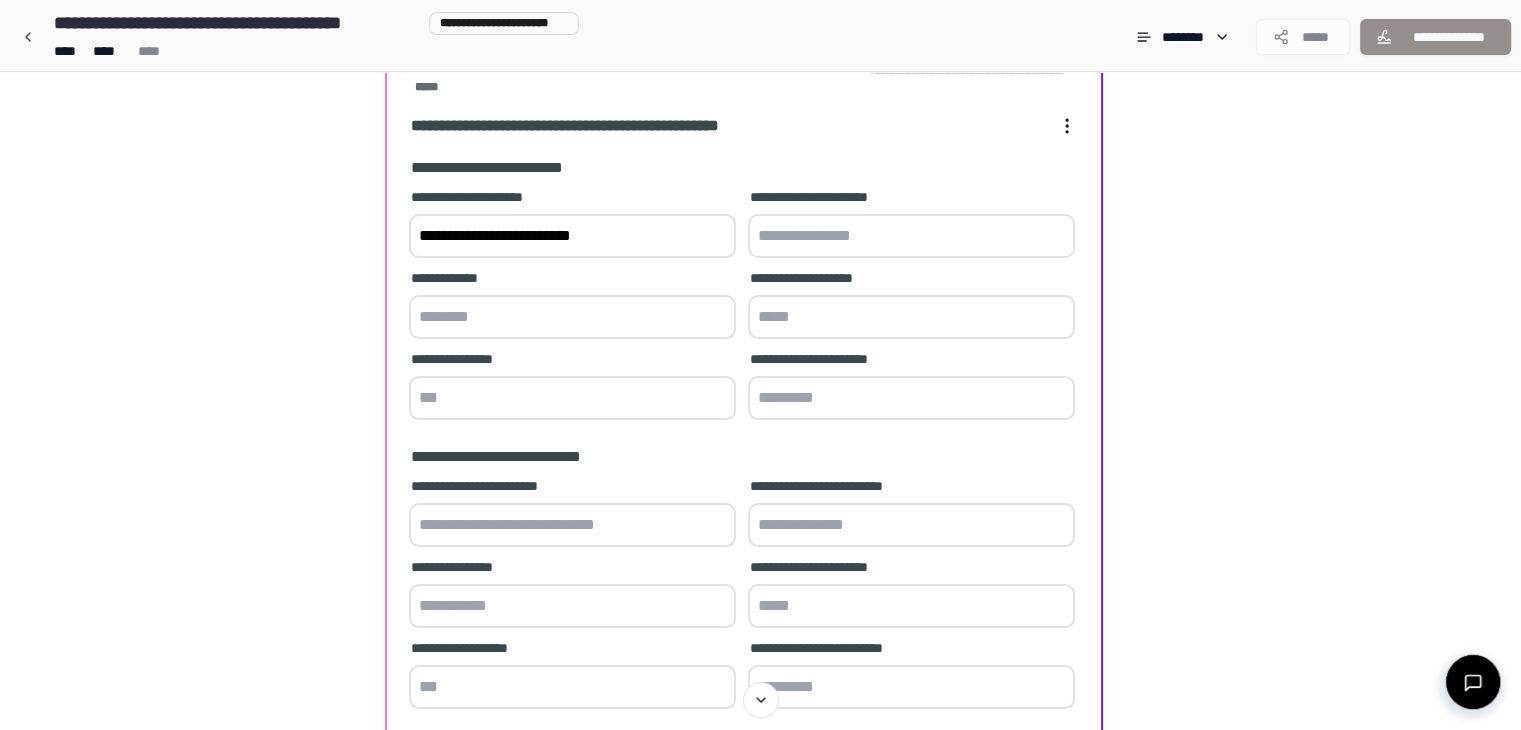 click at bounding box center [911, 236] 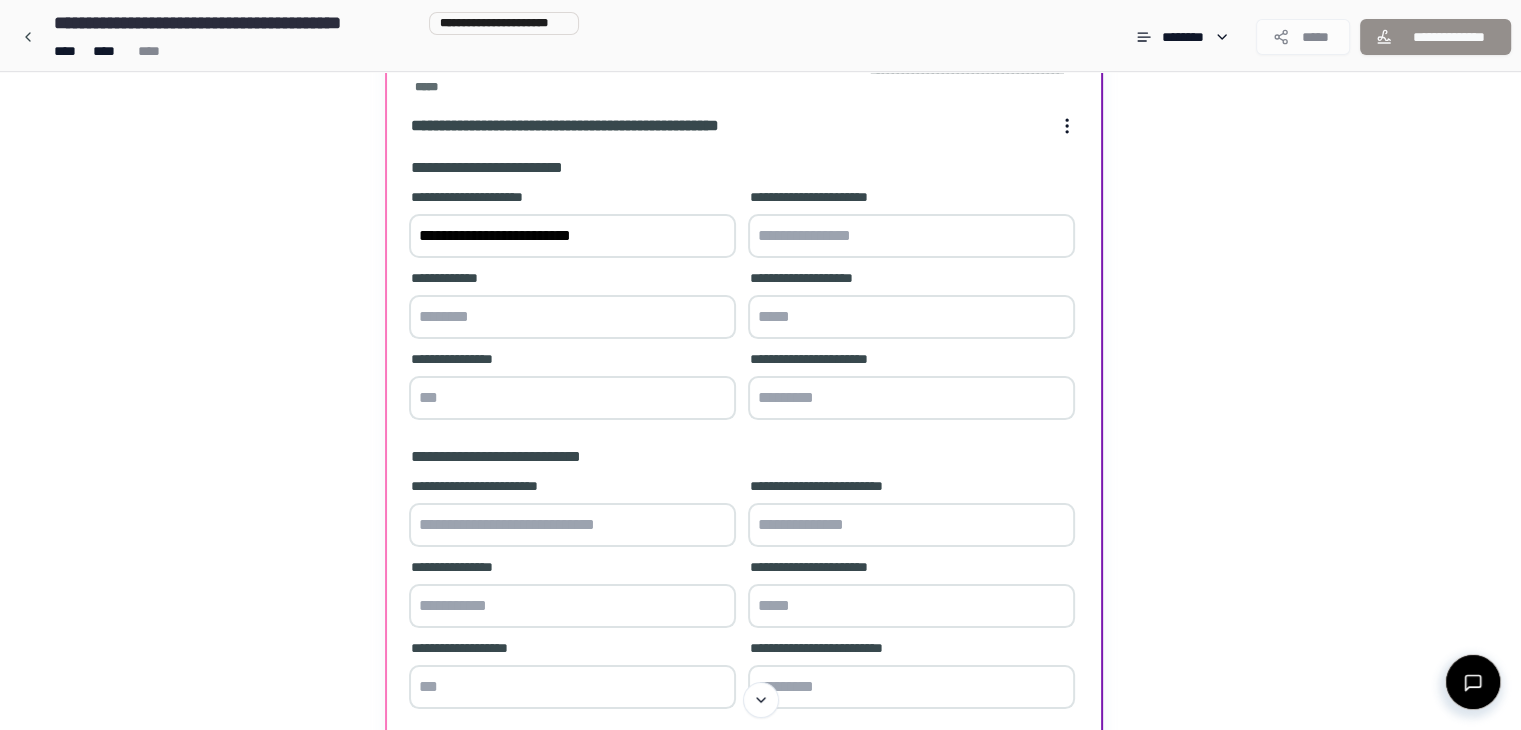 click at bounding box center [572, 317] 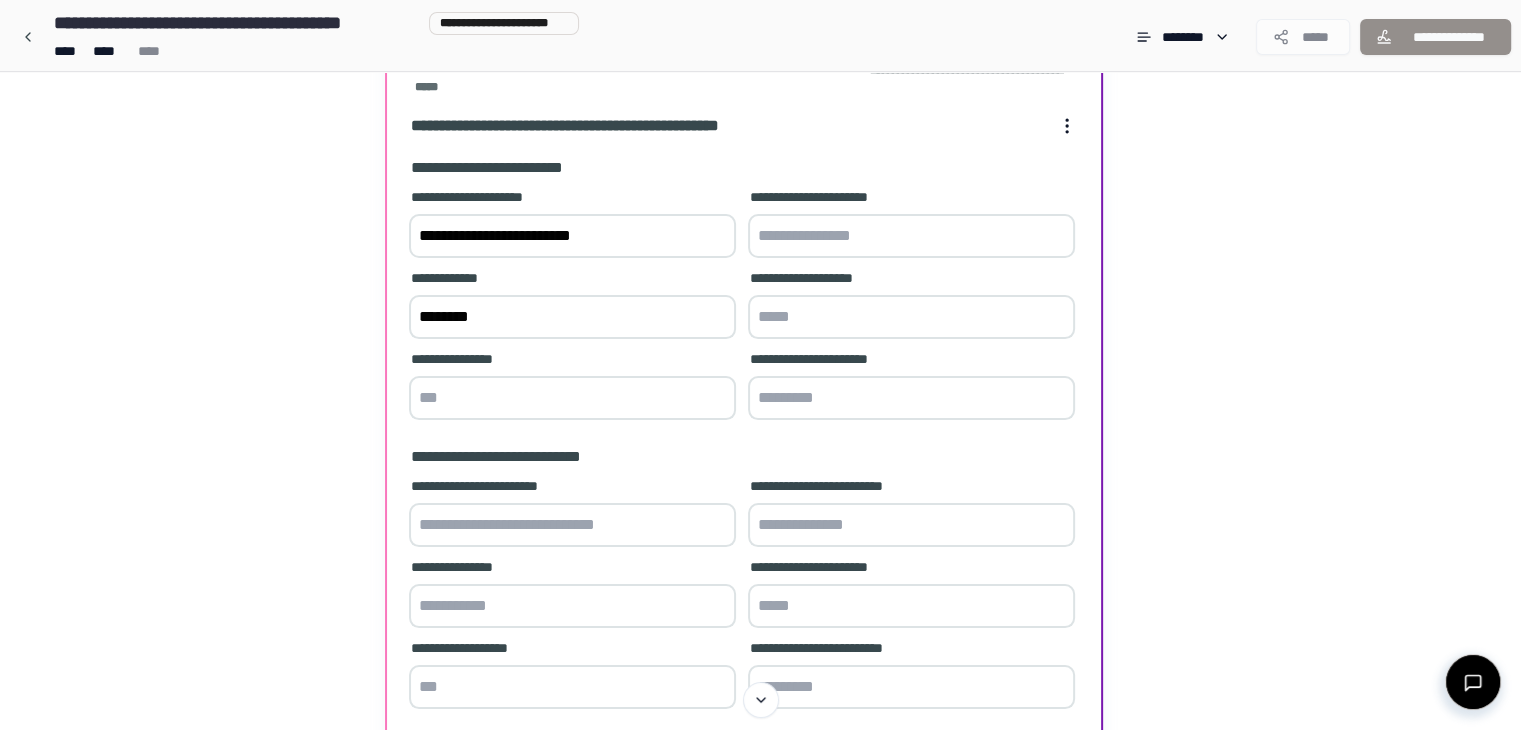 type on "********" 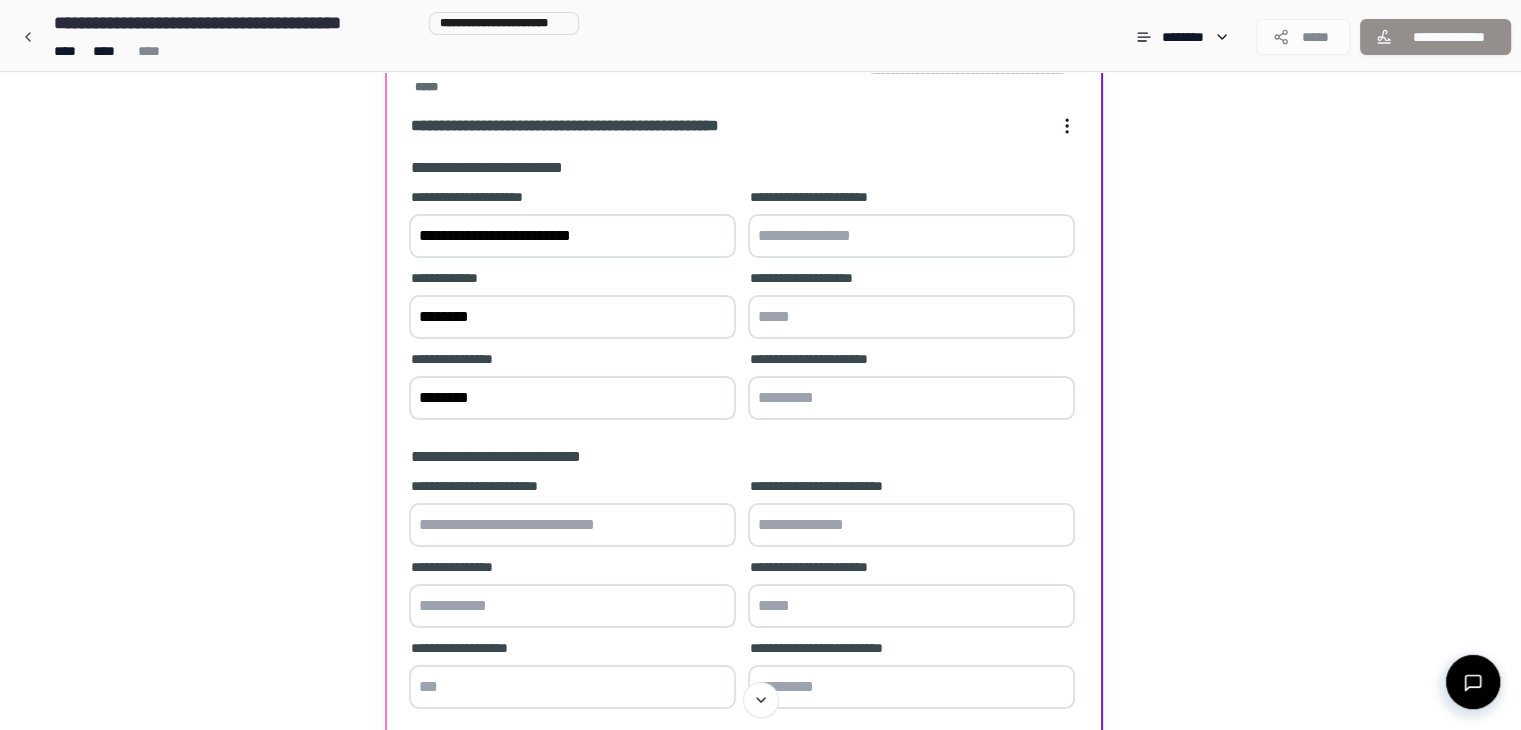 type on "********" 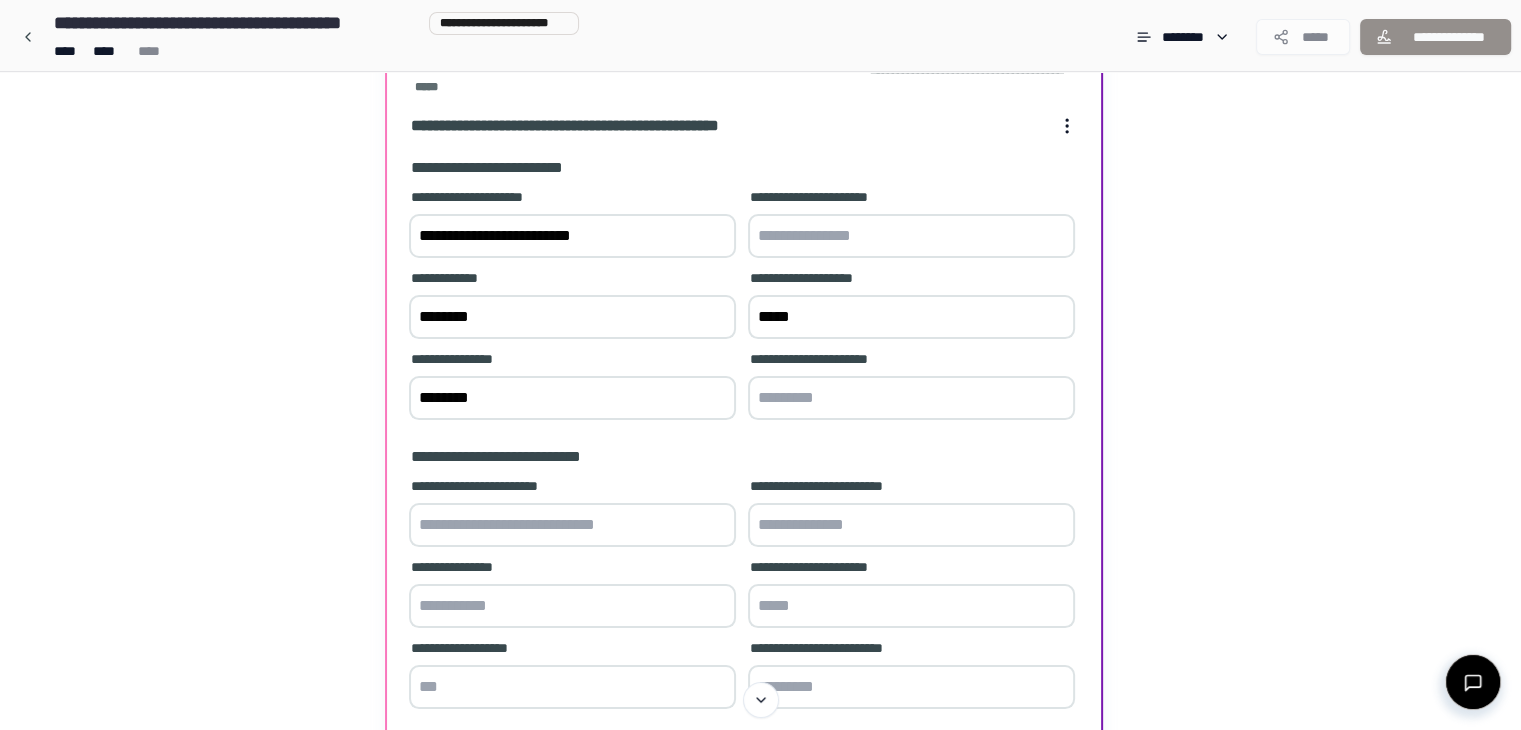 type on "*****" 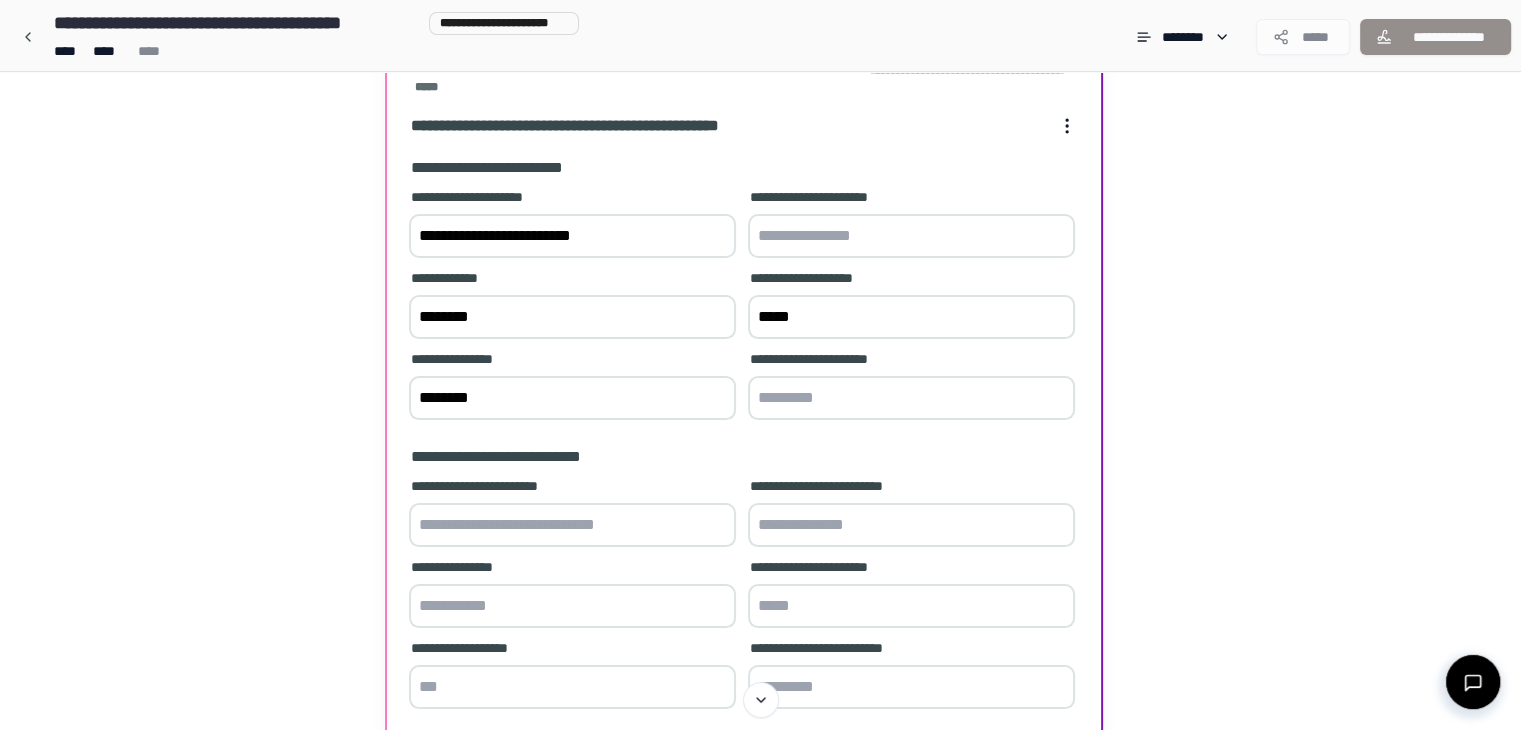 click at bounding box center (911, 236) 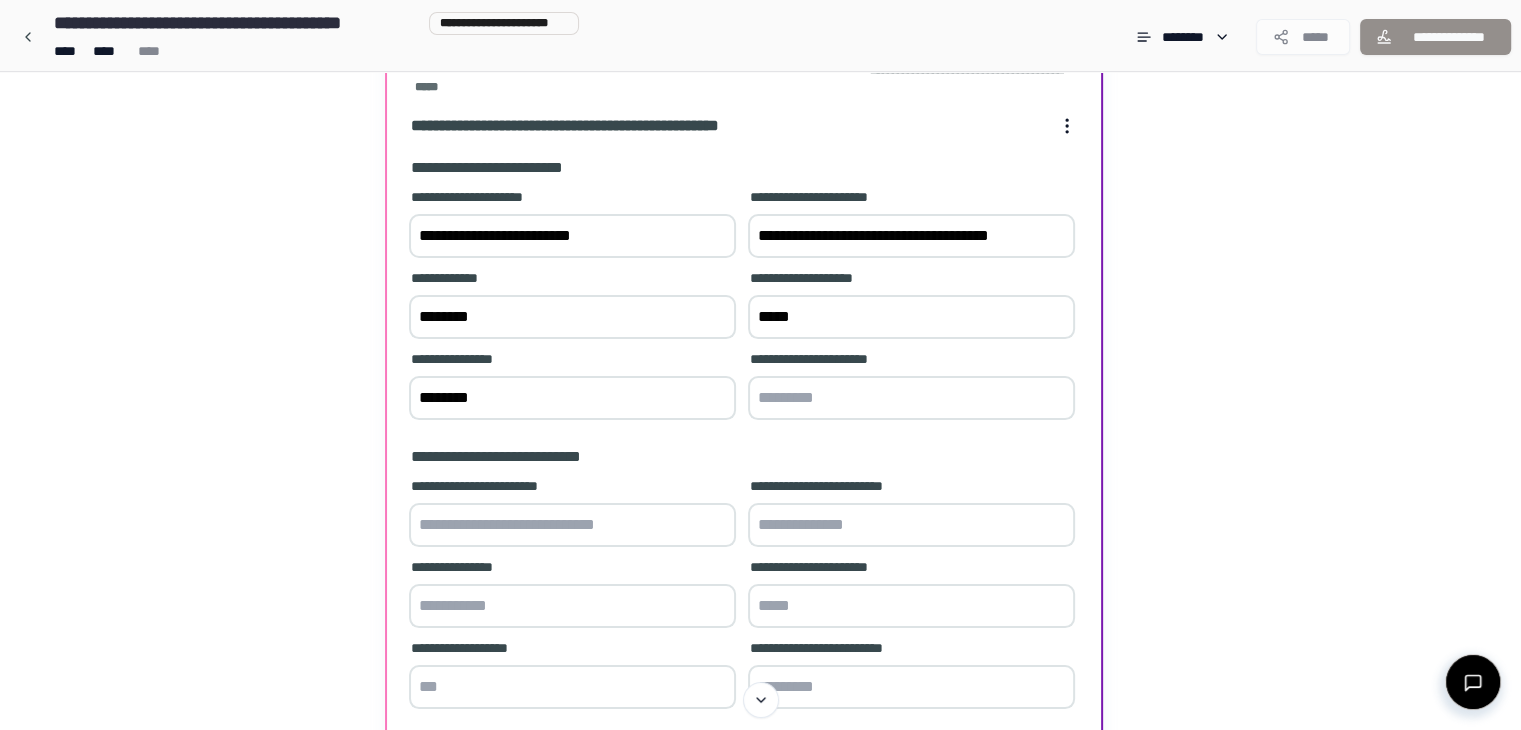 type on "**********" 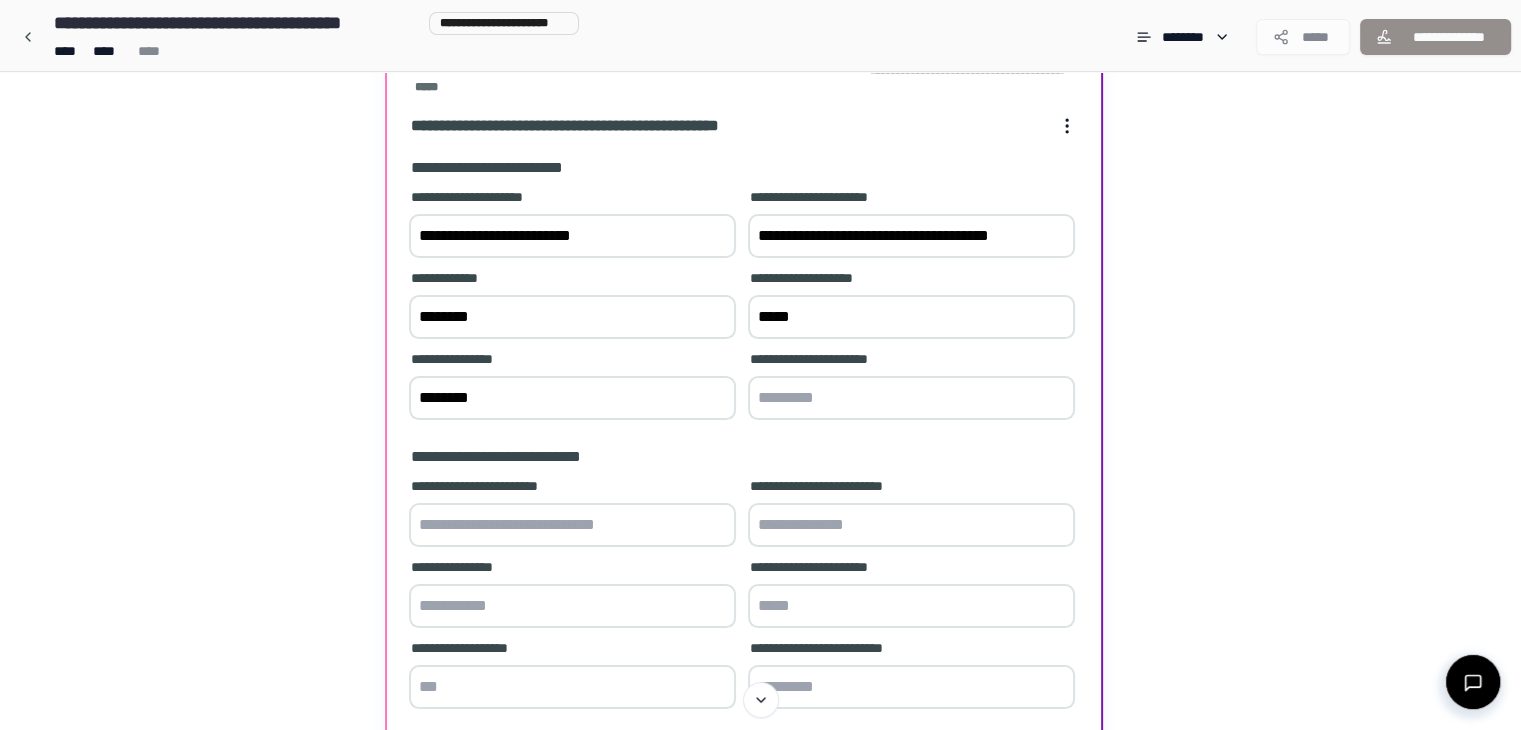 click at bounding box center (911, 398) 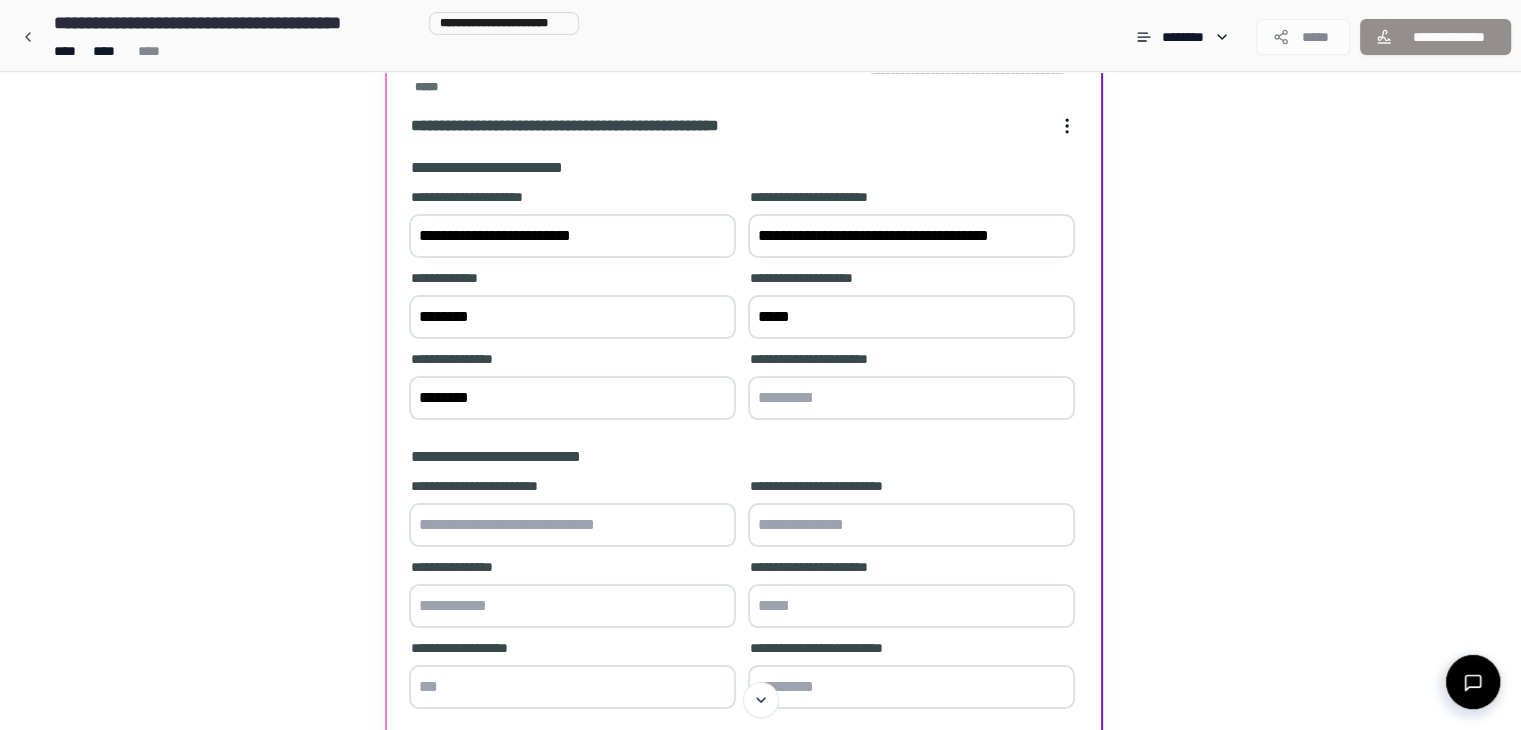 paste on "**********" 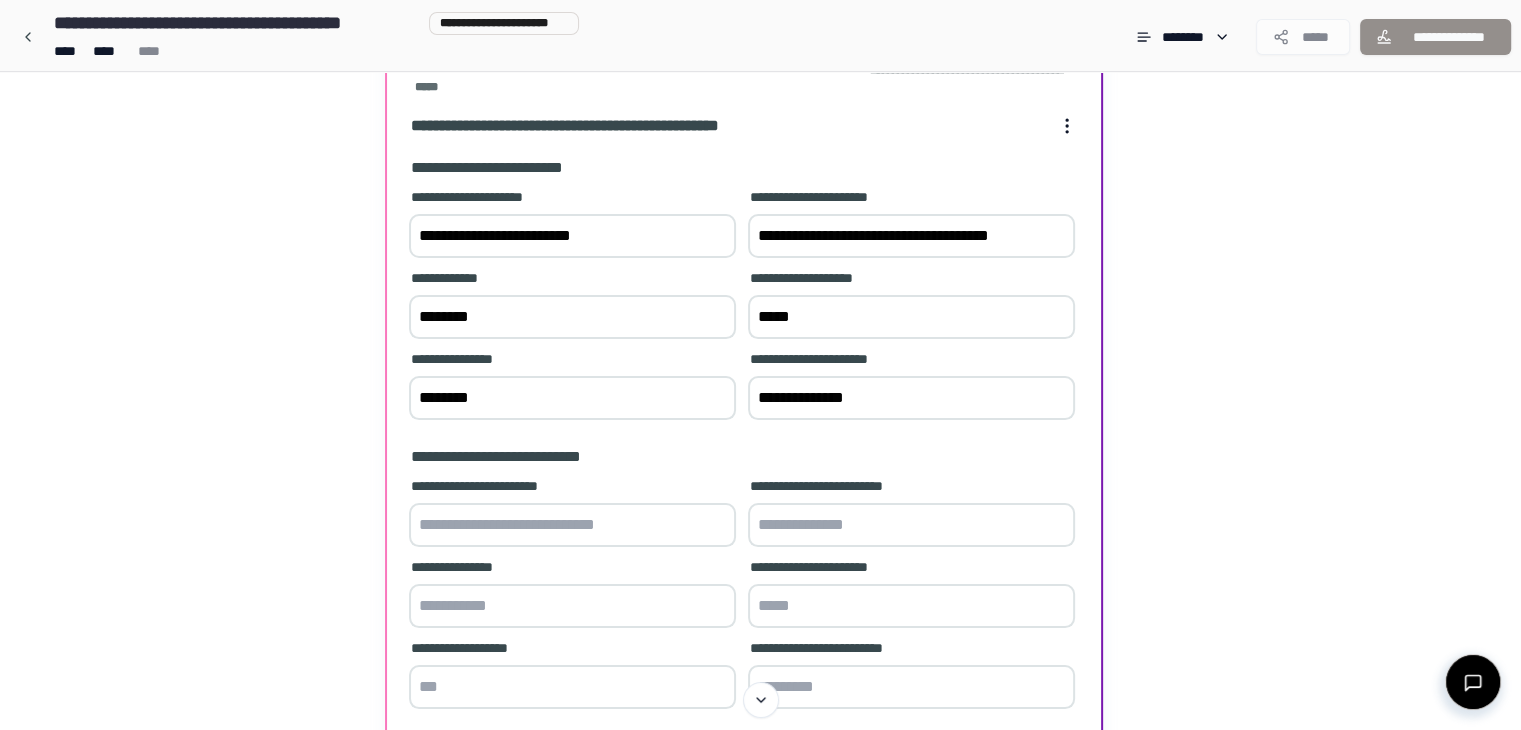 type on "**********" 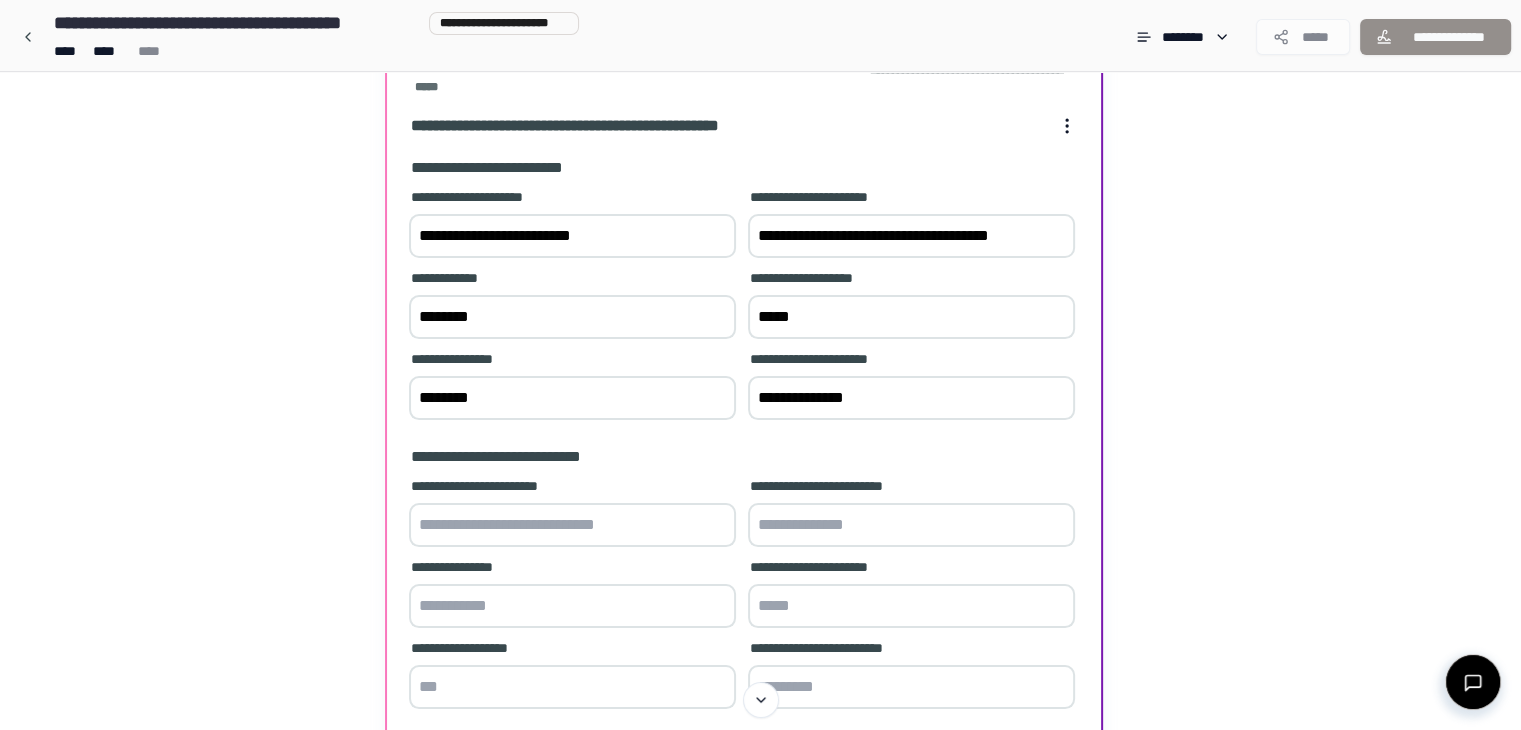 click on "**********" at bounding box center [760, 409] 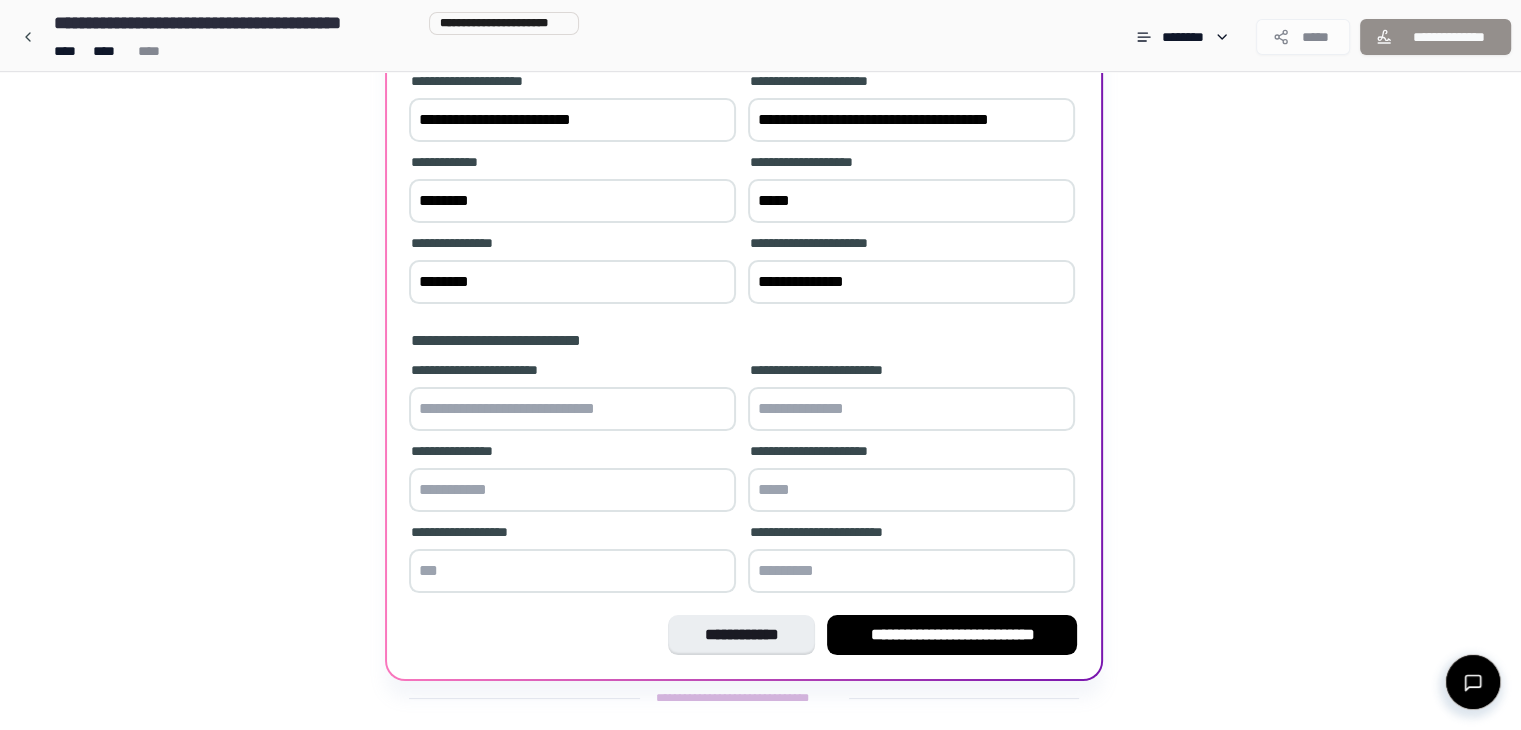 scroll, scrollTop: 272, scrollLeft: 0, axis: vertical 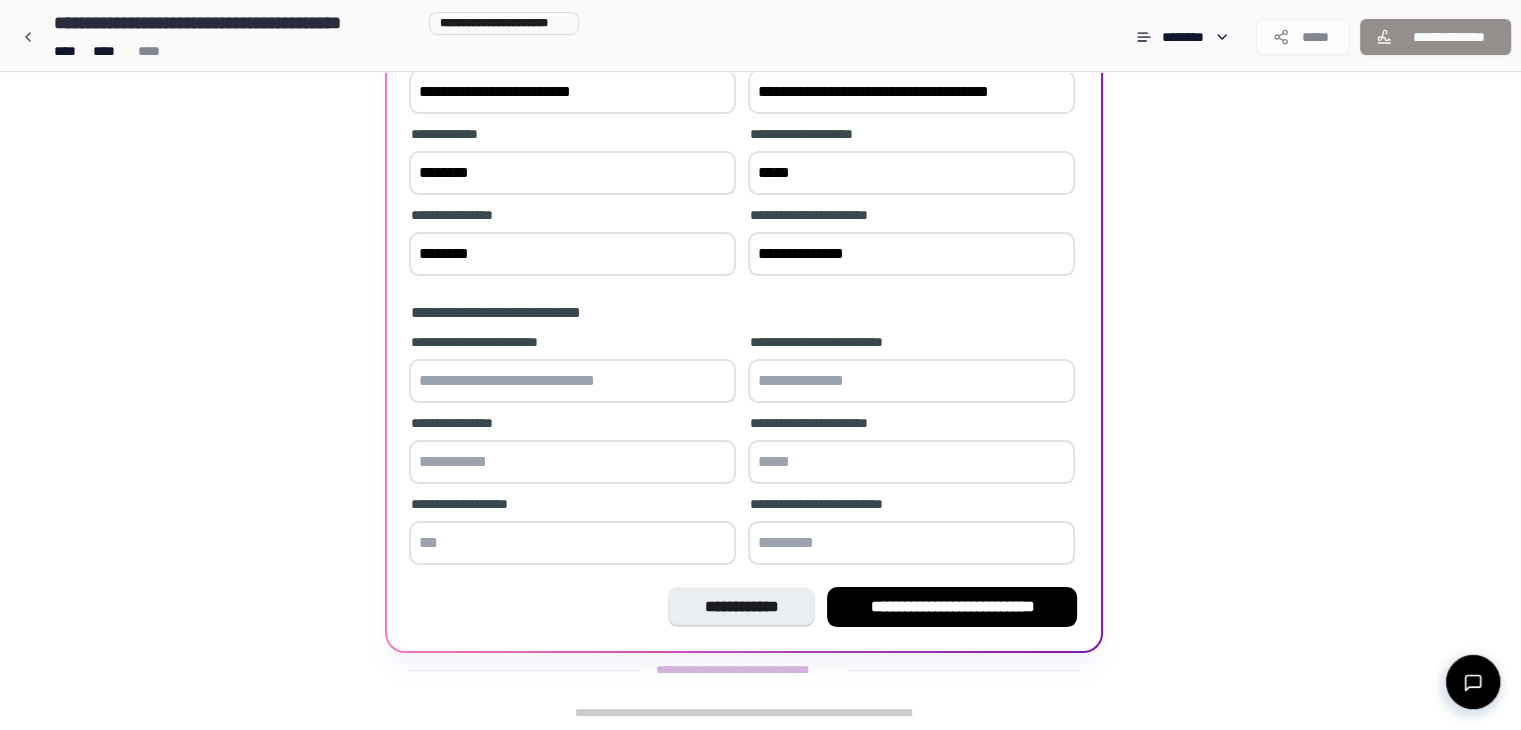 click at bounding box center [572, 381] 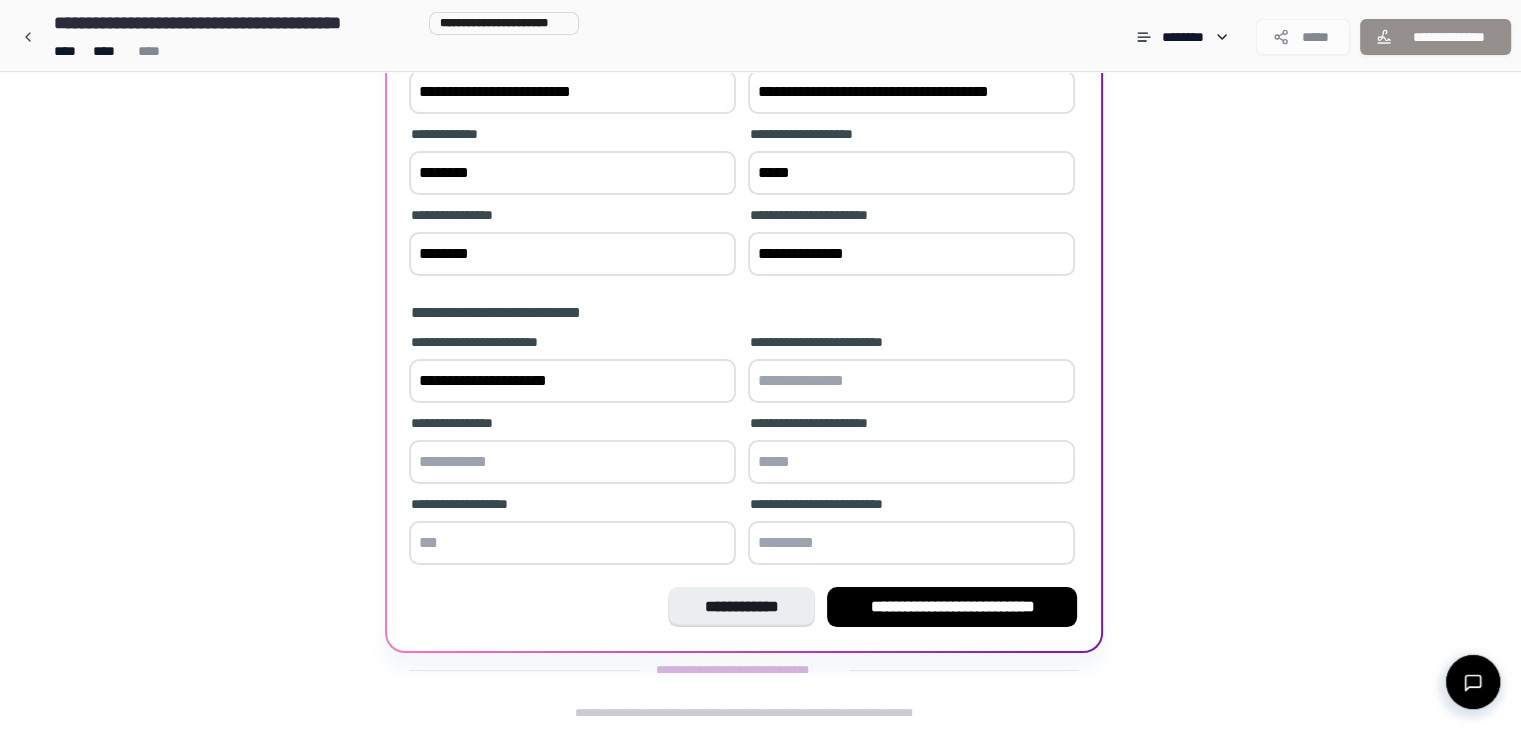 type on "**********" 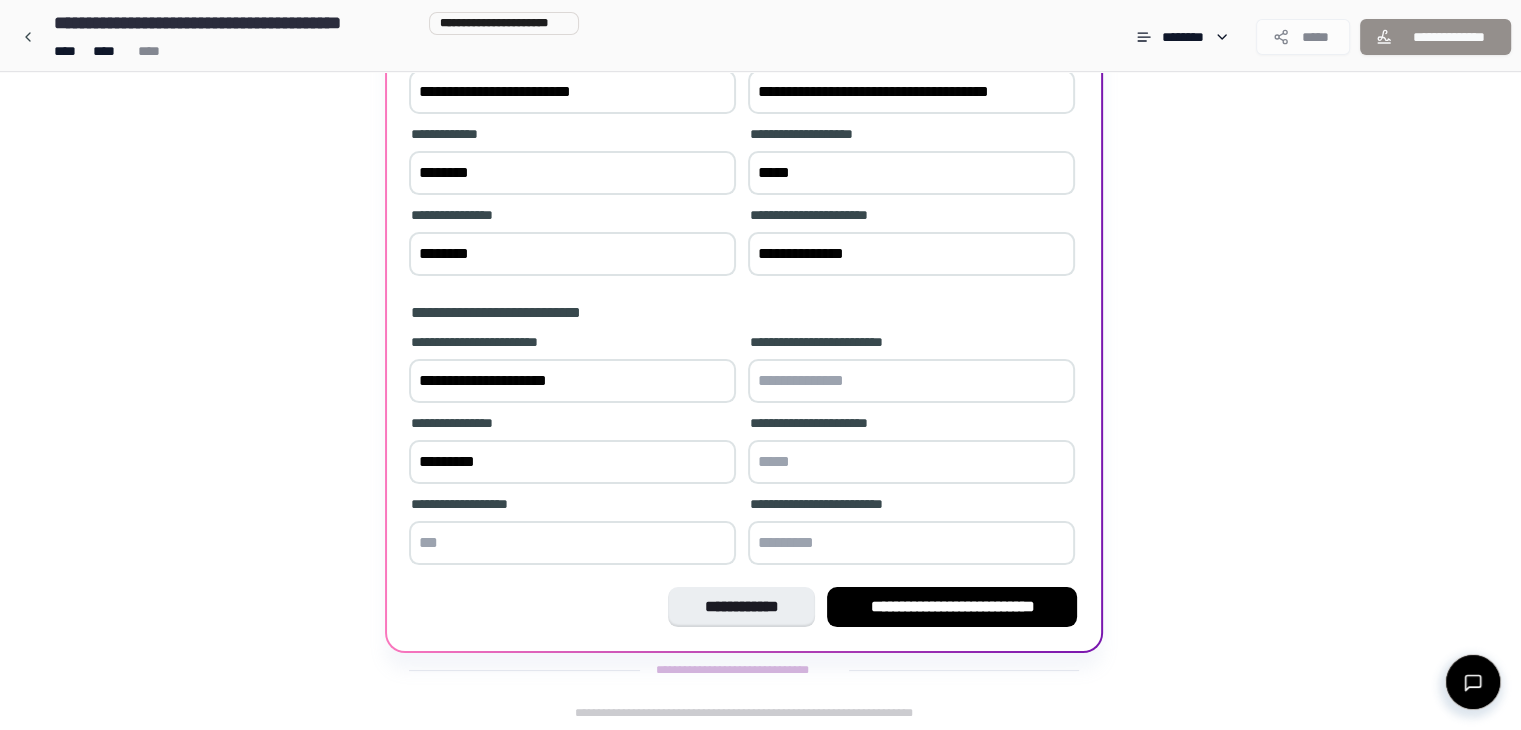 type on "*********" 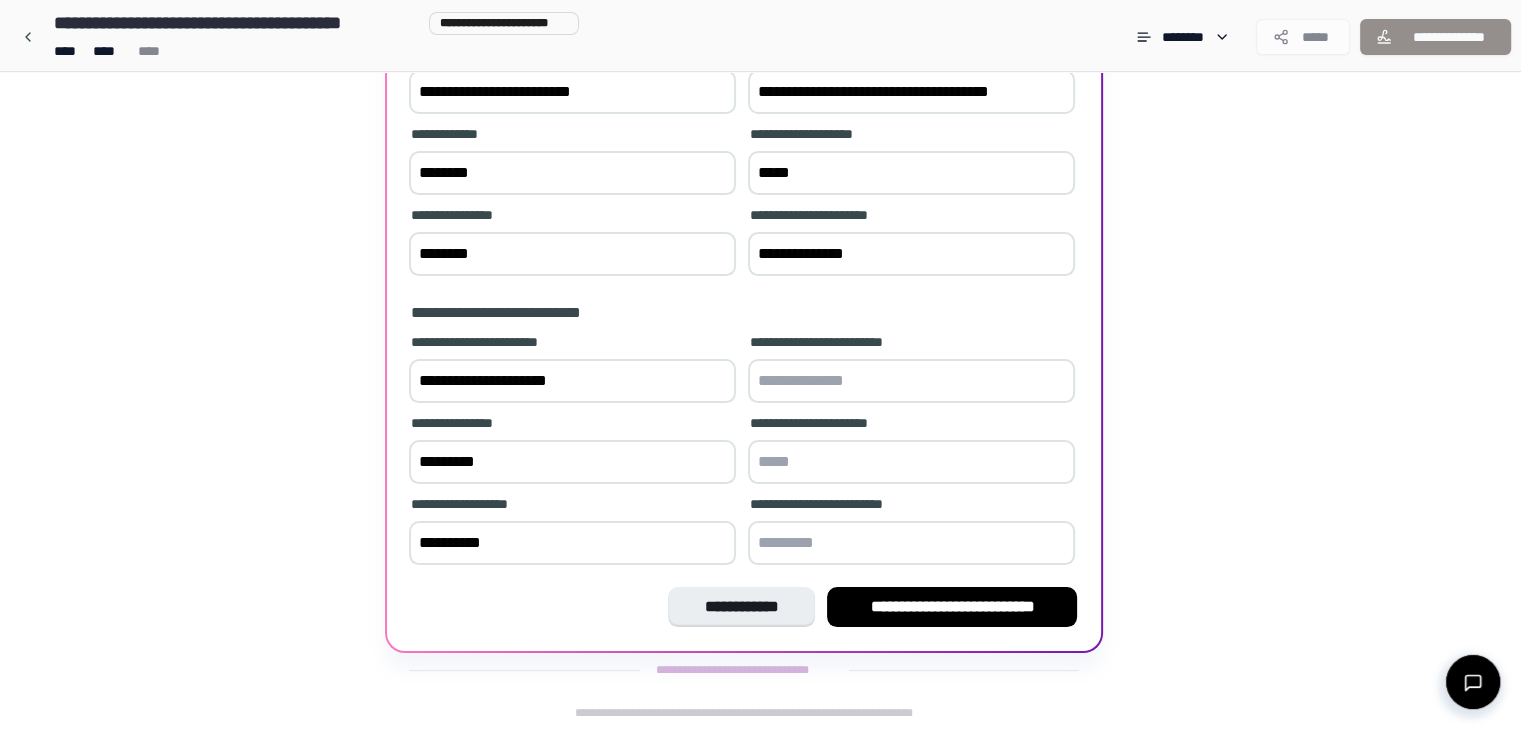 type on "*********" 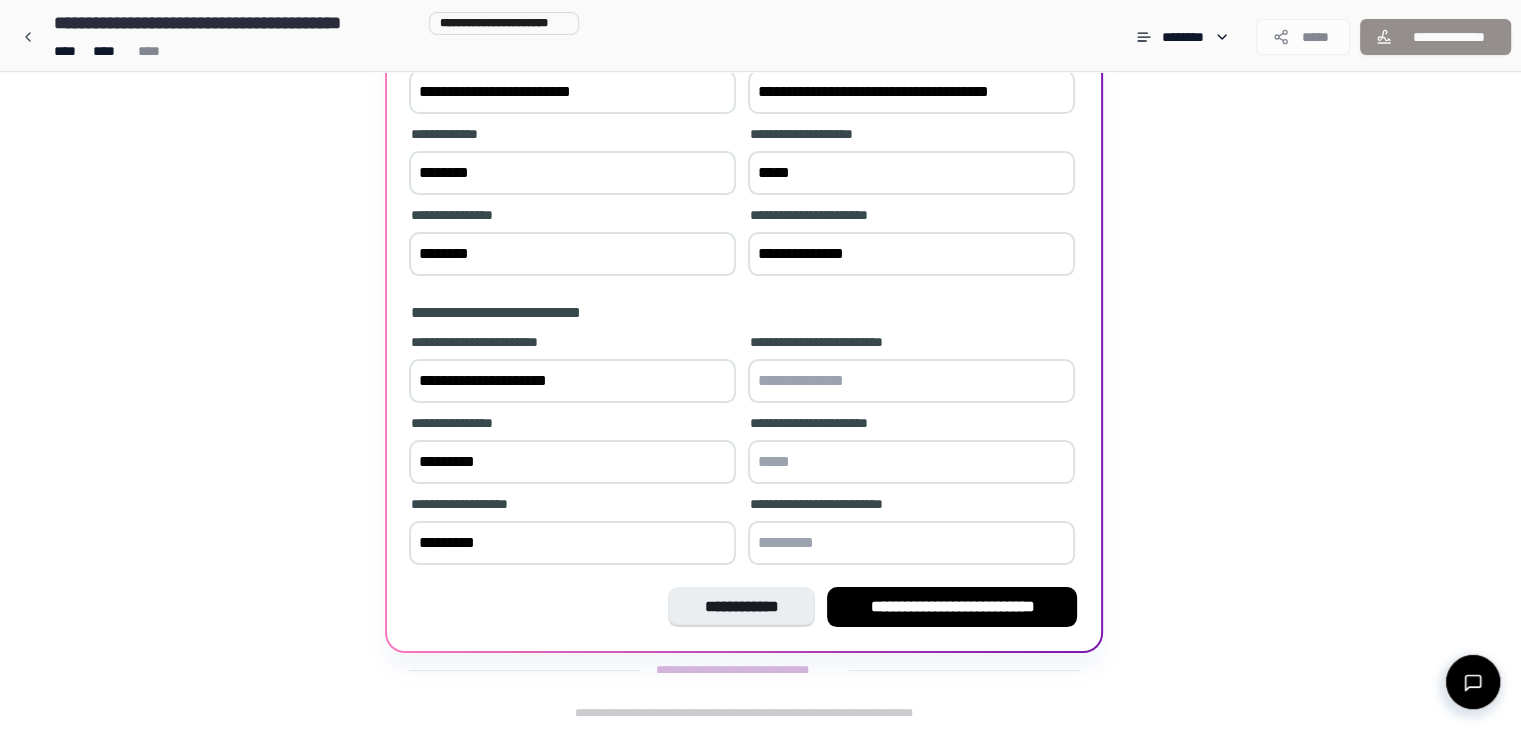 click at bounding box center [911, 381] 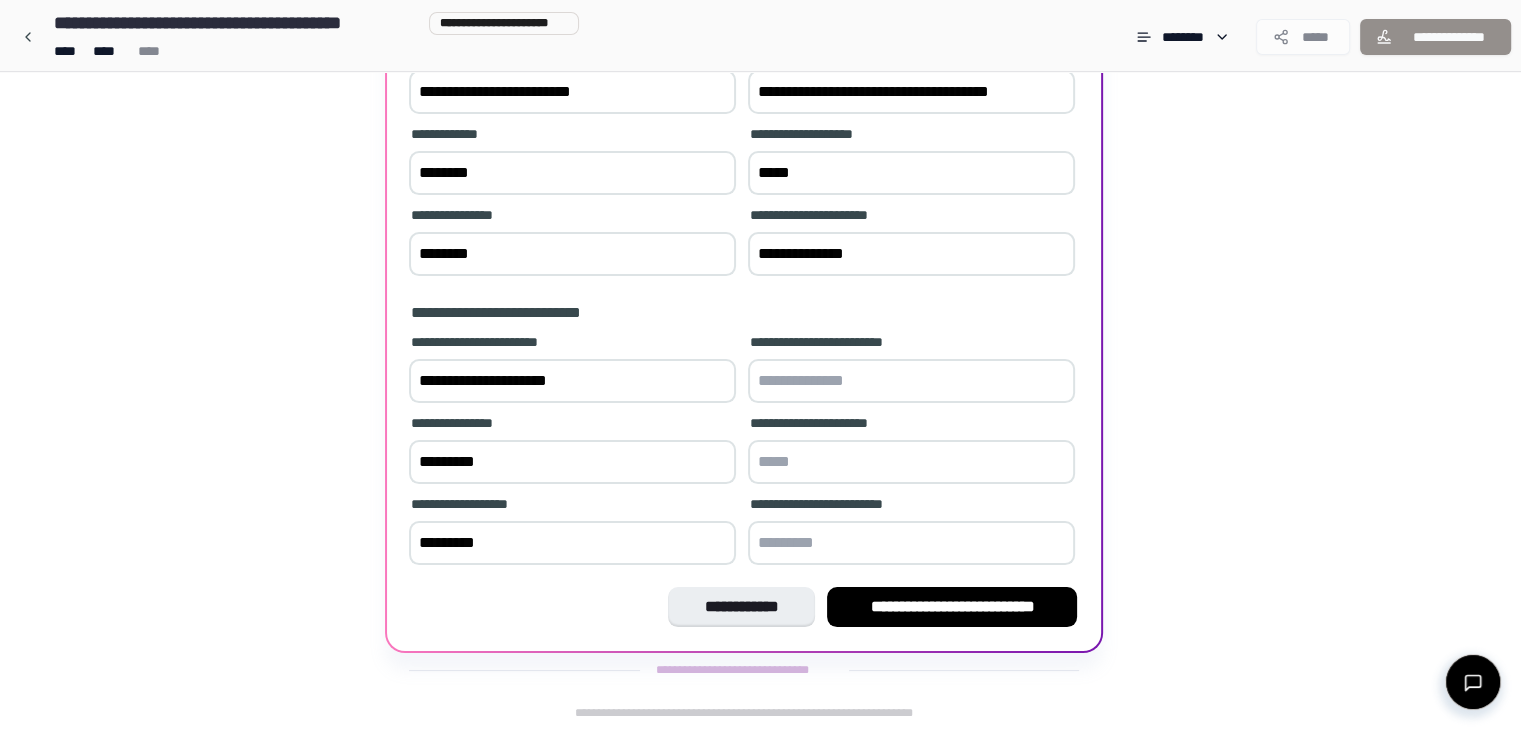 paste on "**********" 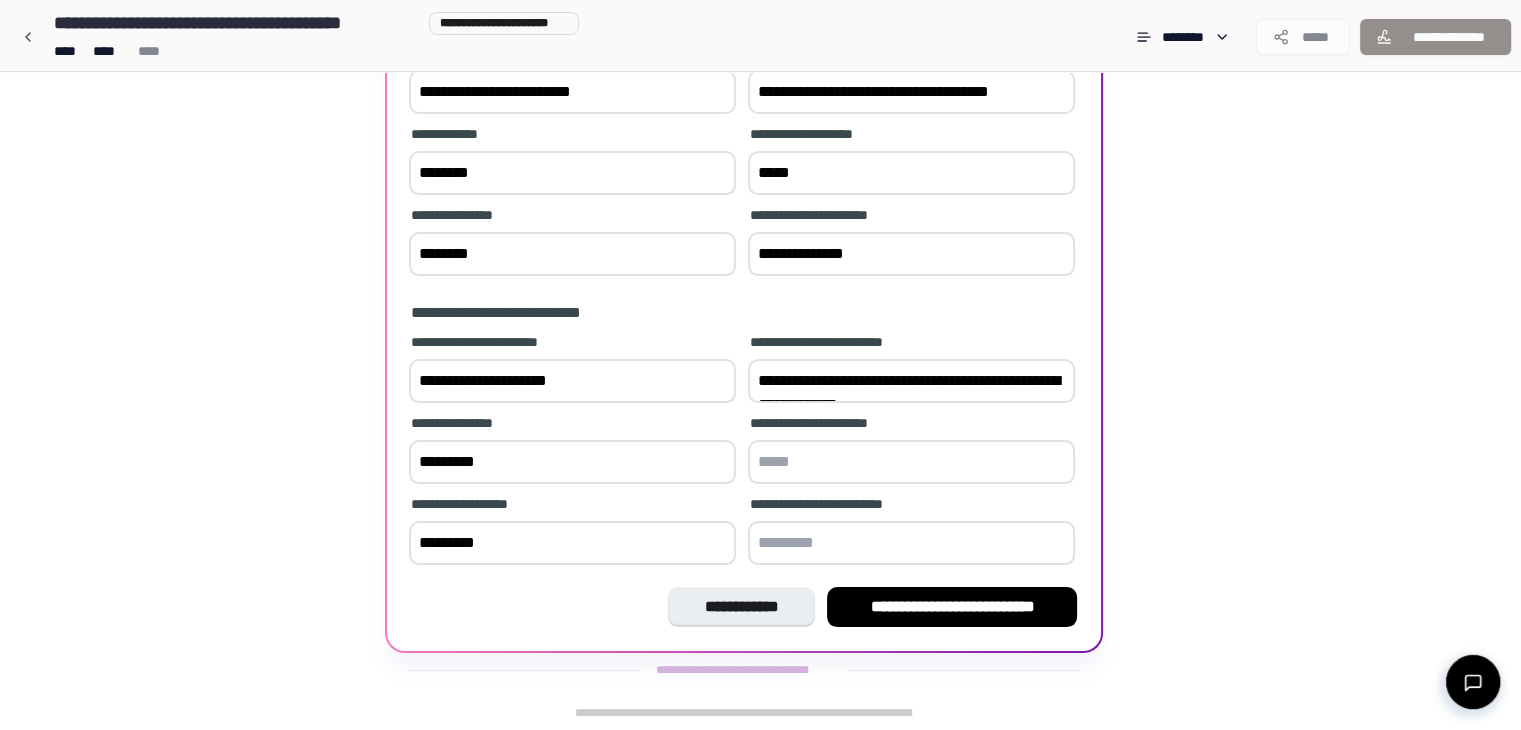 scroll, scrollTop: 320, scrollLeft: 0, axis: vertical 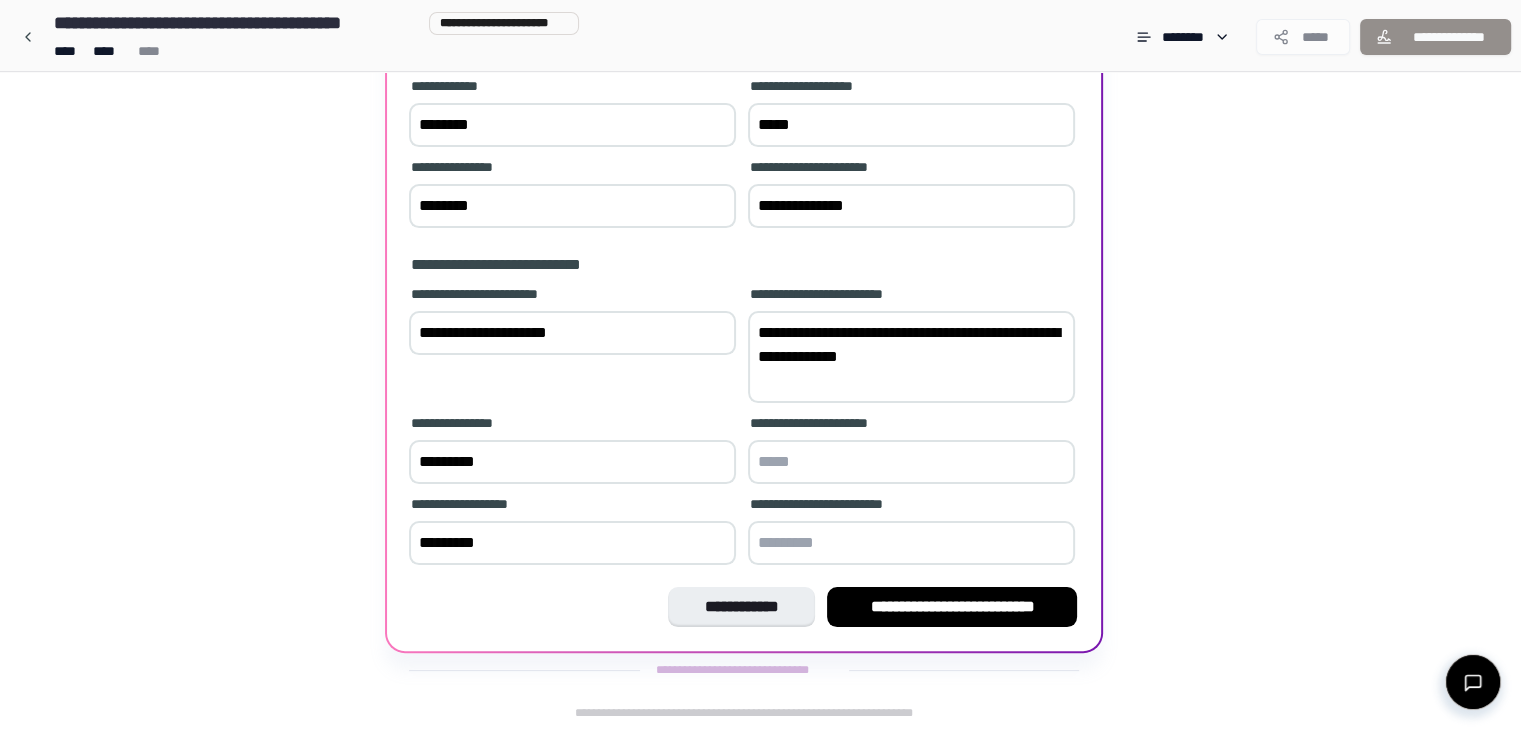 type on "**********" 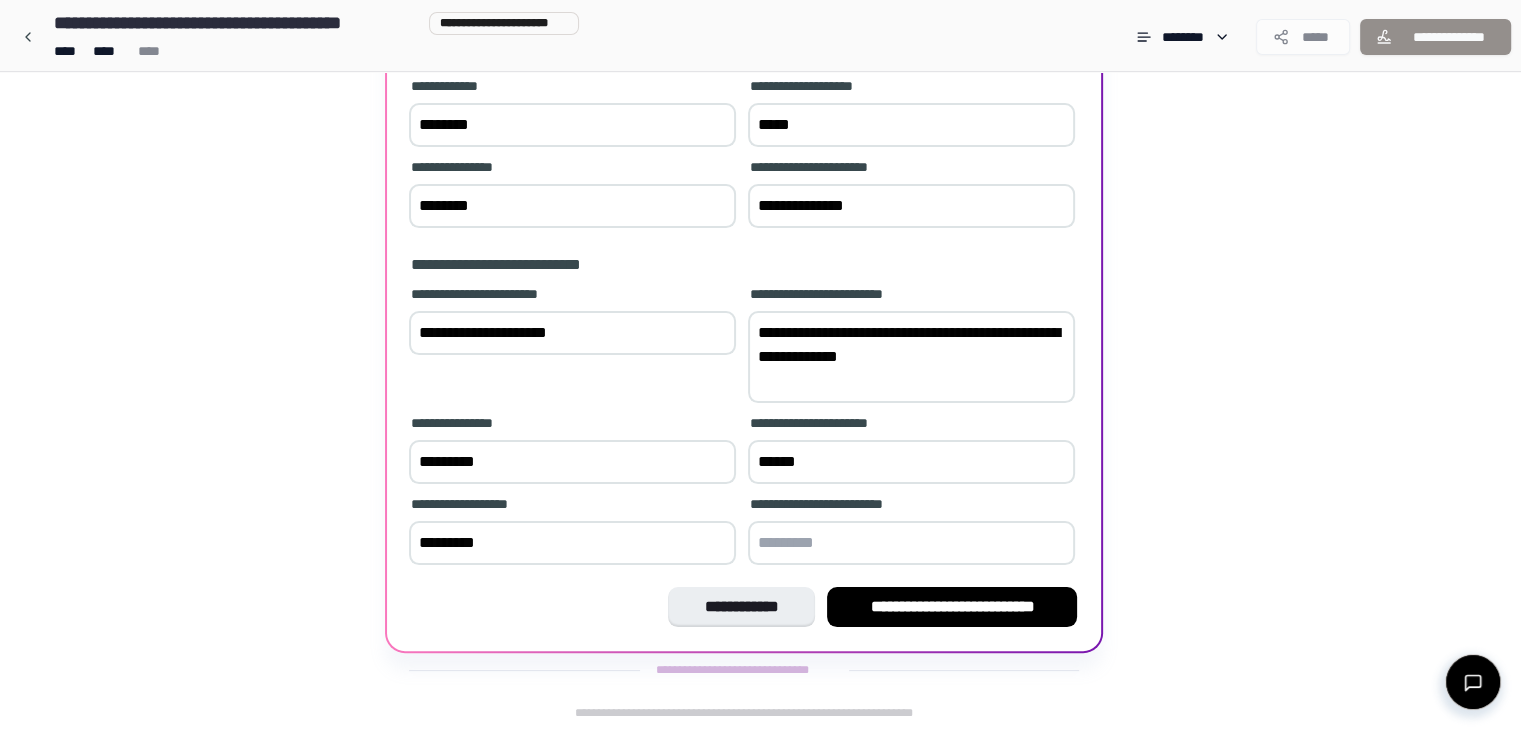 type on "******" 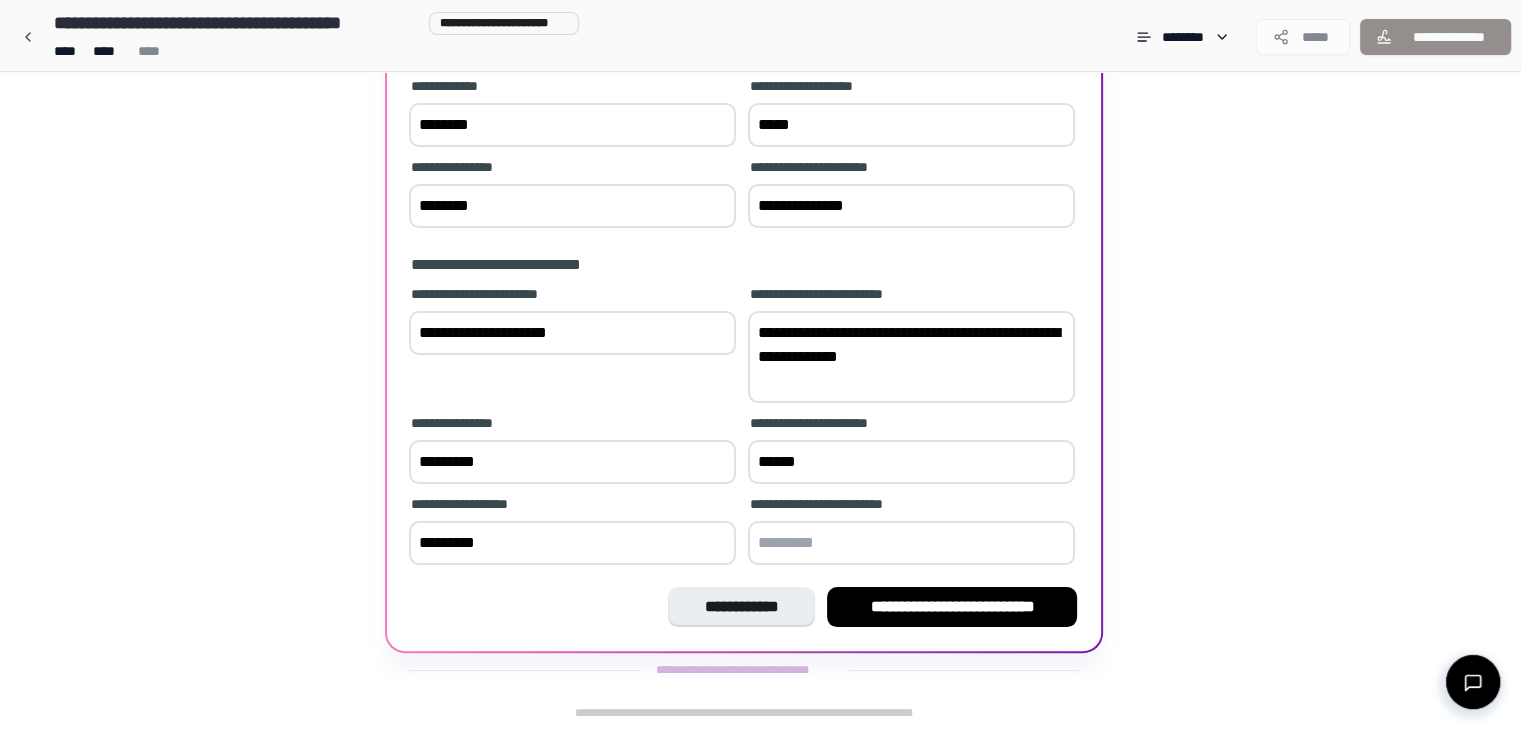 paste on "**********" 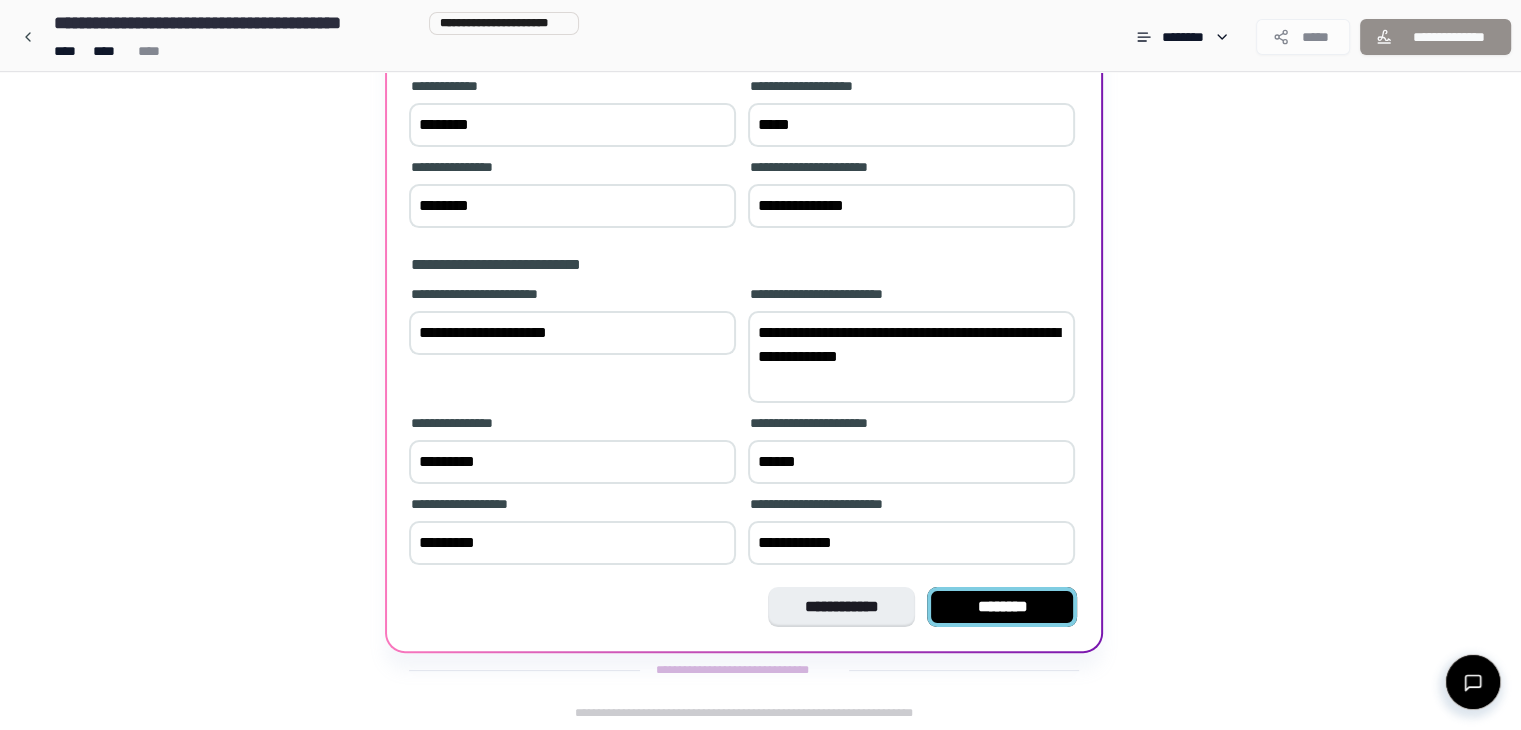 type on "**********" 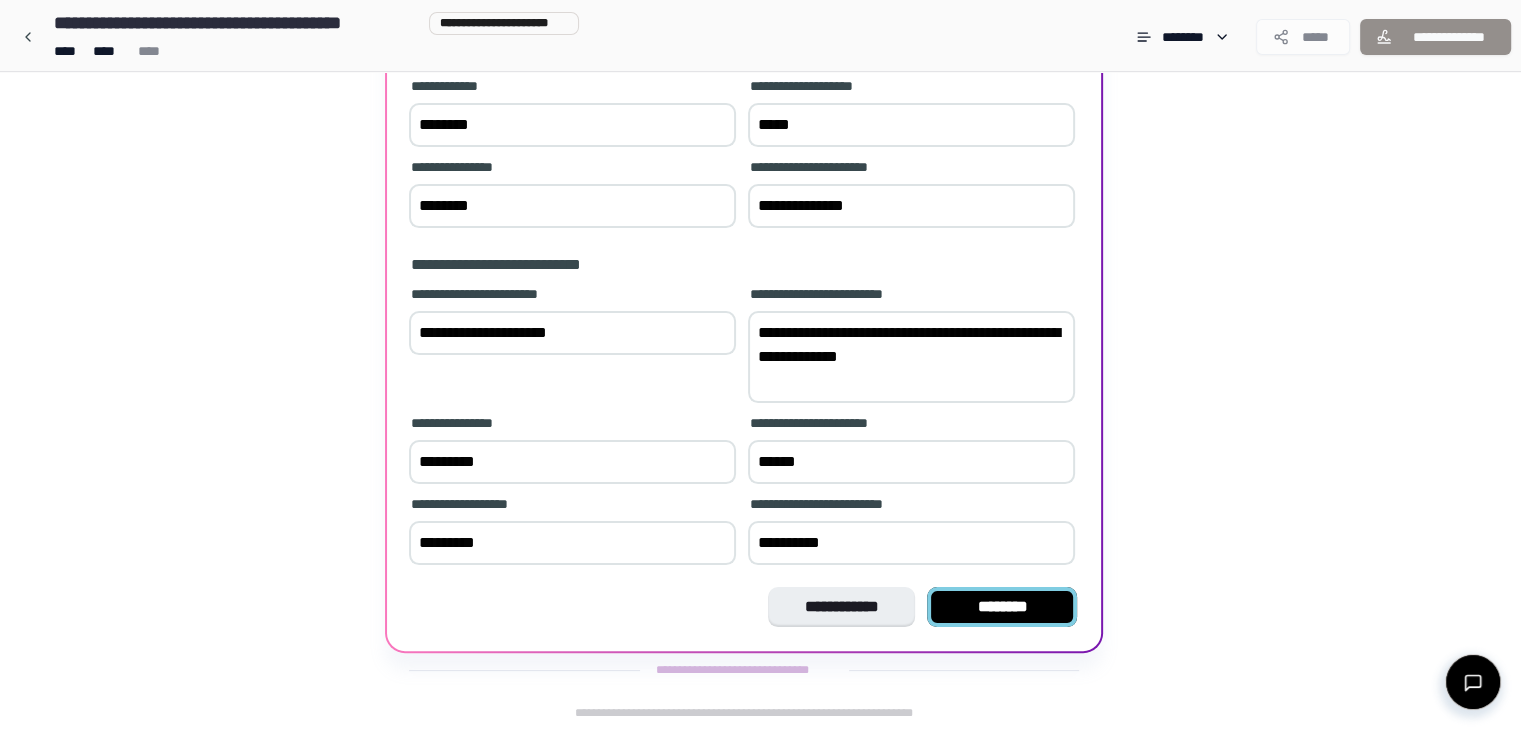 click on "********" at bounding box center (1002, 607) 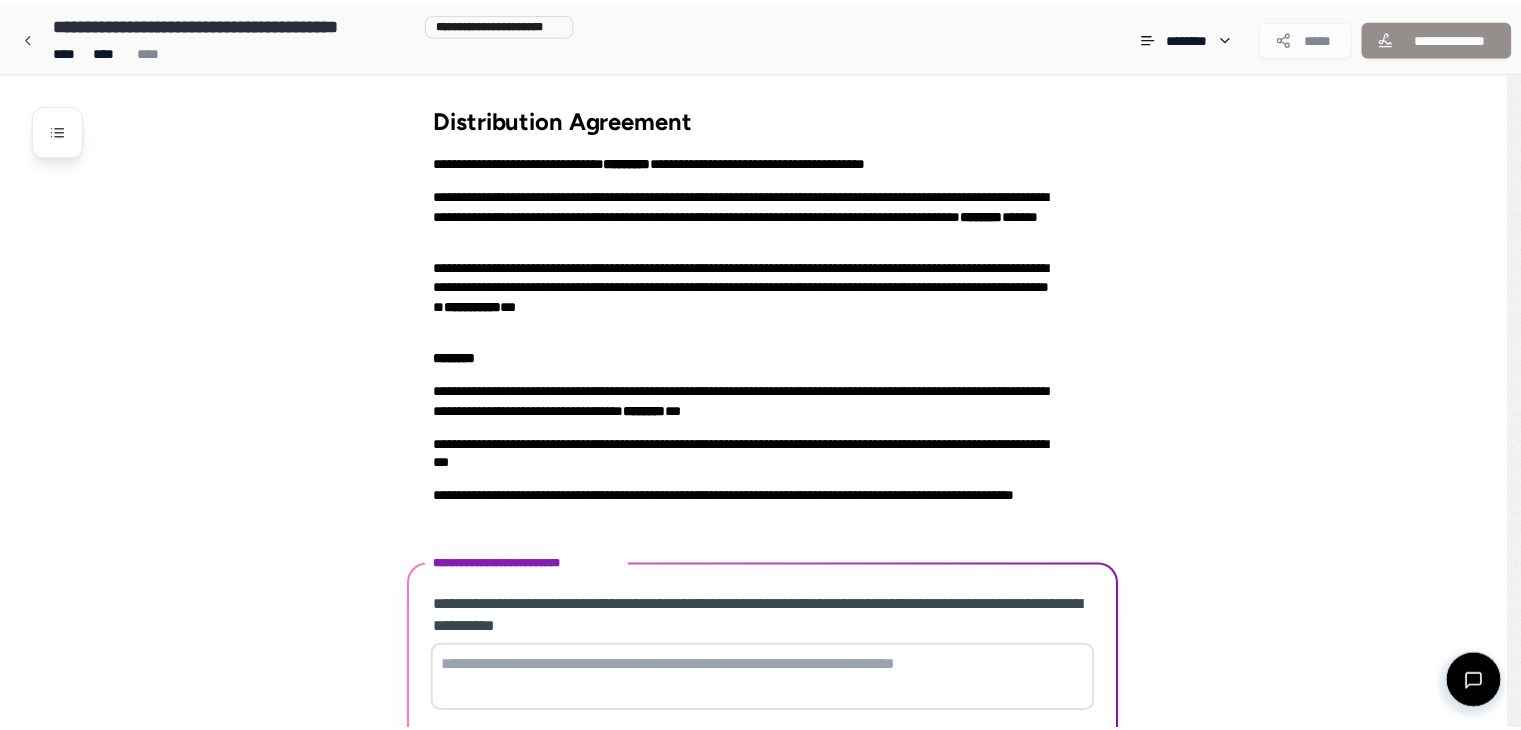scroll, scrollTop: 147, scrollLeft: 0, axis: vertical 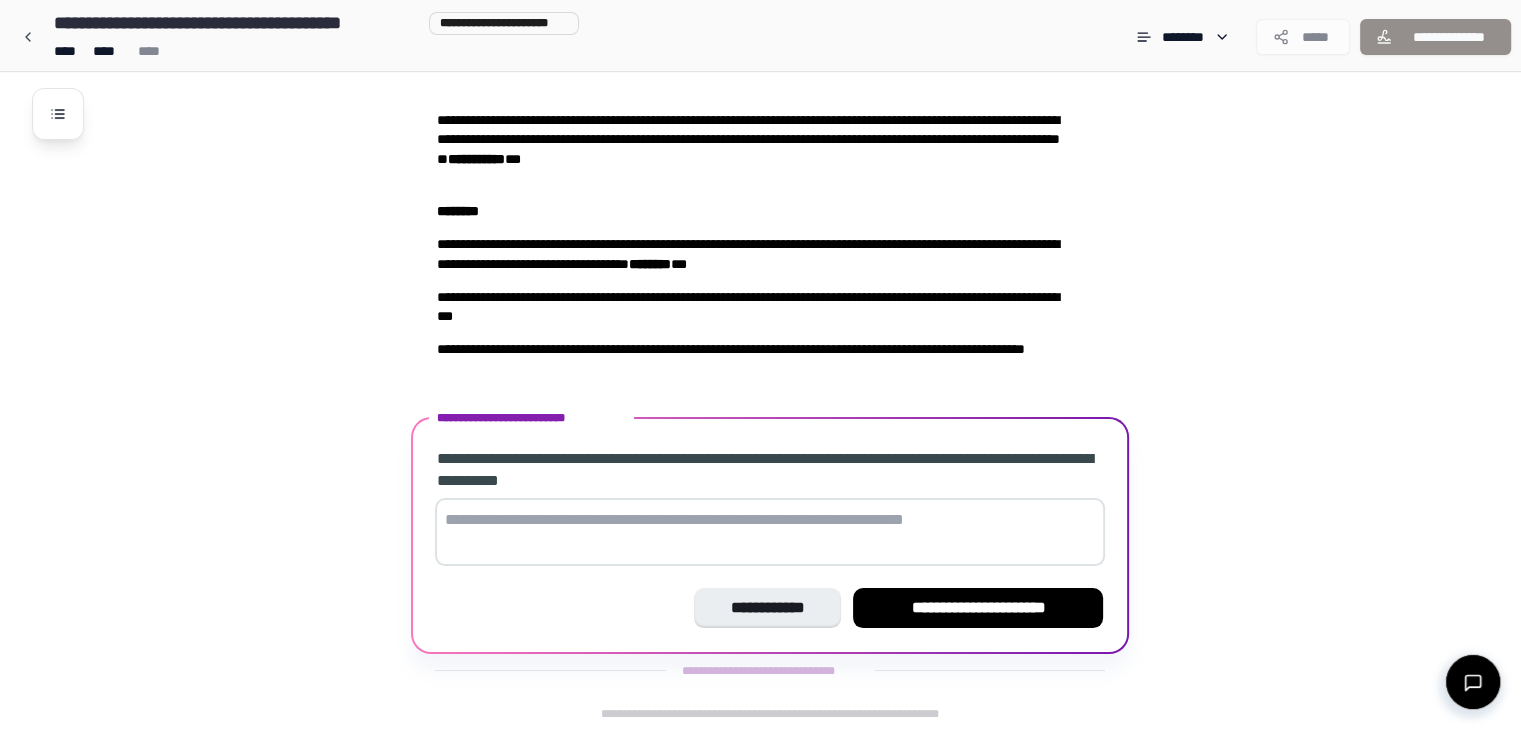 click at bounding box center (770, 532) 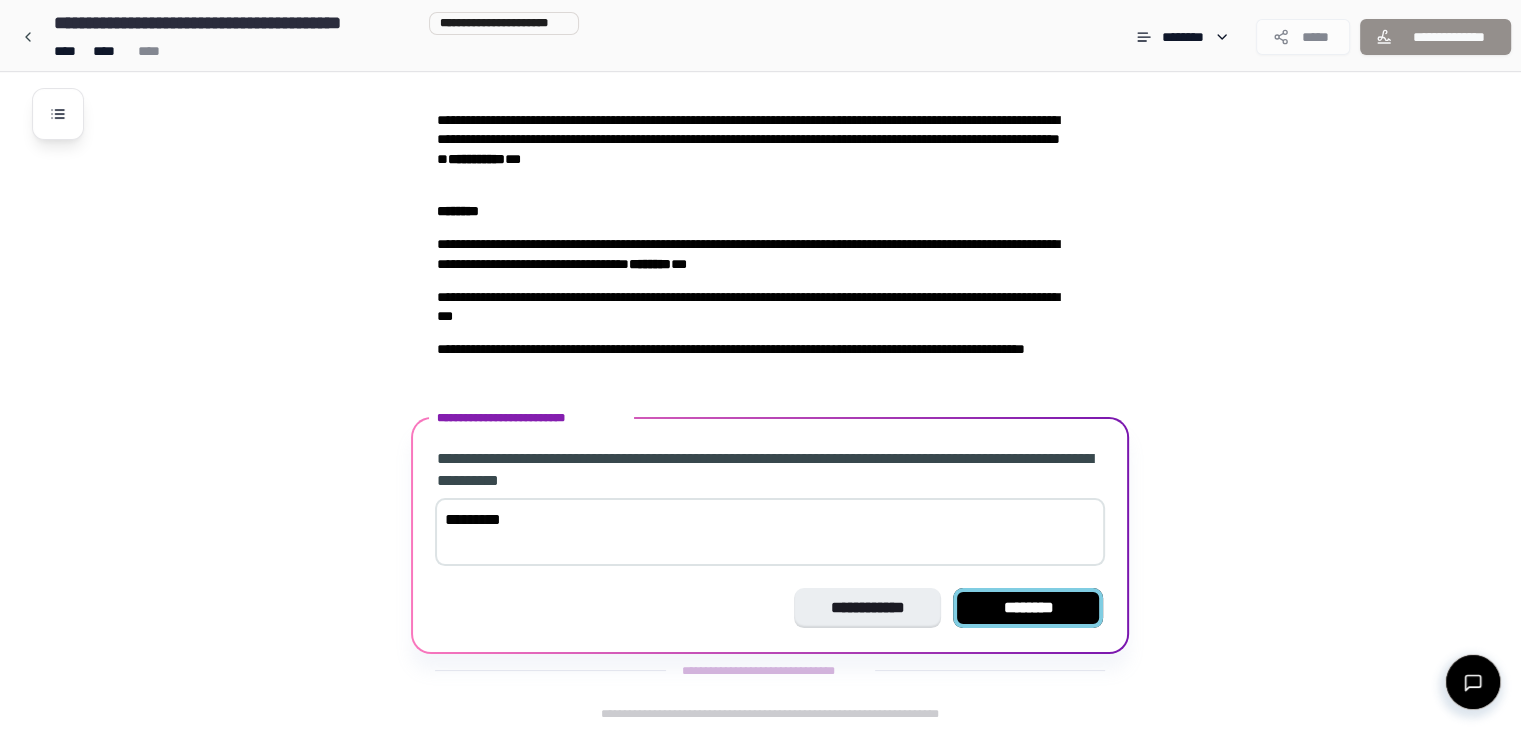 type on "*********" 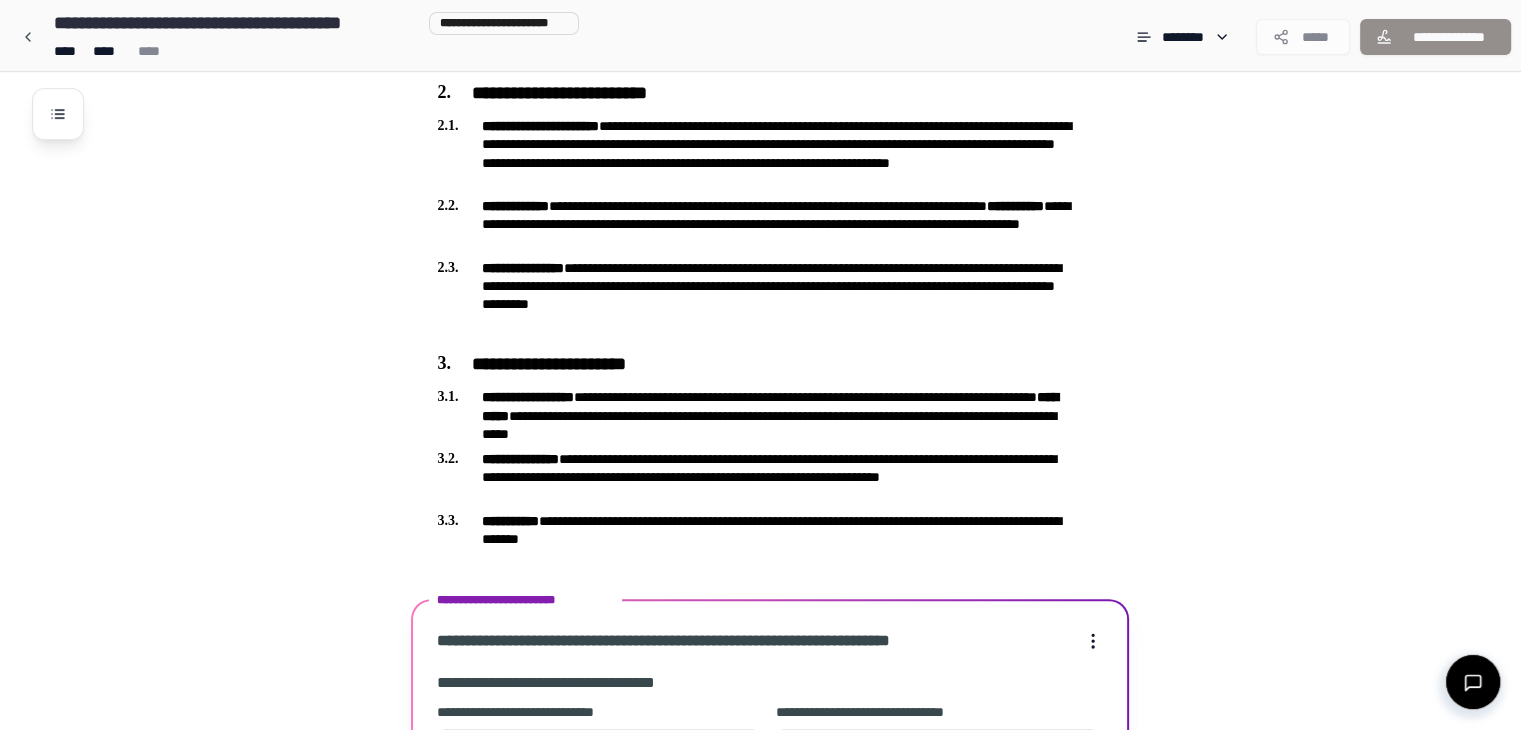 scroll, scrollTop: 1124, scrollLeft: 0, axis: vertical 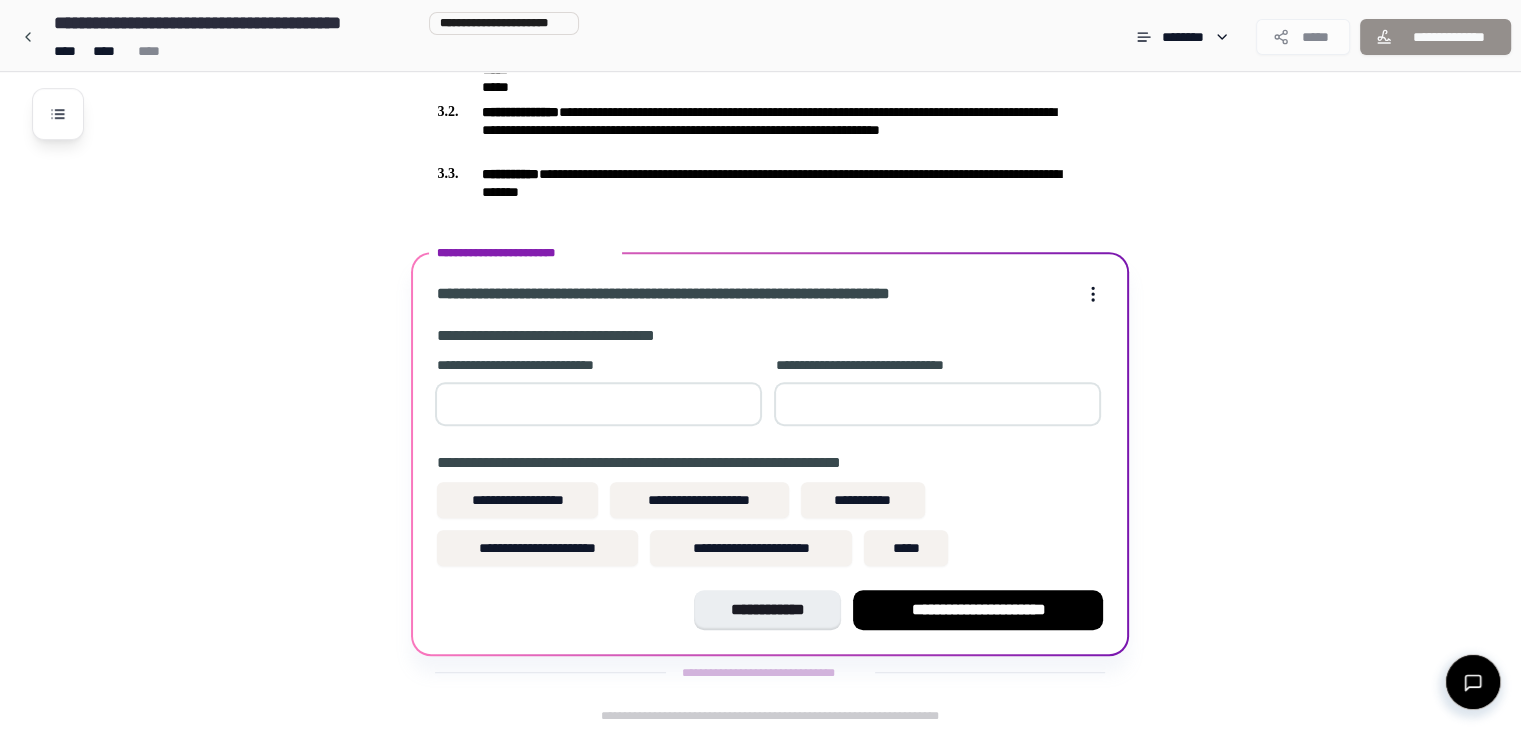 click at bounding box center (598, 404) 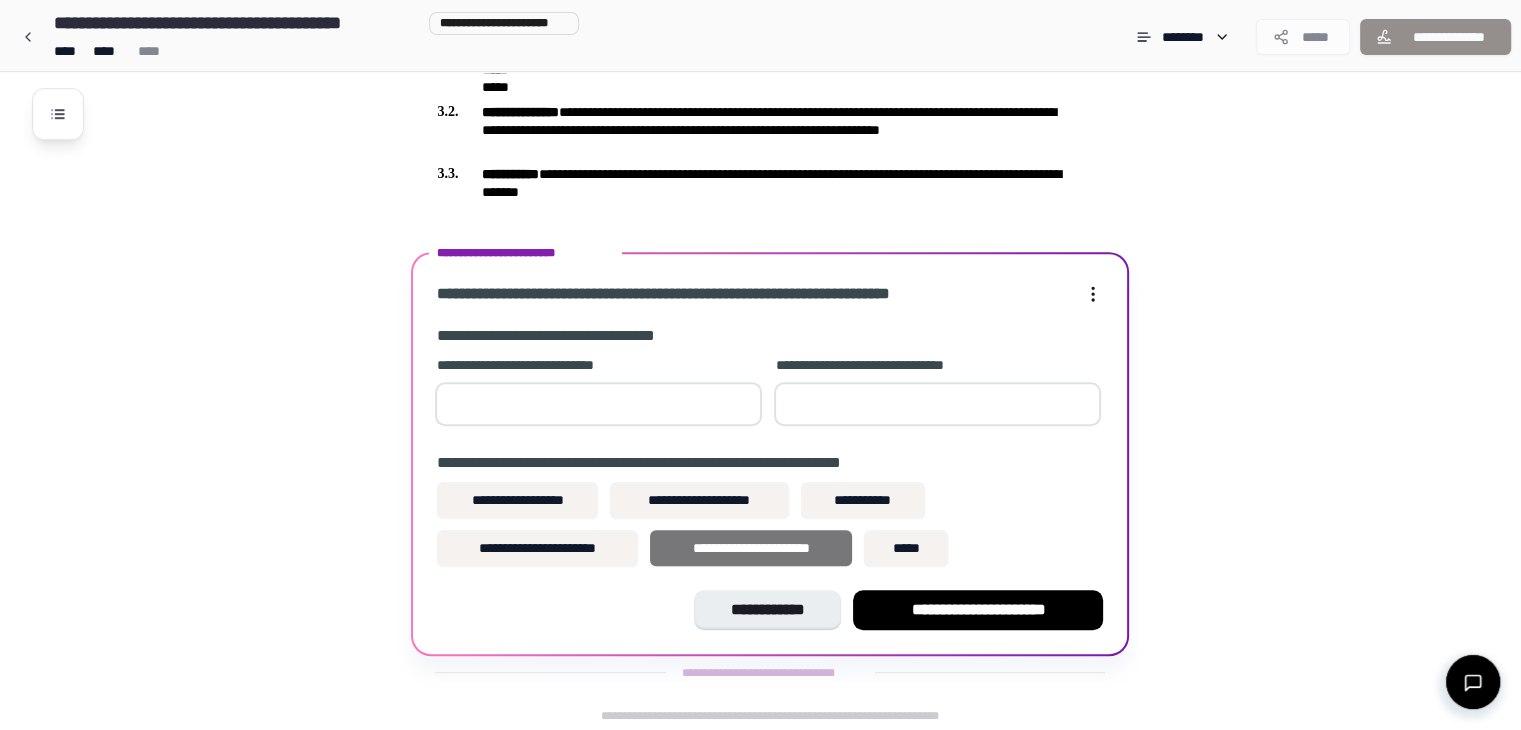 click on "**********" at bounding box center [751, 548] 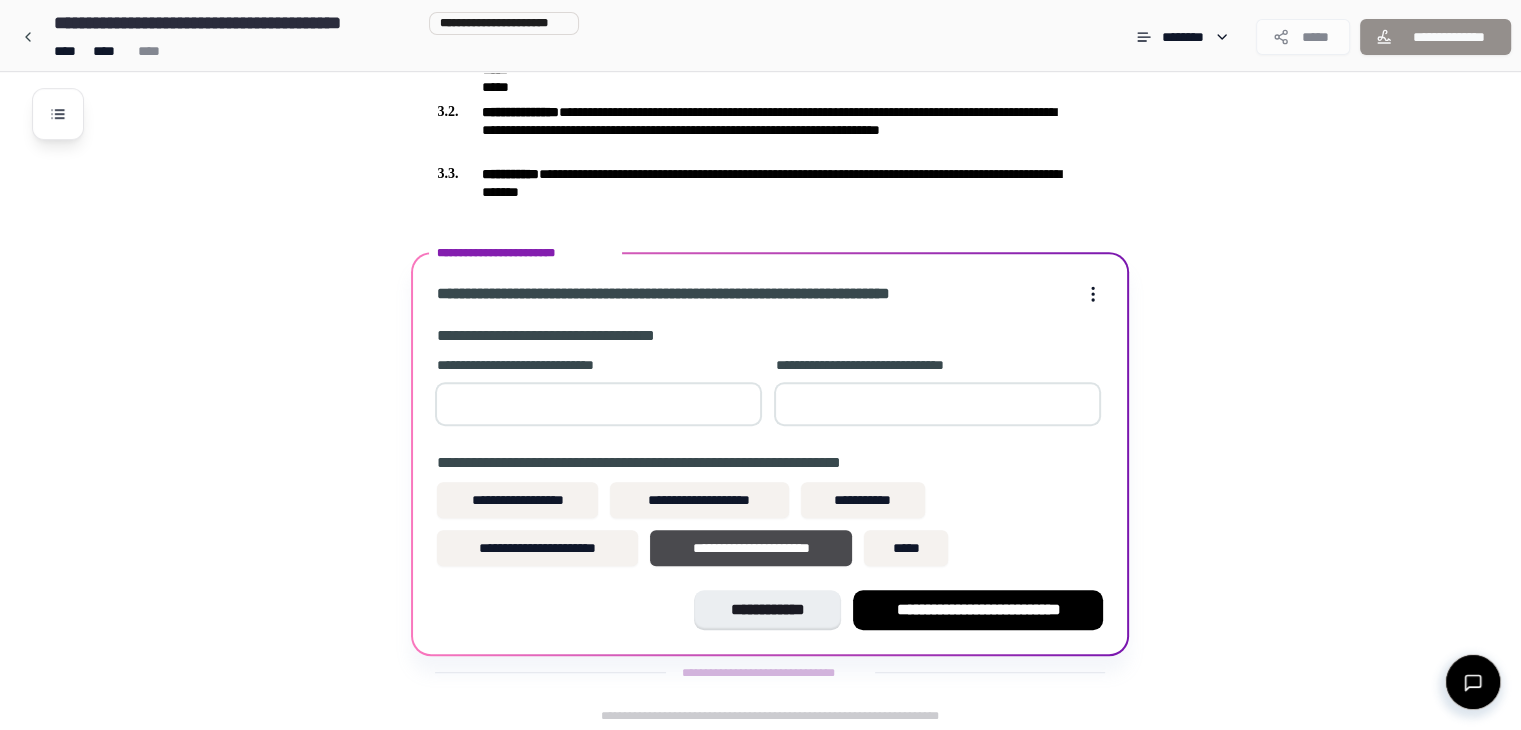 click at bounding box center (598, 404) 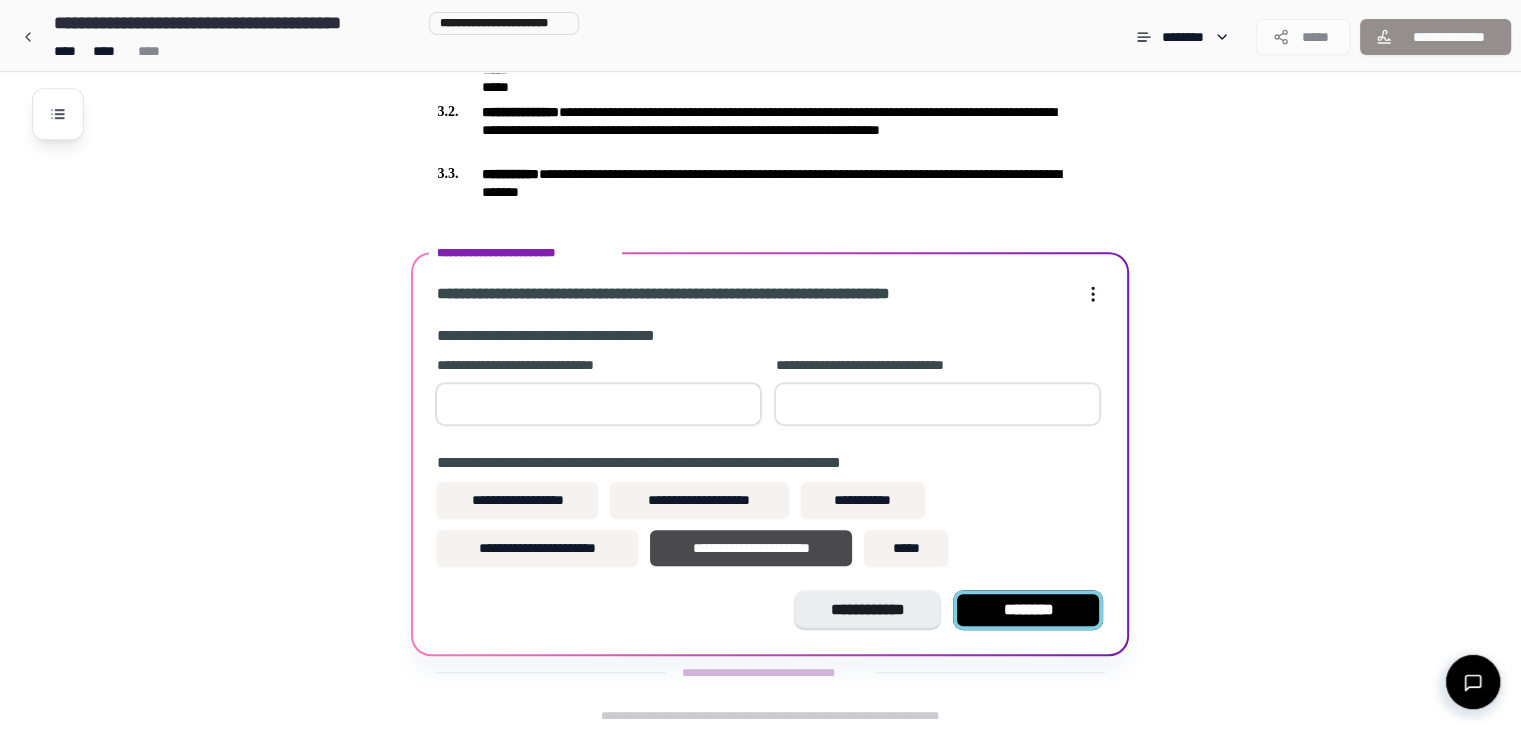 type on "**" 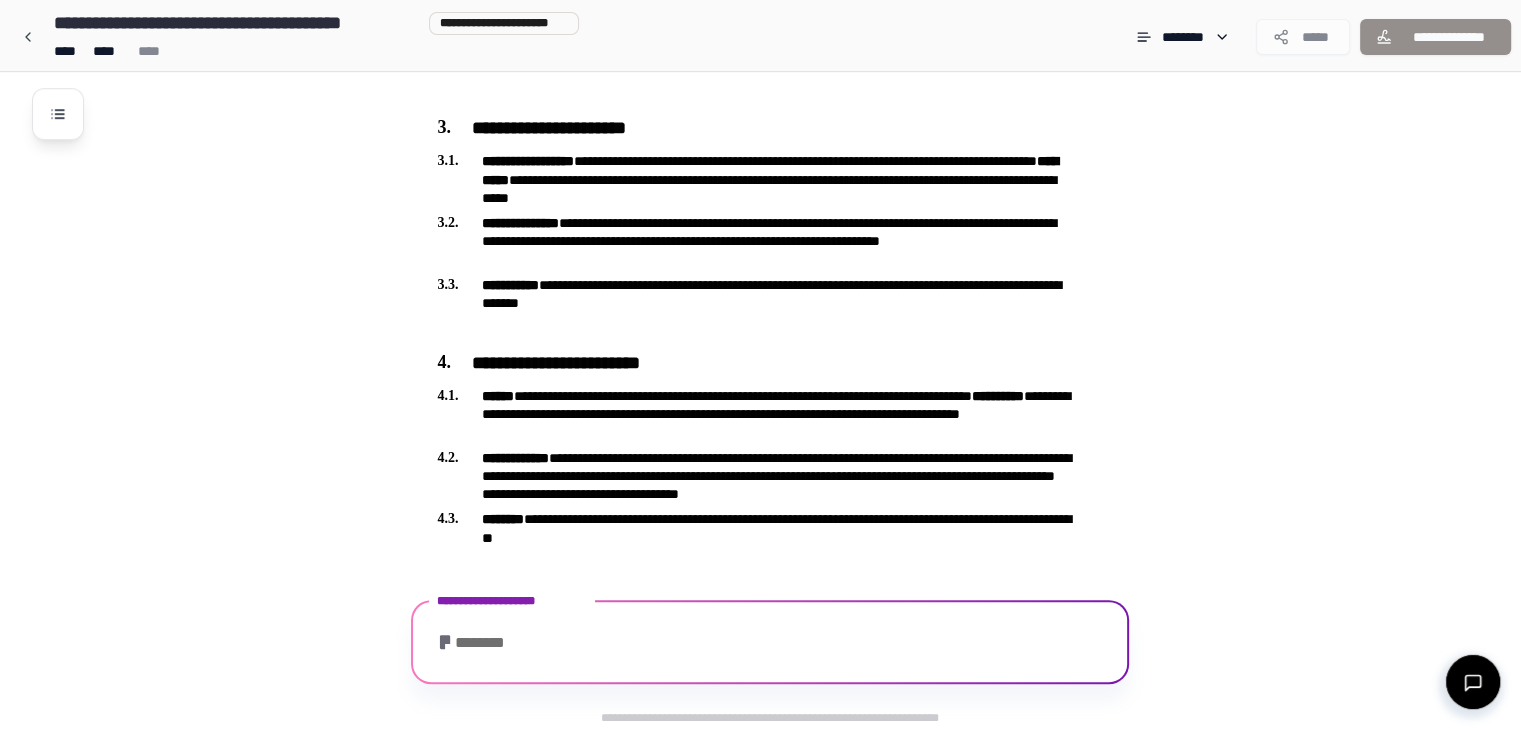 scroll, scrollTop: 1347, scrollLeft: 0, axis: vertical 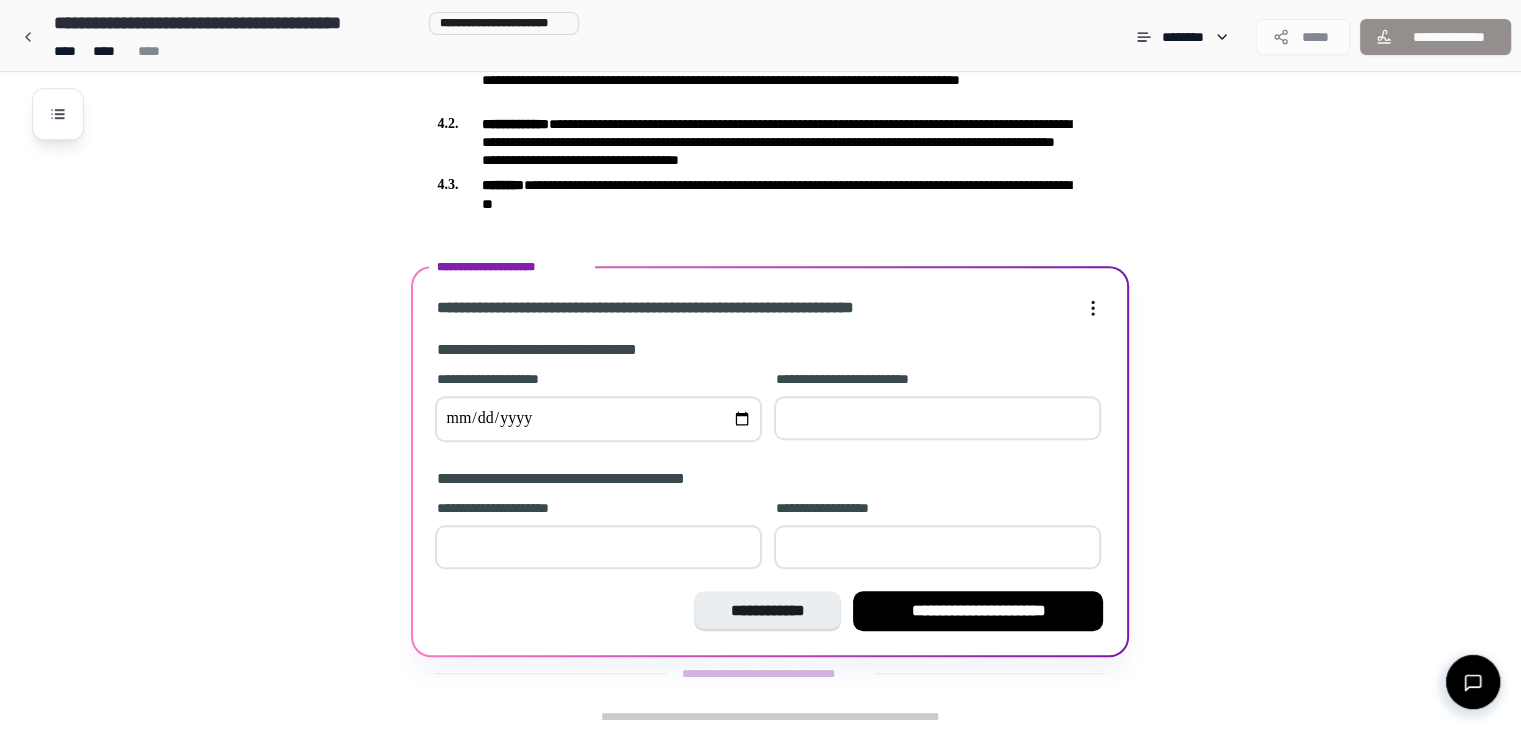 click at bounding box center (598, 419) 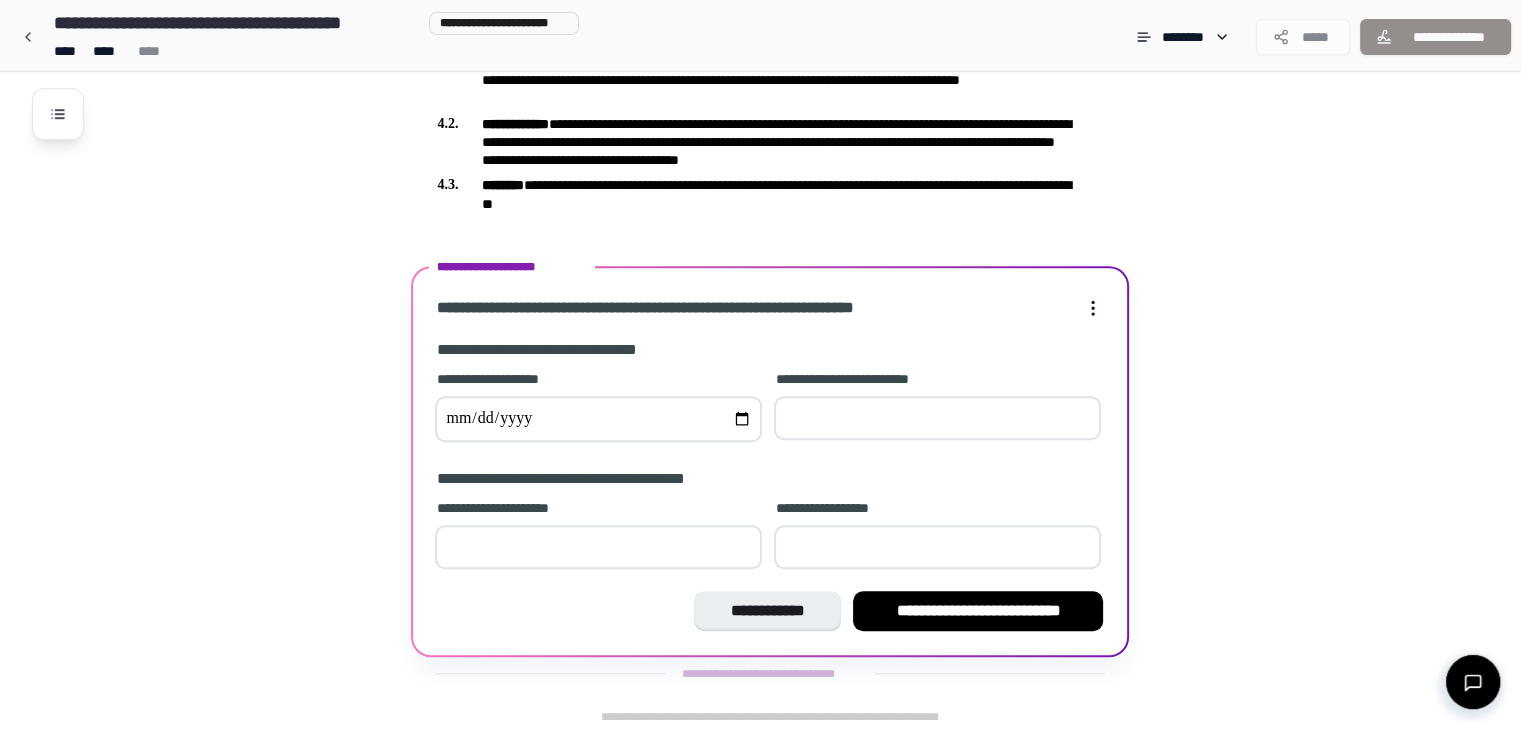type on "**********" 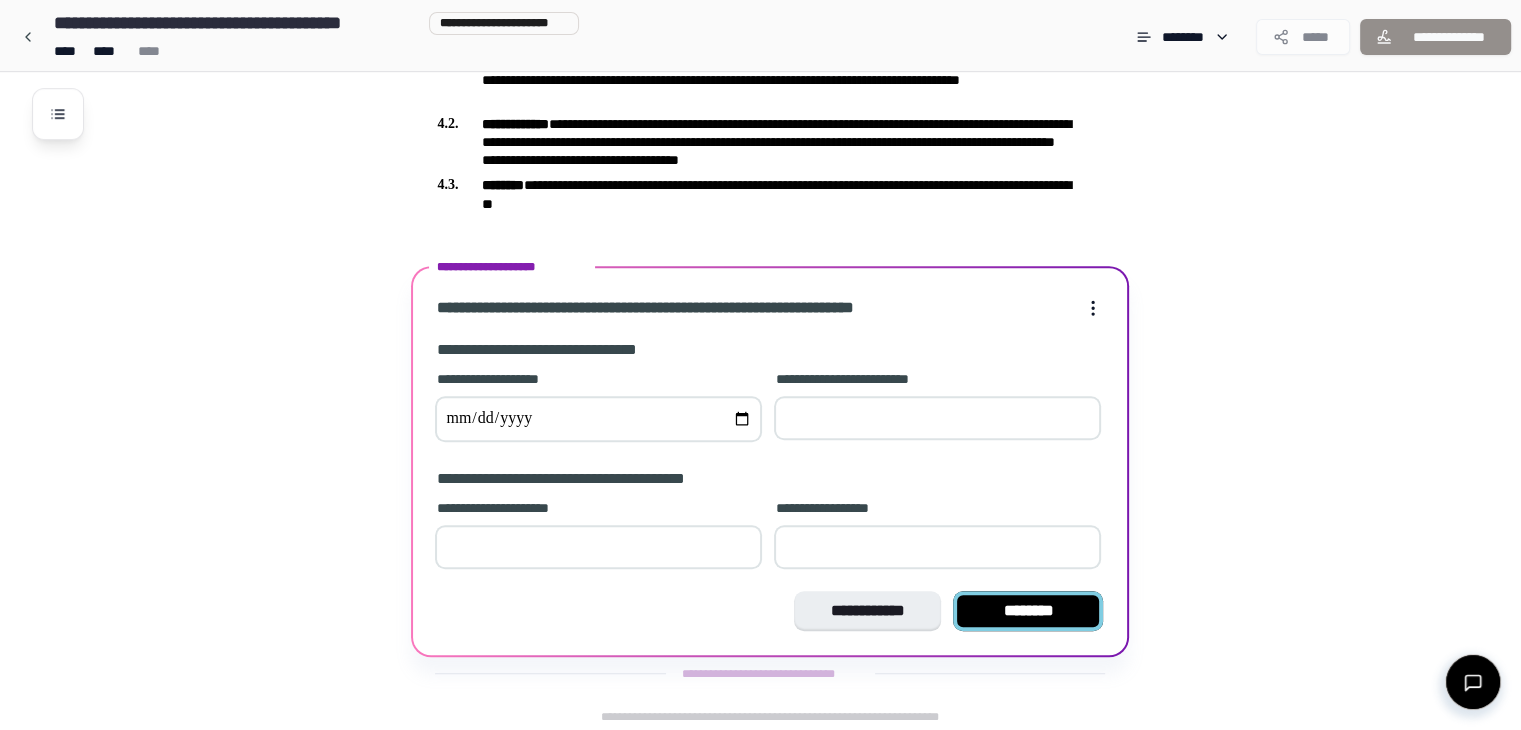 type on "*" 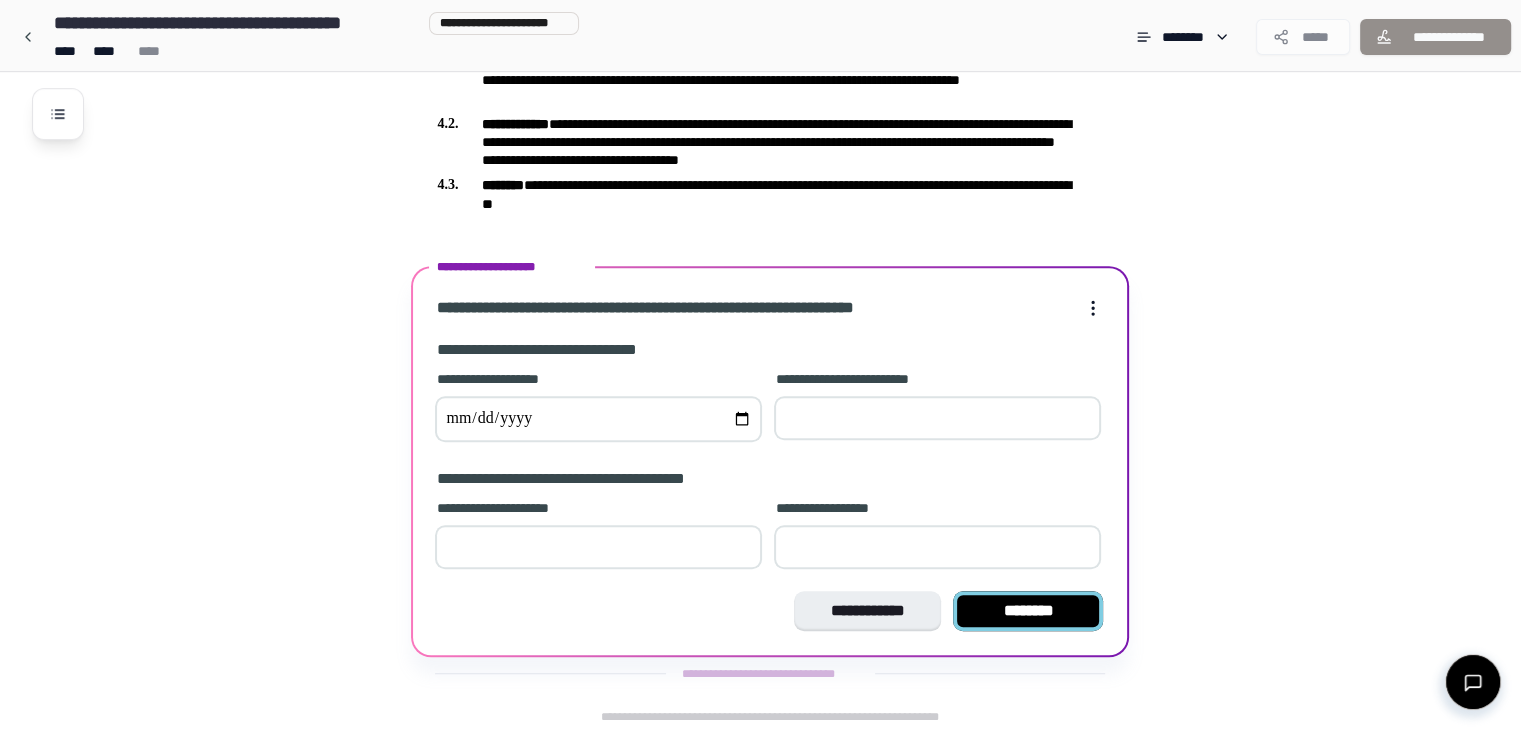 click on "********" at bounding box center (1028, 611) 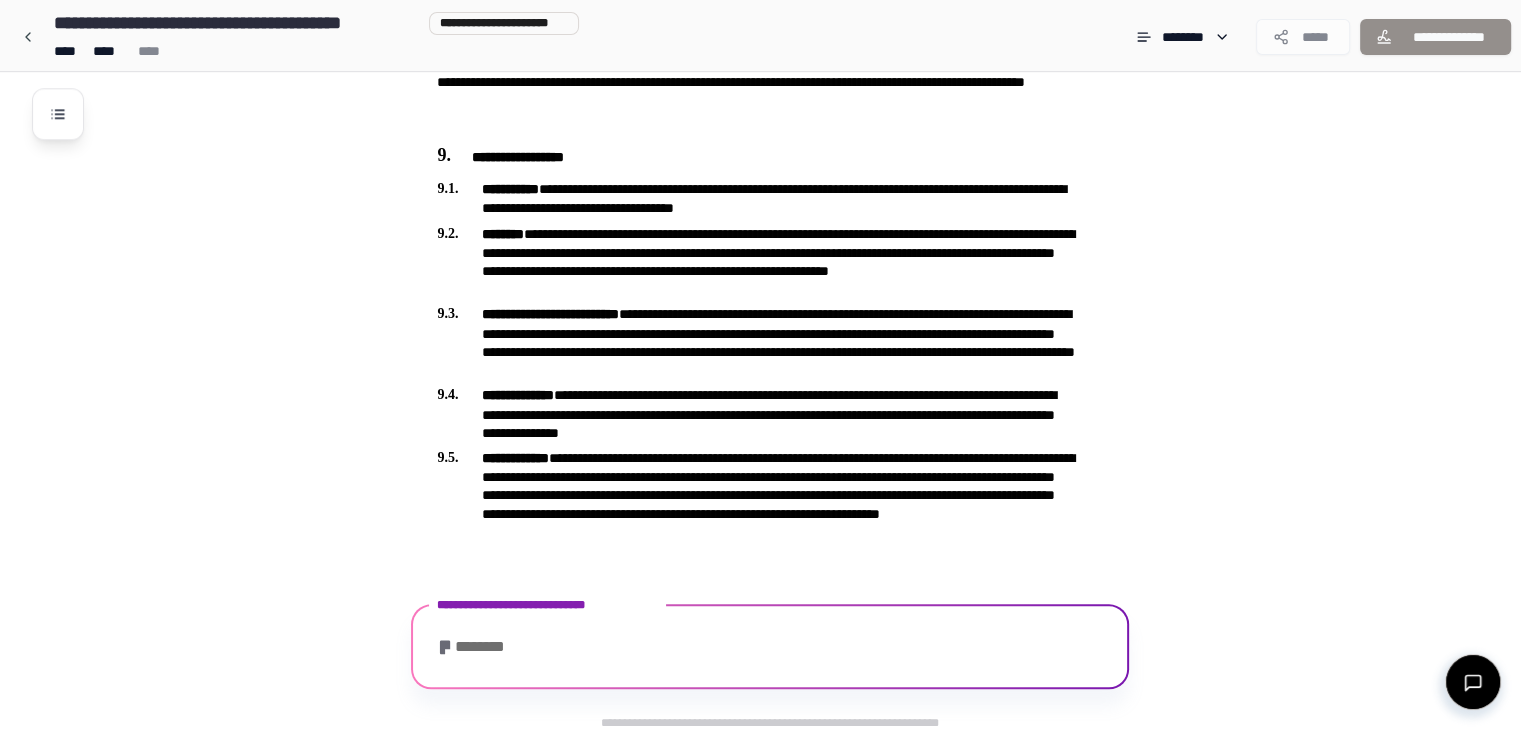 scroll, scrollTop: 2300, scrollLeft: 0, axis: vertical 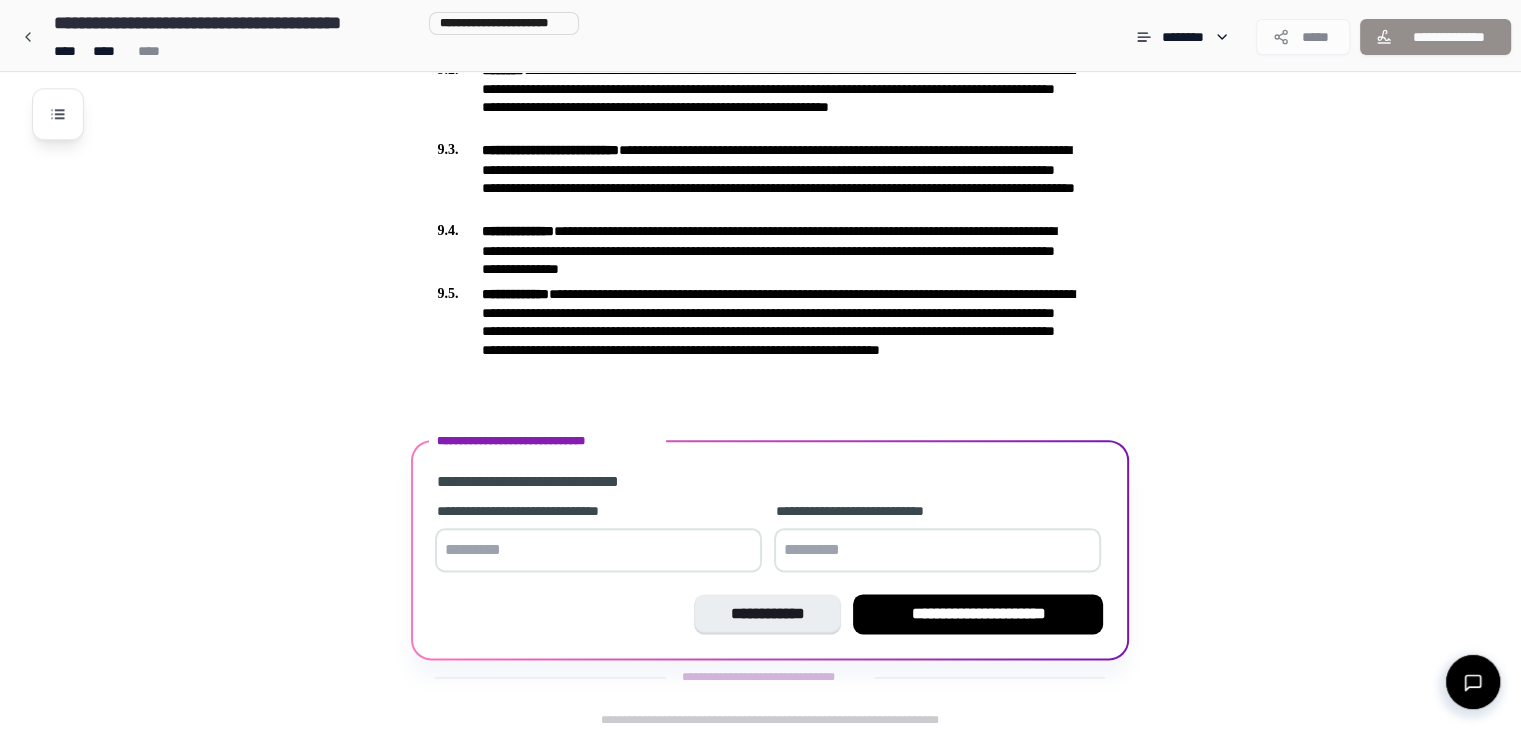 click at bounding box center (598, 550) 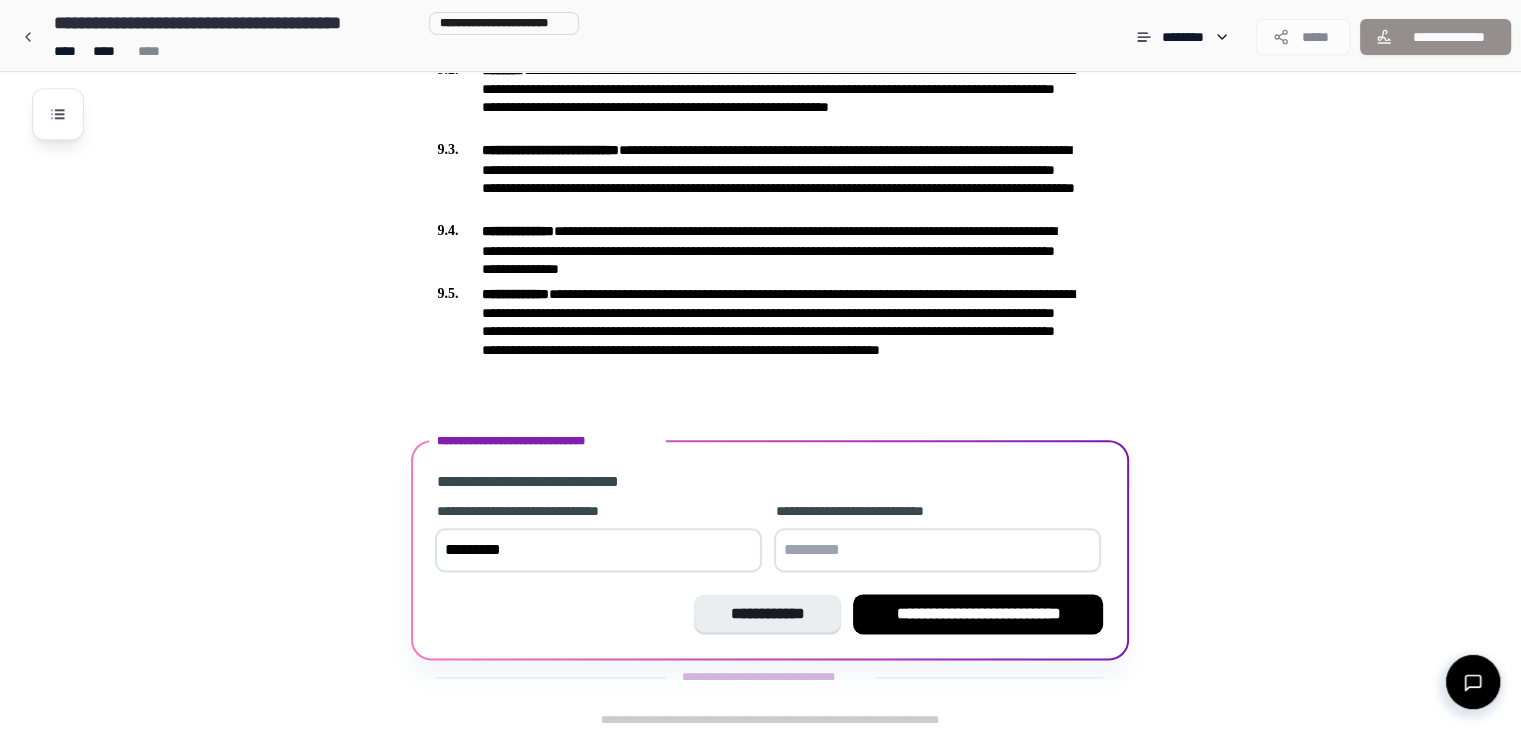 type on "*********" 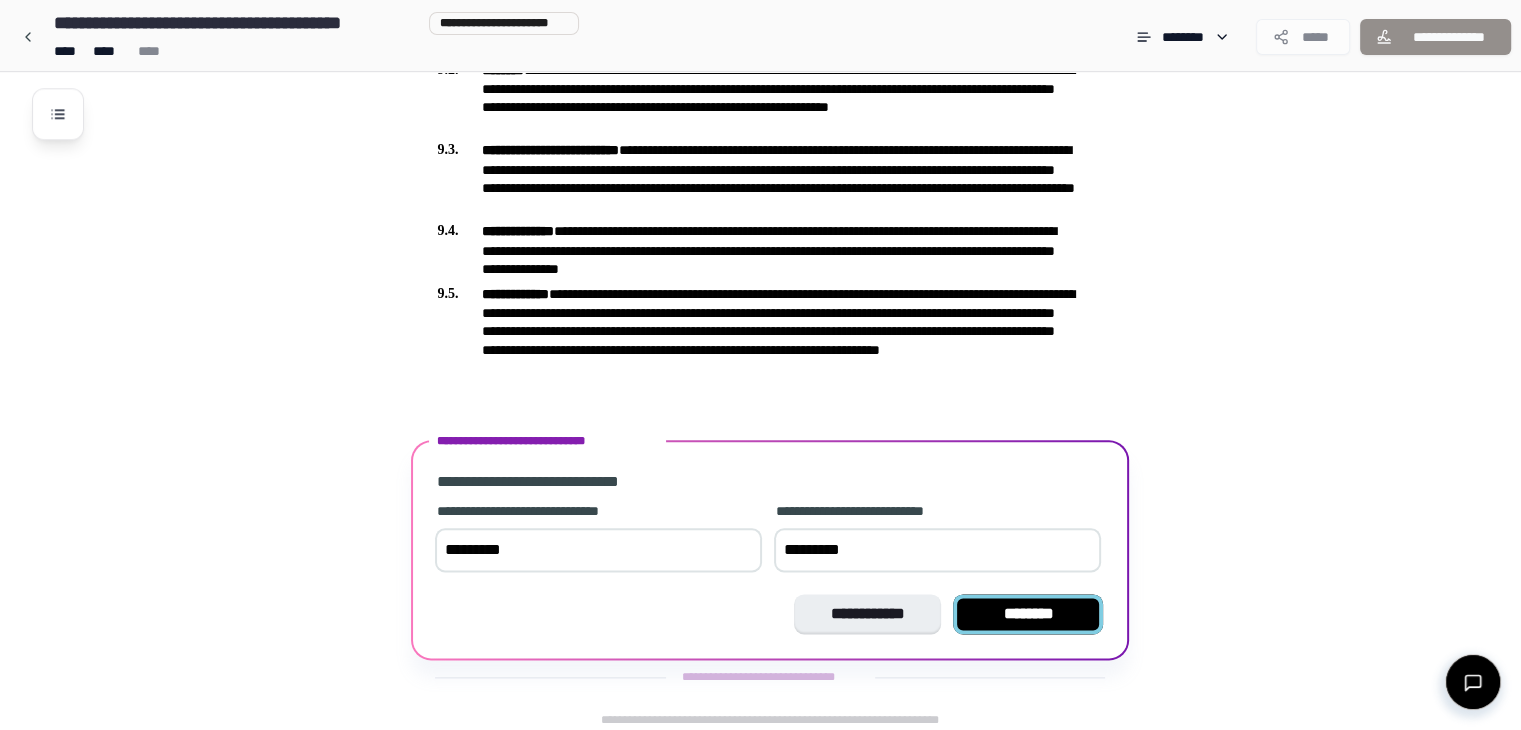 type on "*********" 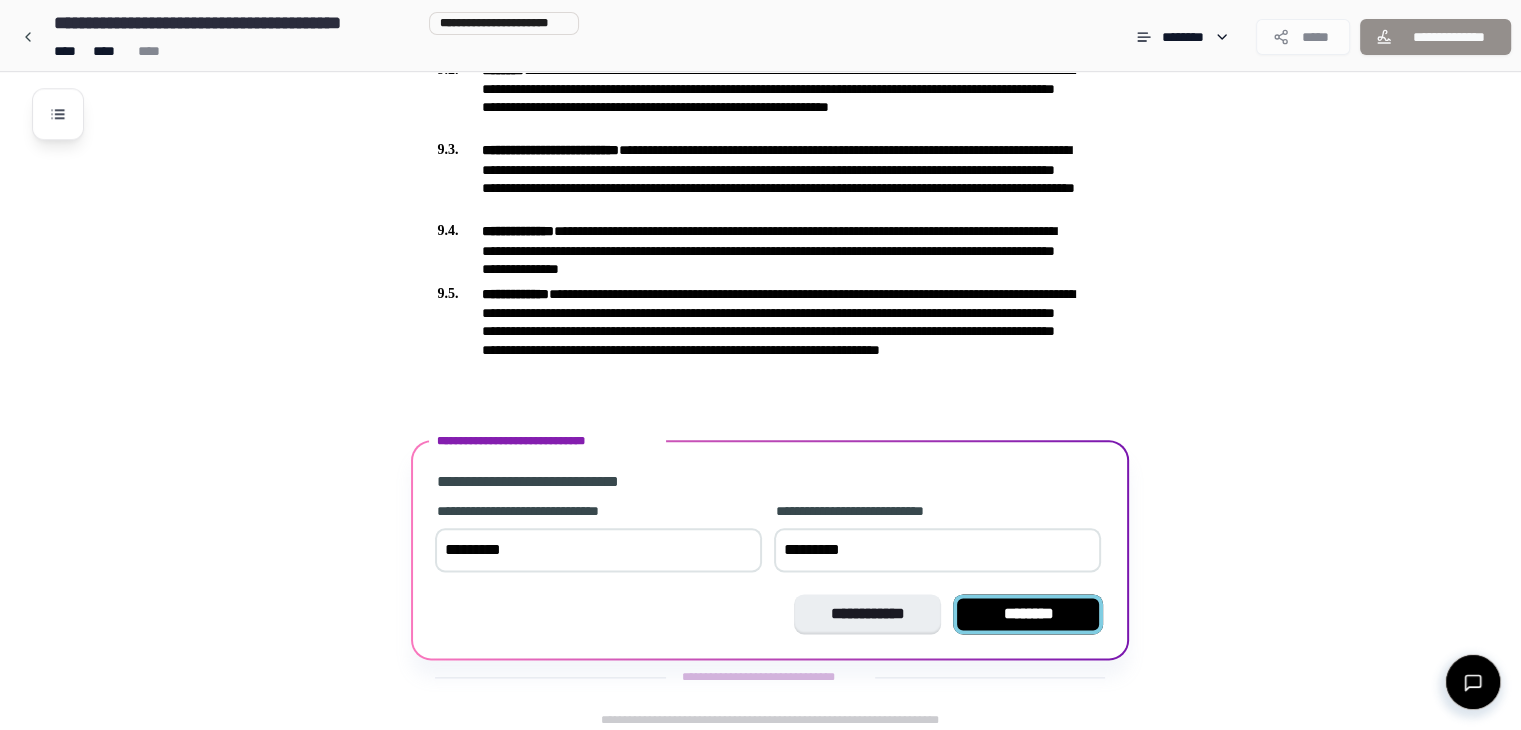 click on "********" at bounding box center [1028, 614] 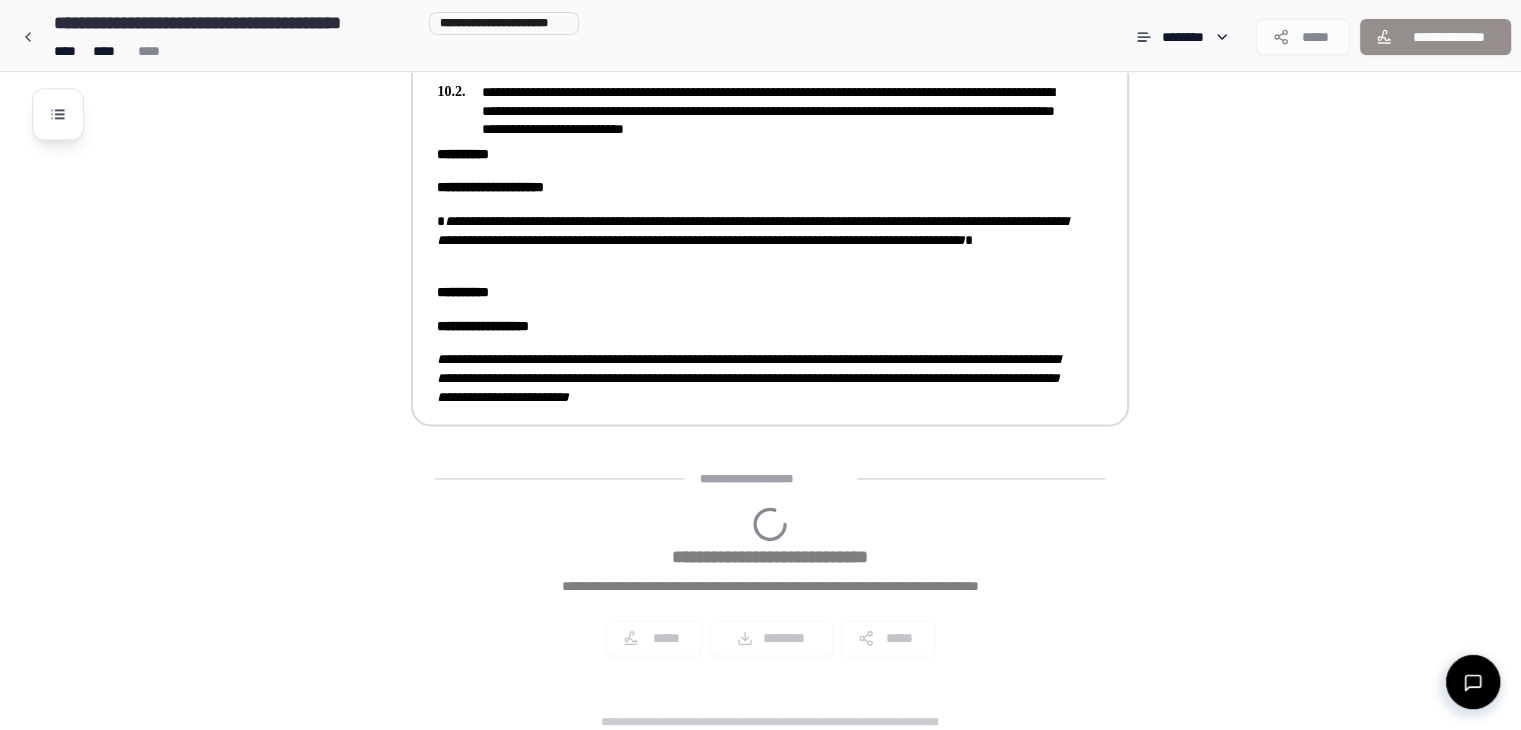 scroll, scrollTop: 2828, scrollLeft: 0, axis: vertical 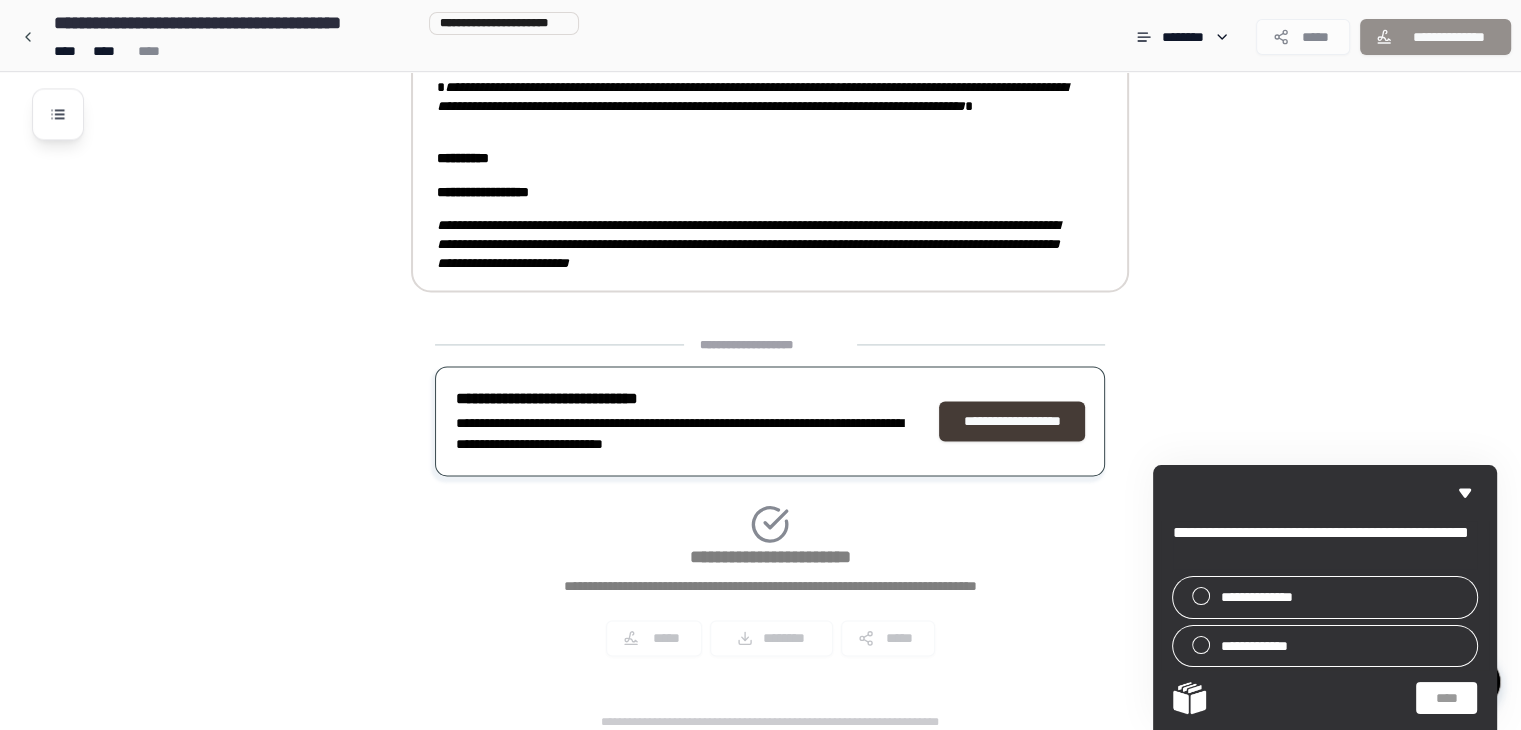 click on "**********" at bounding box center (1012, 421) 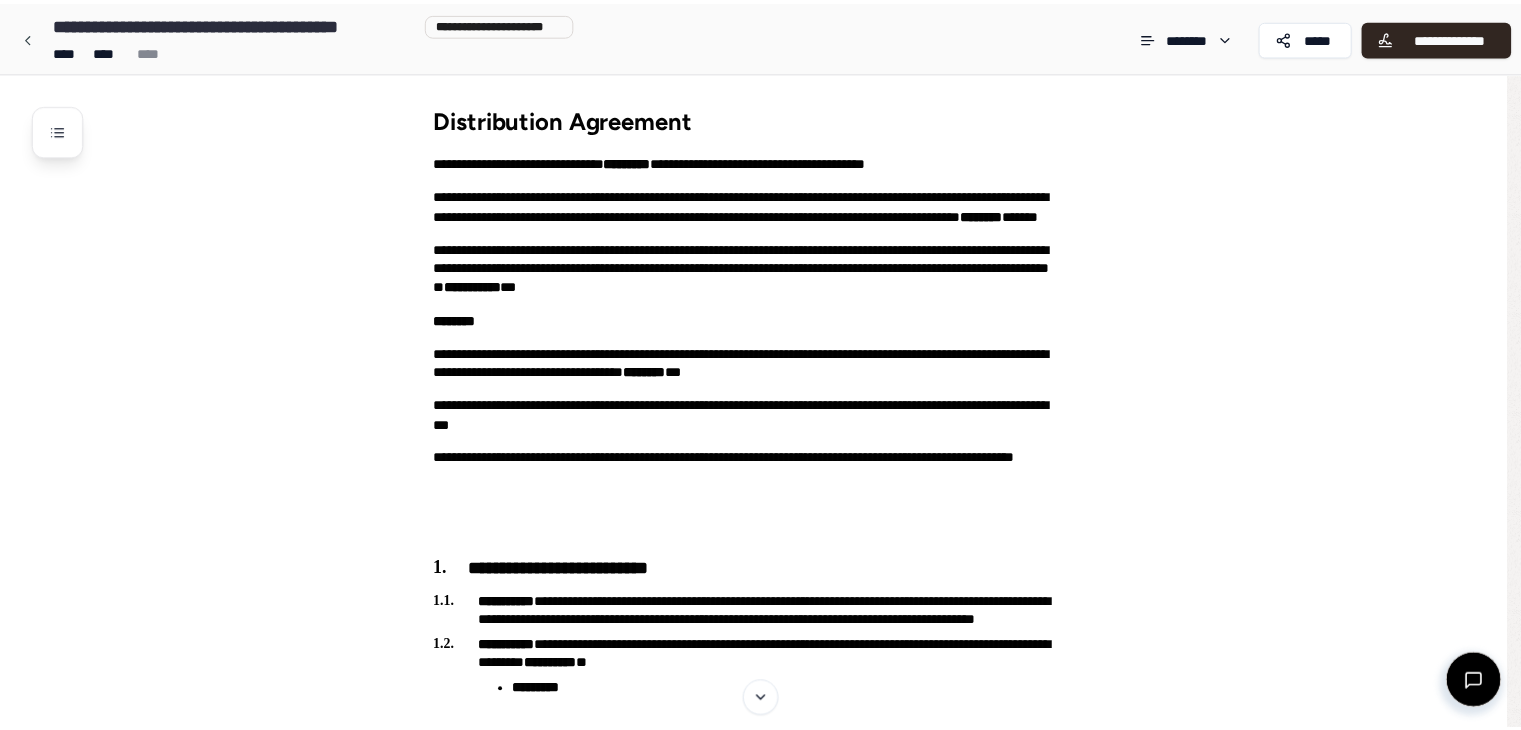 scroll, scrollTop: 0, scrollLeft: 0, axis: both 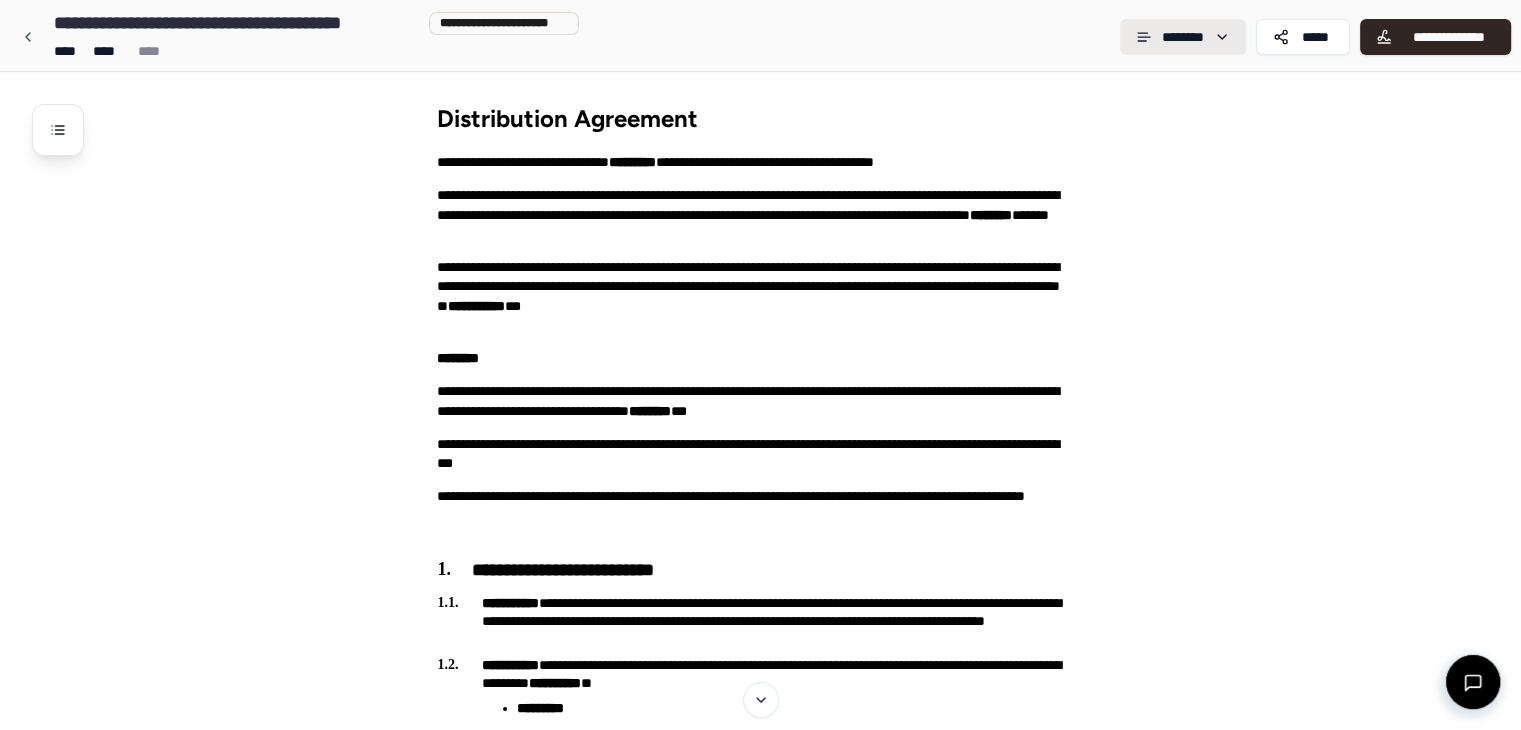 click on "**********" at bounding box center (760, 1712) 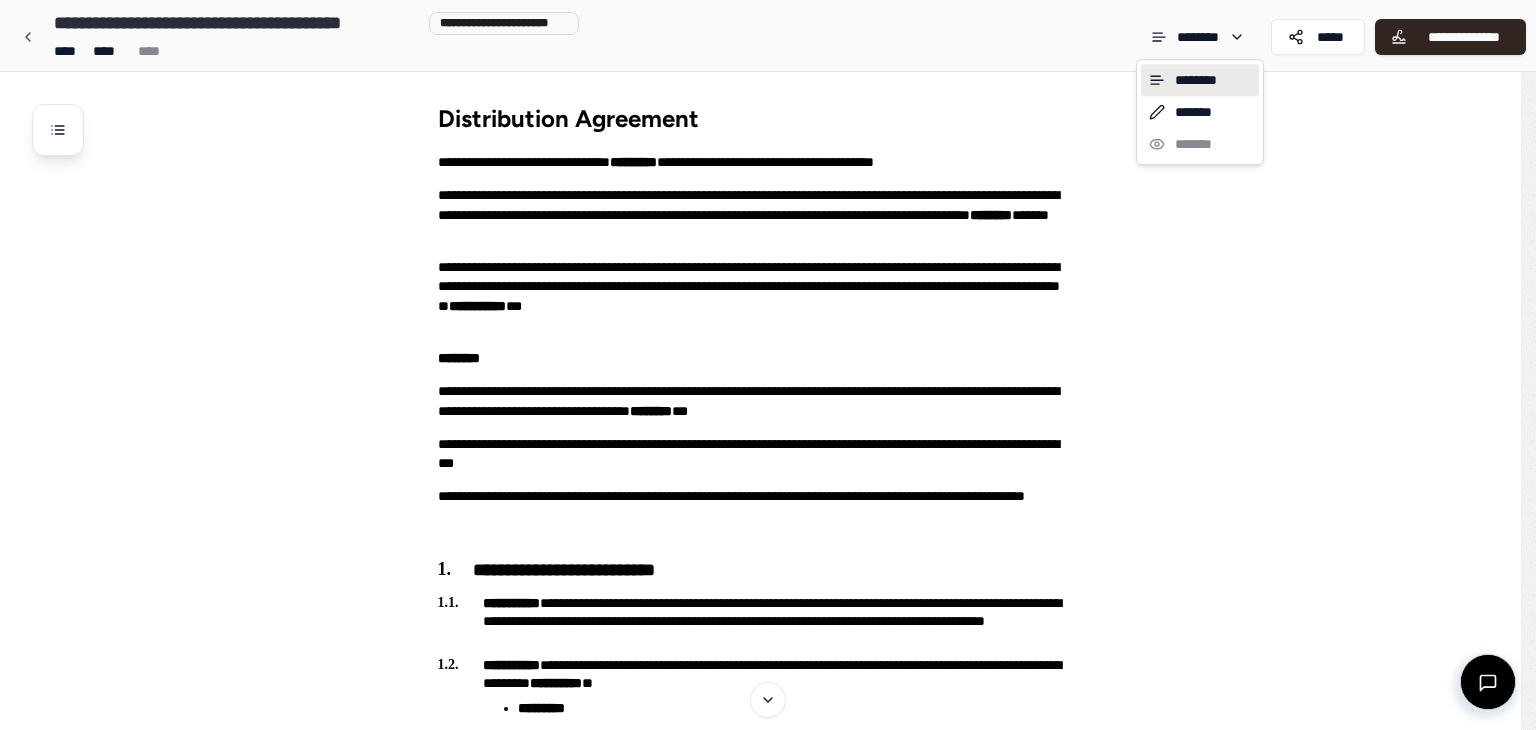 click on "**********" at bounding box center (768, 1712) 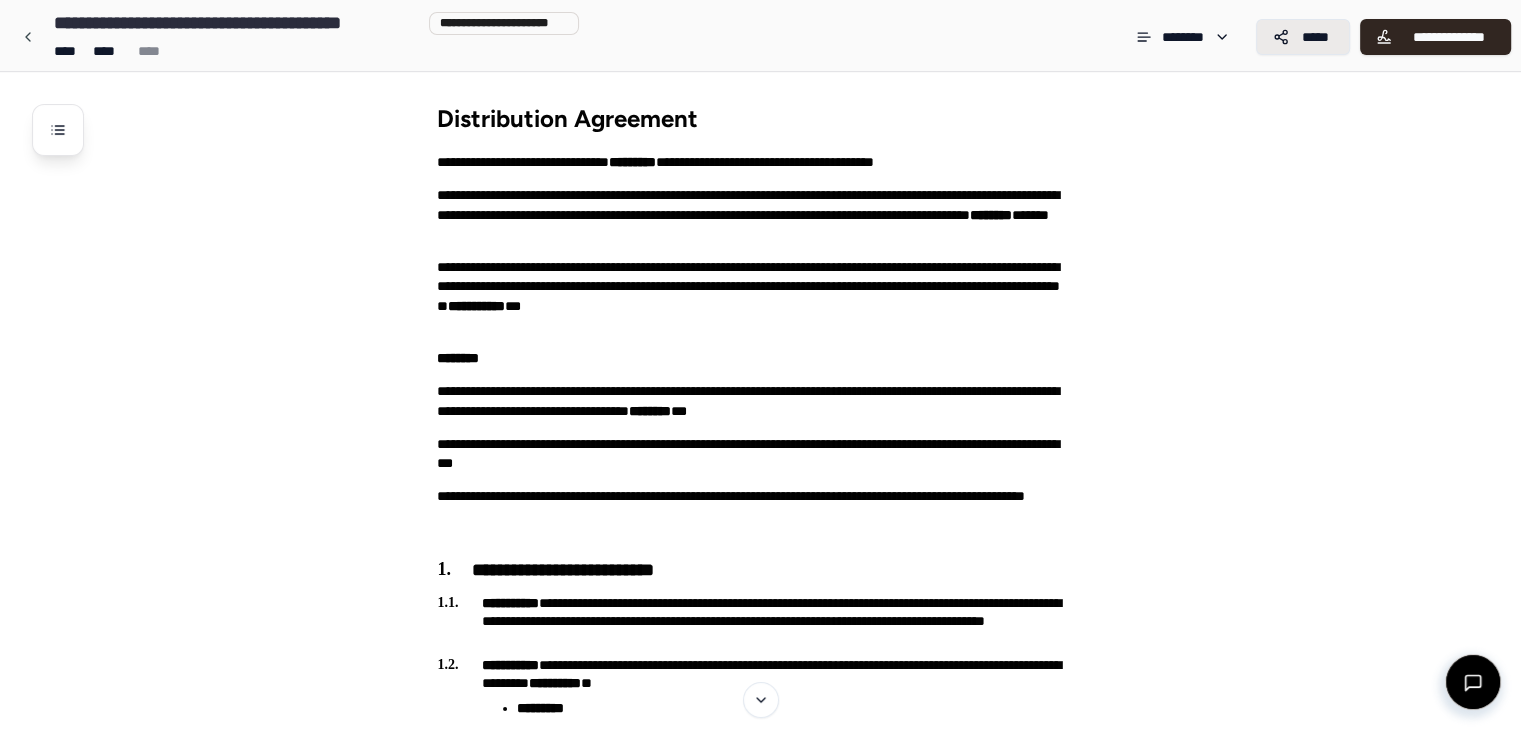 click on "*****" at bounding box center (1303, 37) 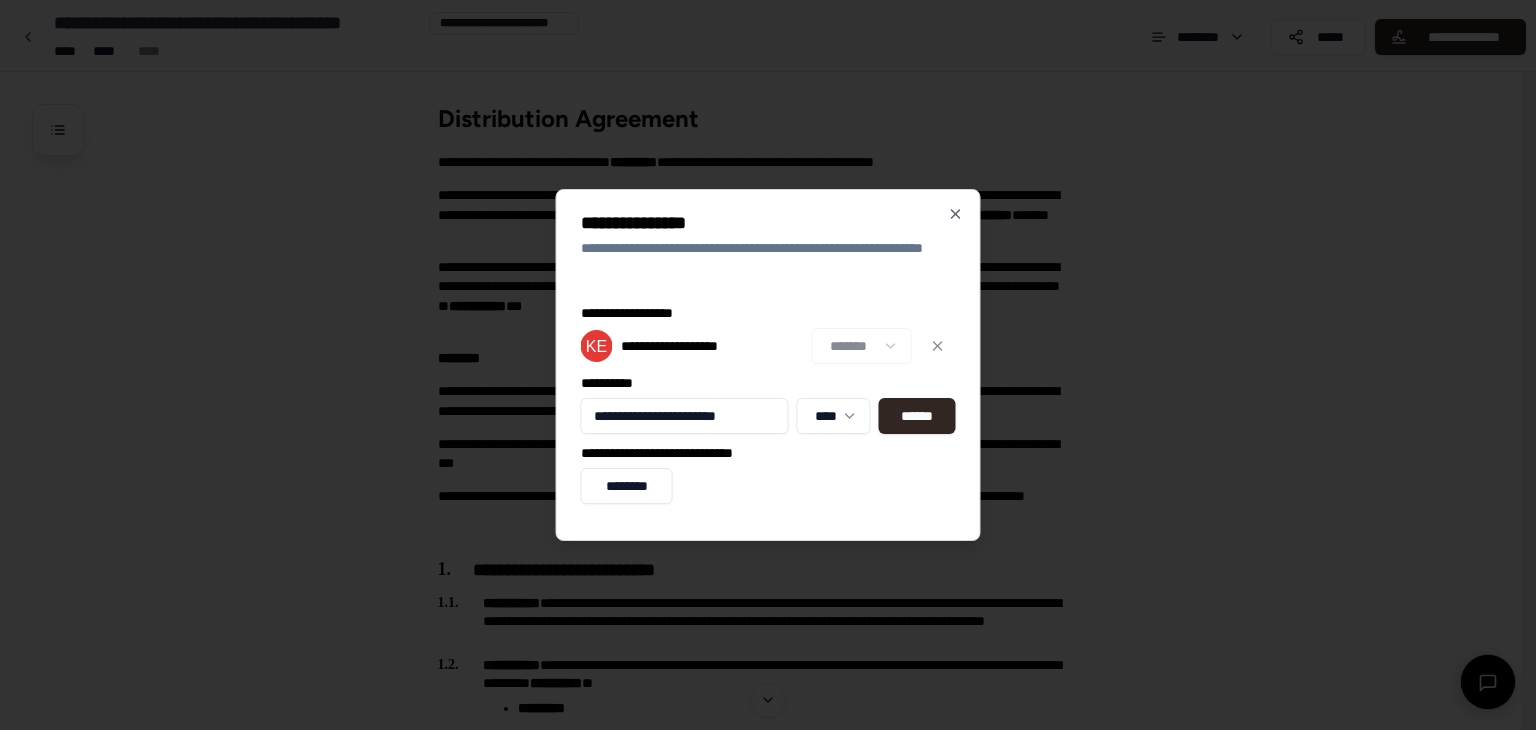 scroll, scrollTop: 0, scrollLeft: 3, axis: horizontal 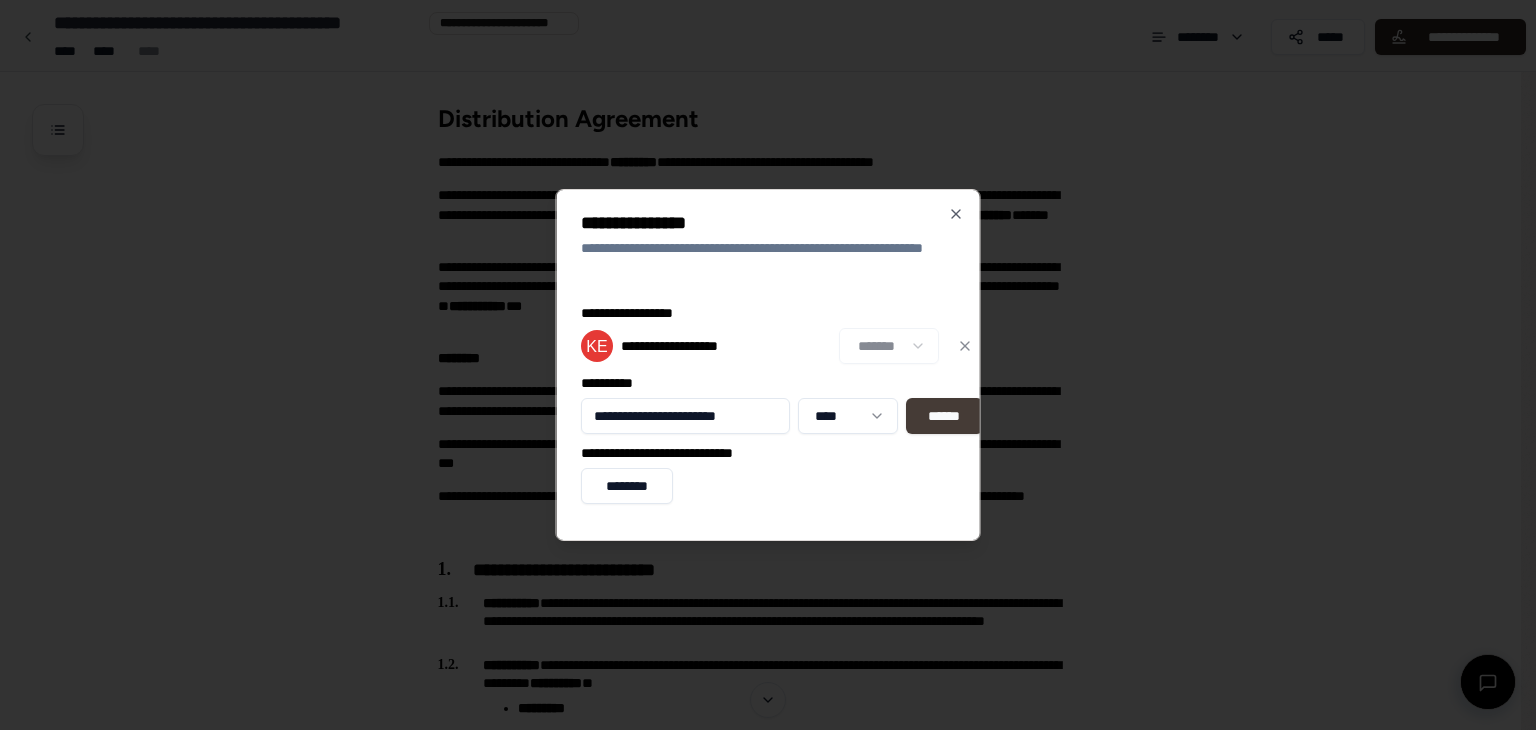 type on "**********" 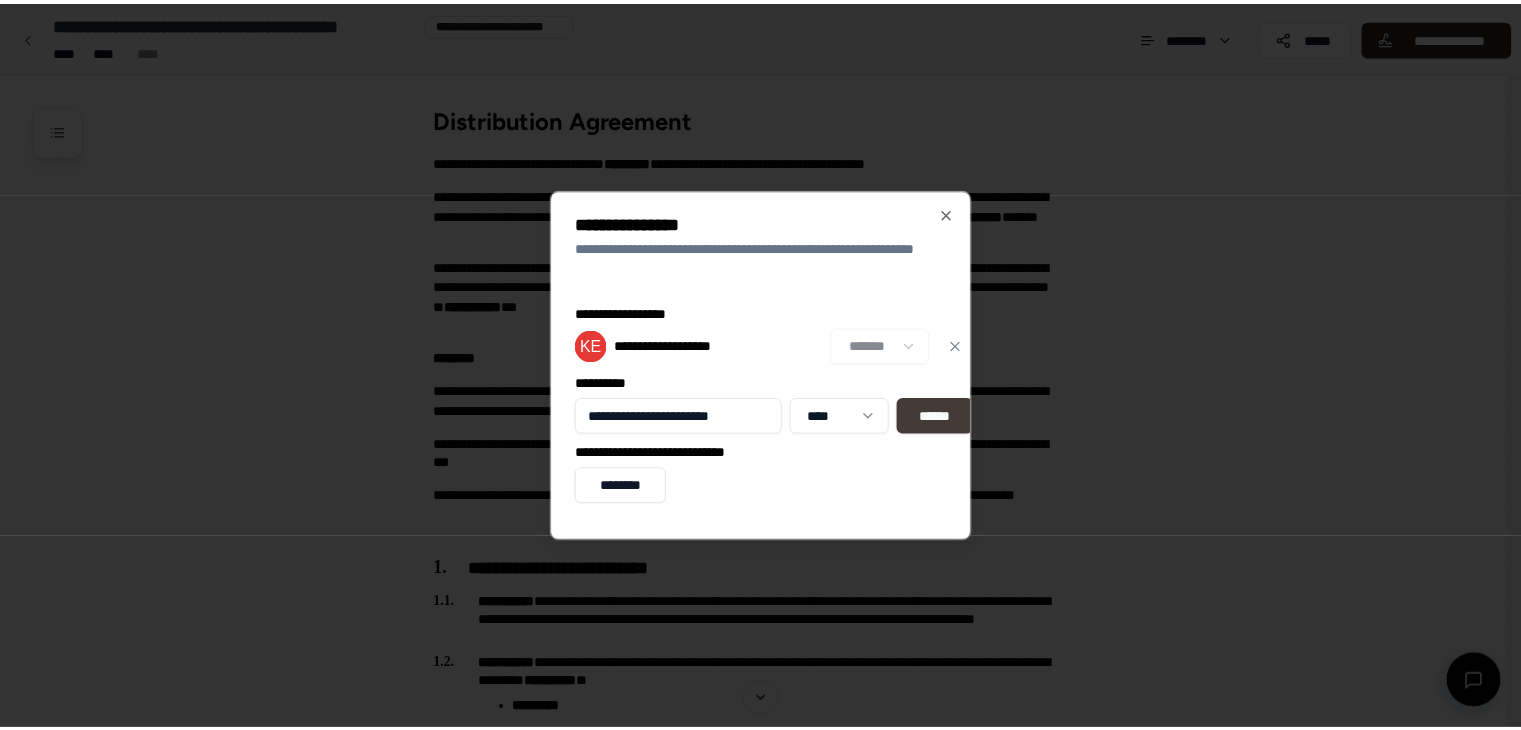 scroll, scrollTop: 0, scrollLeft: 0, axis: both 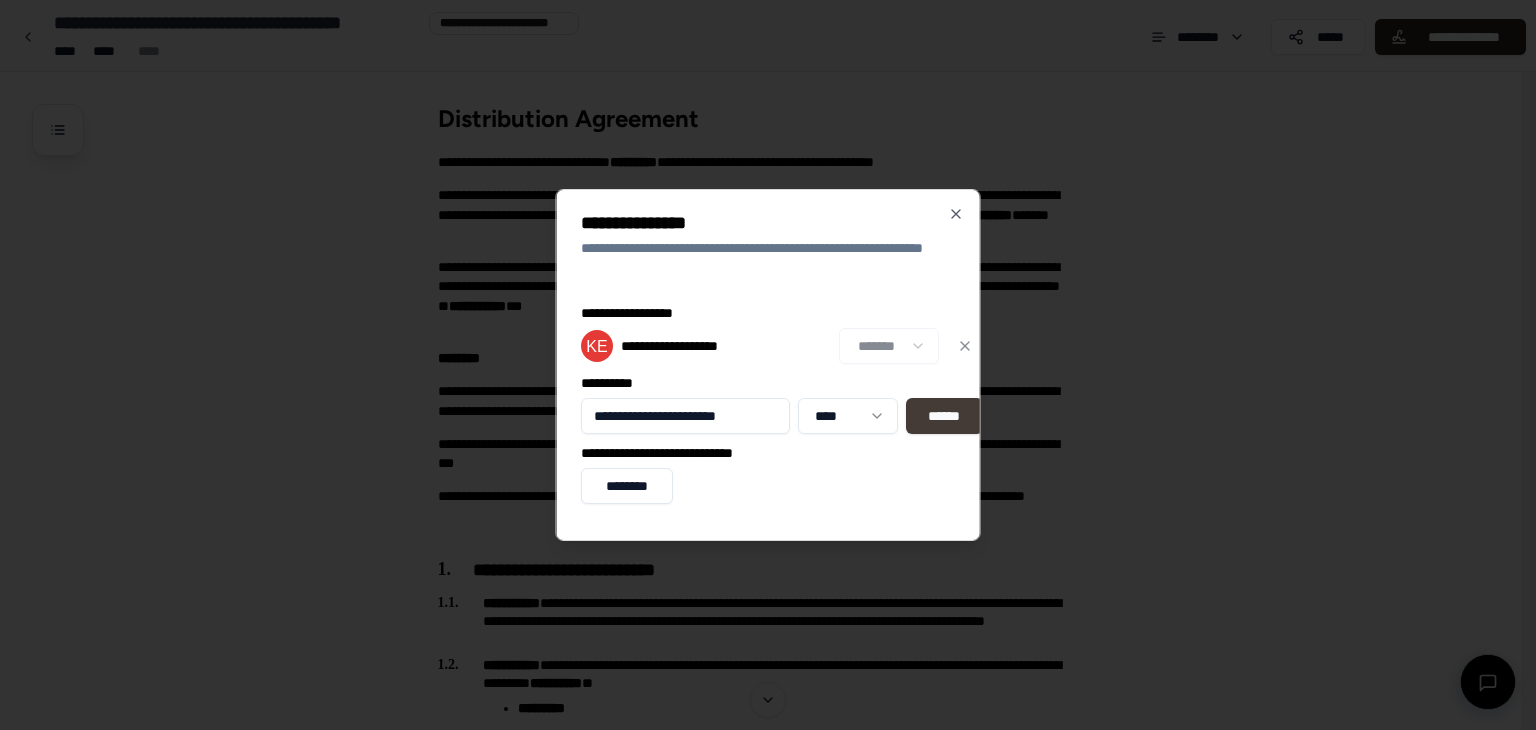 click on "******" at bounding box center [943, 416] 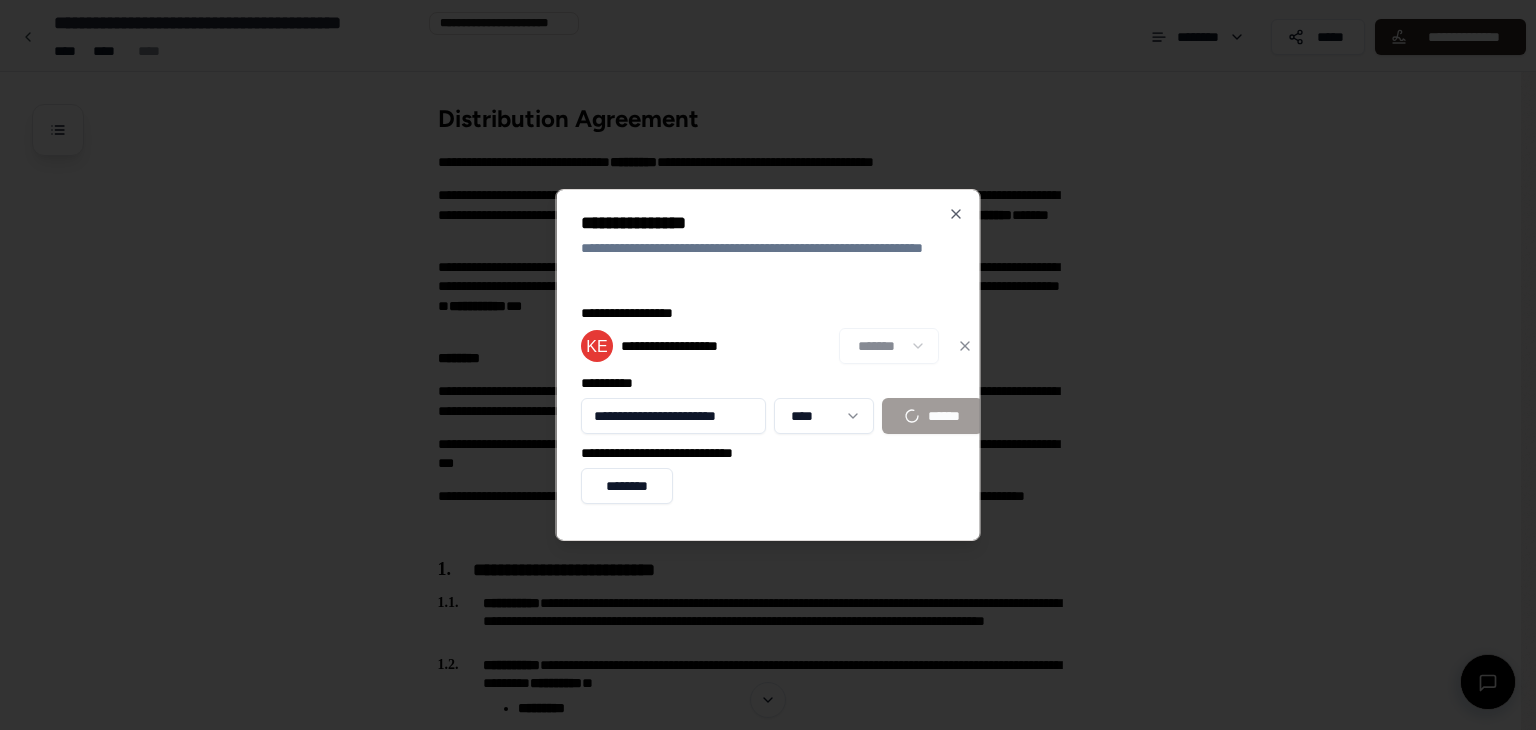 type 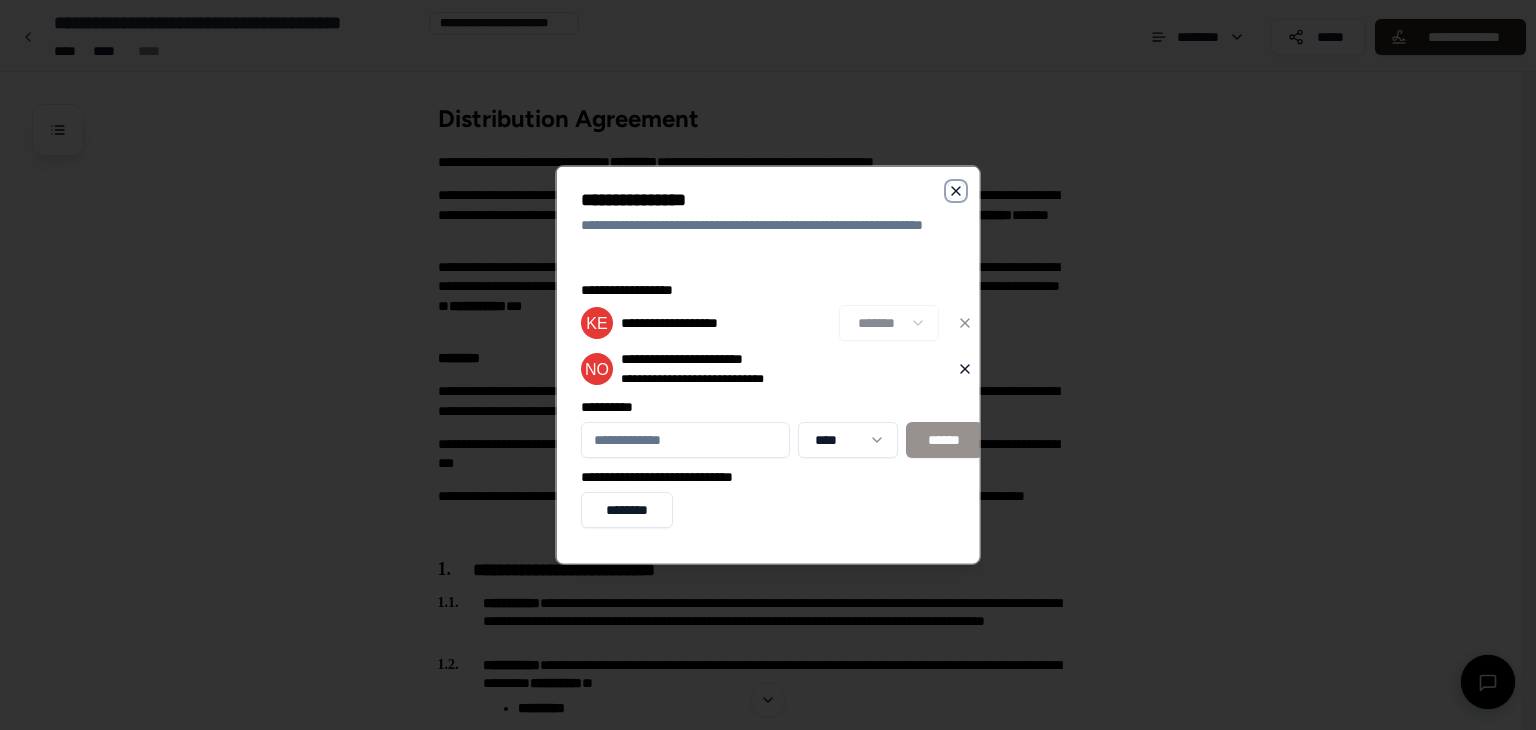 click 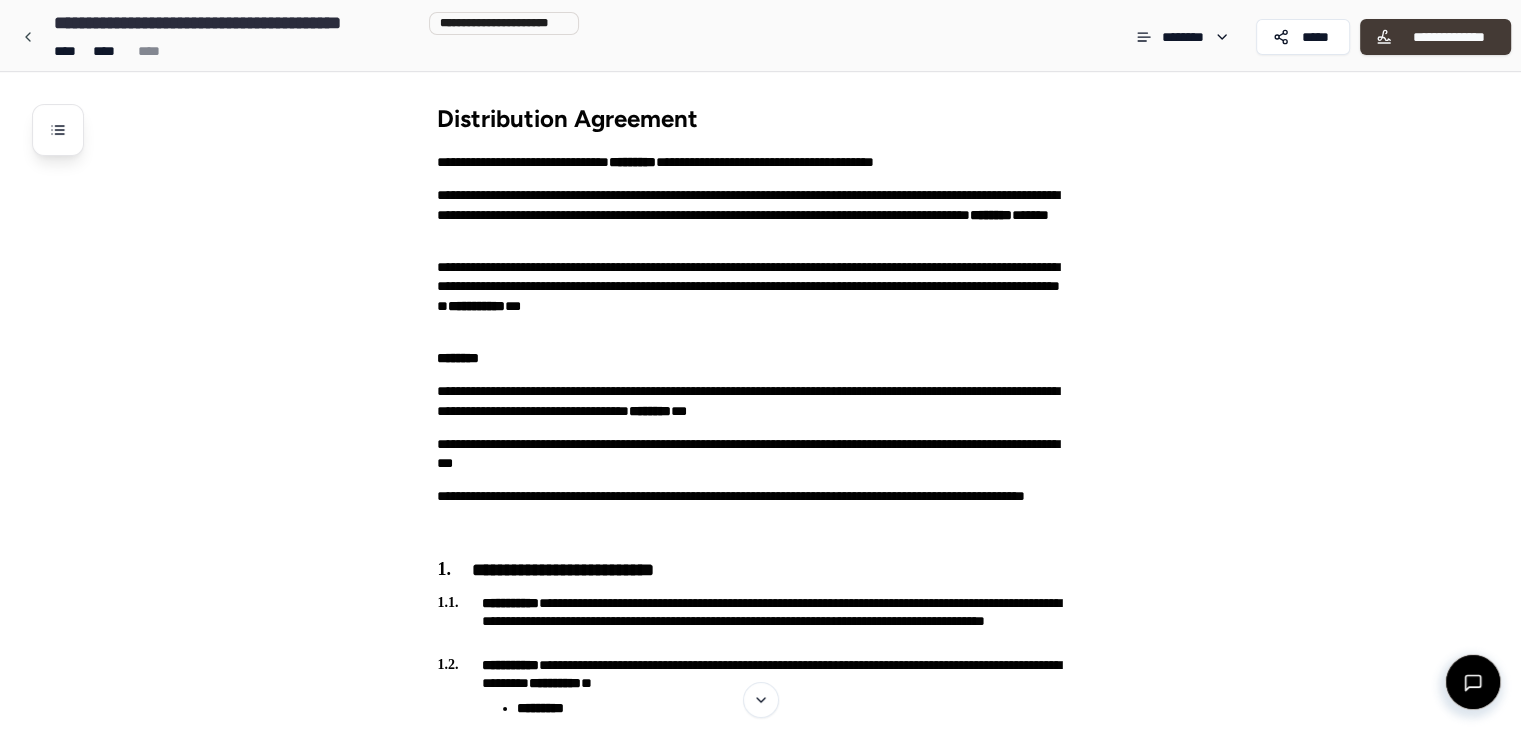 click on "**********" at bounding box center (1435, 37) 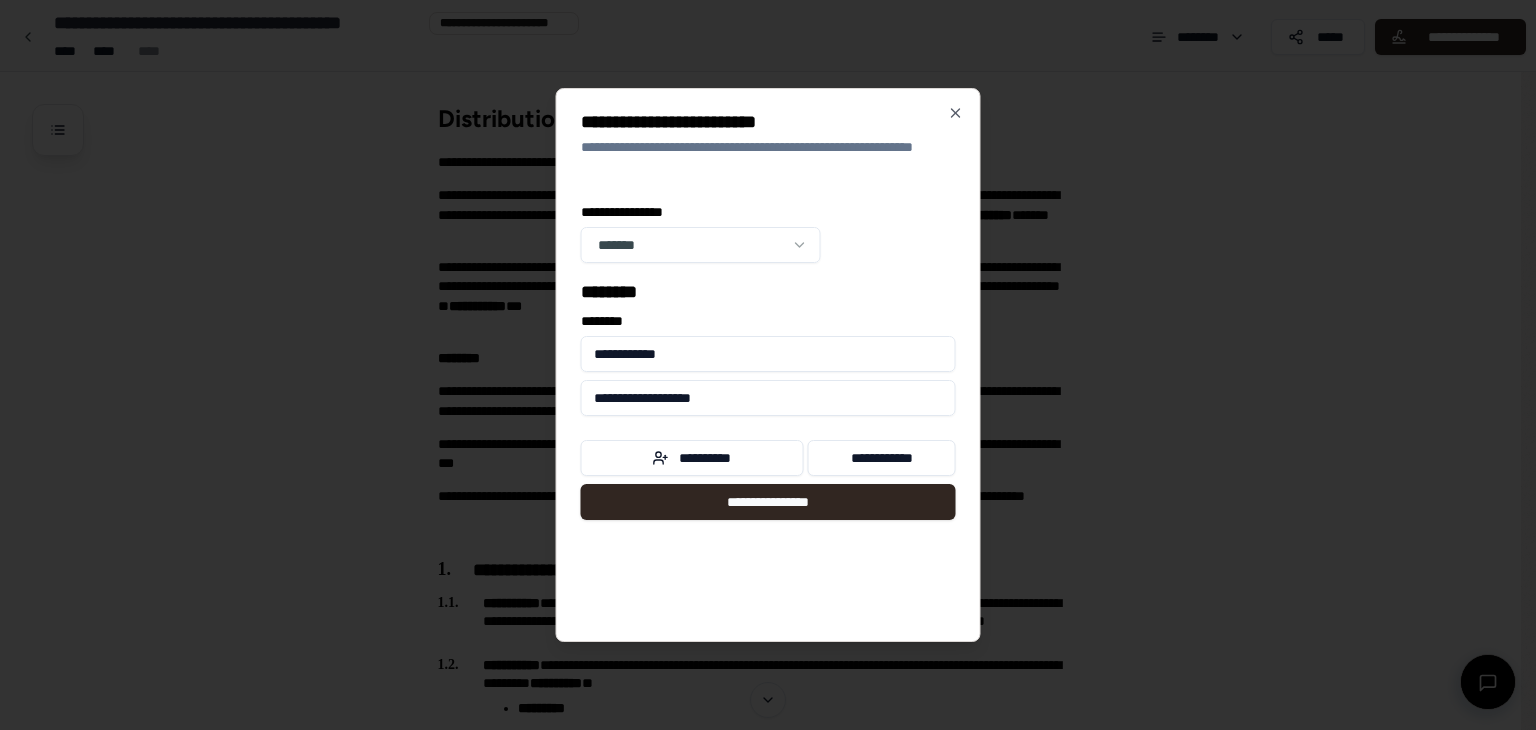 drag, startPoint x: 716, startPoint y: 351, endPoint x: 477, endPoint y: 319, distance: 241.13274 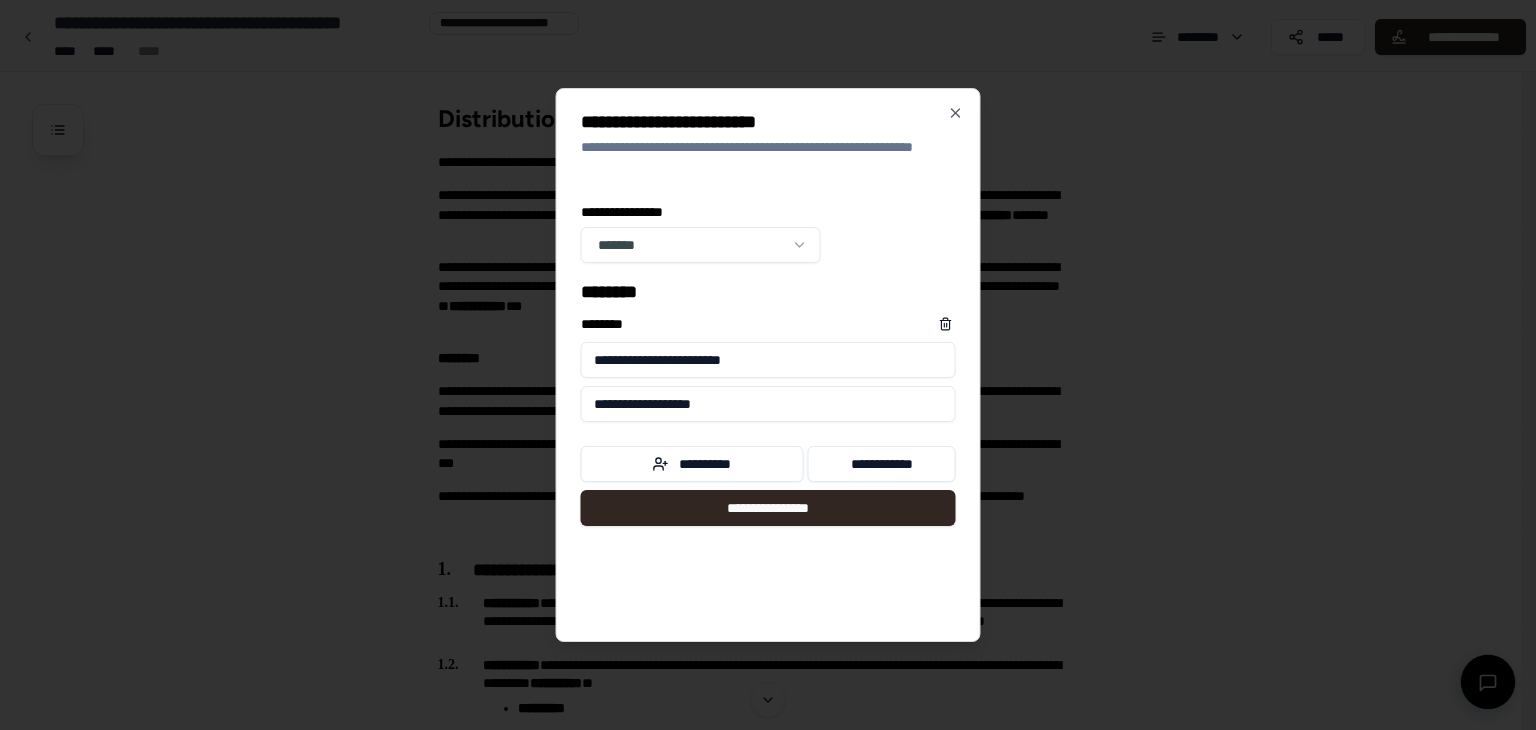 type on "**********" 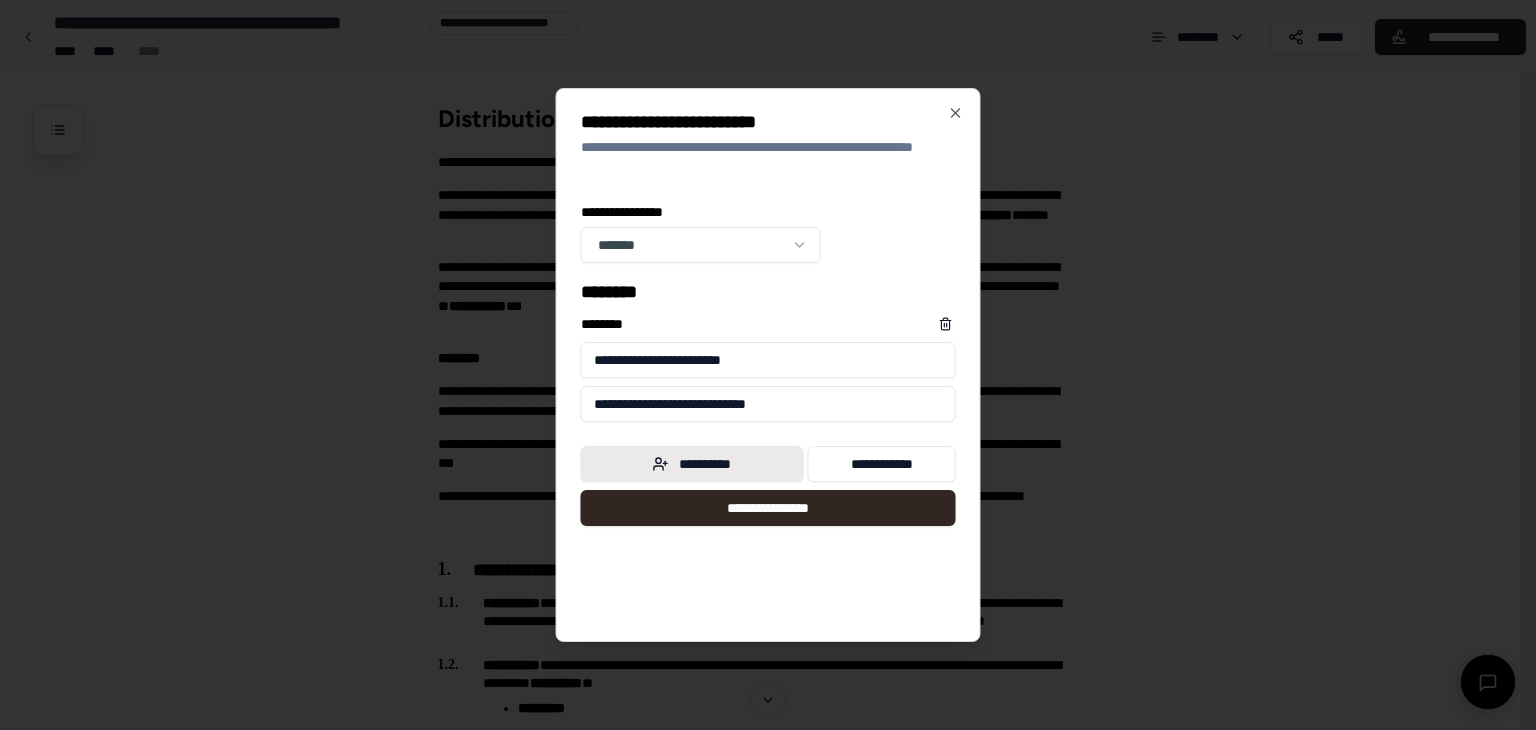 type on "**********" 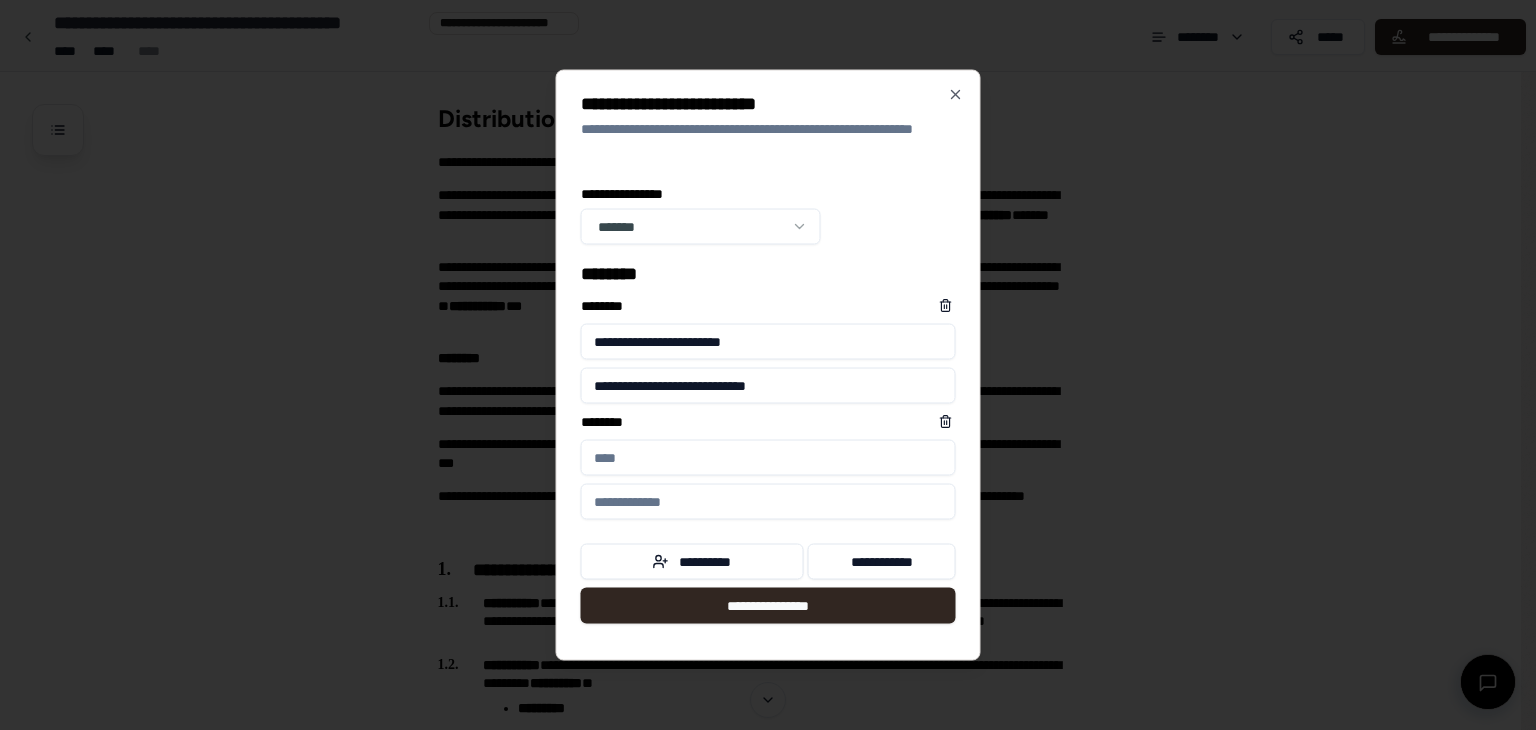 click on "******   *" at bounding box center (768, 458) 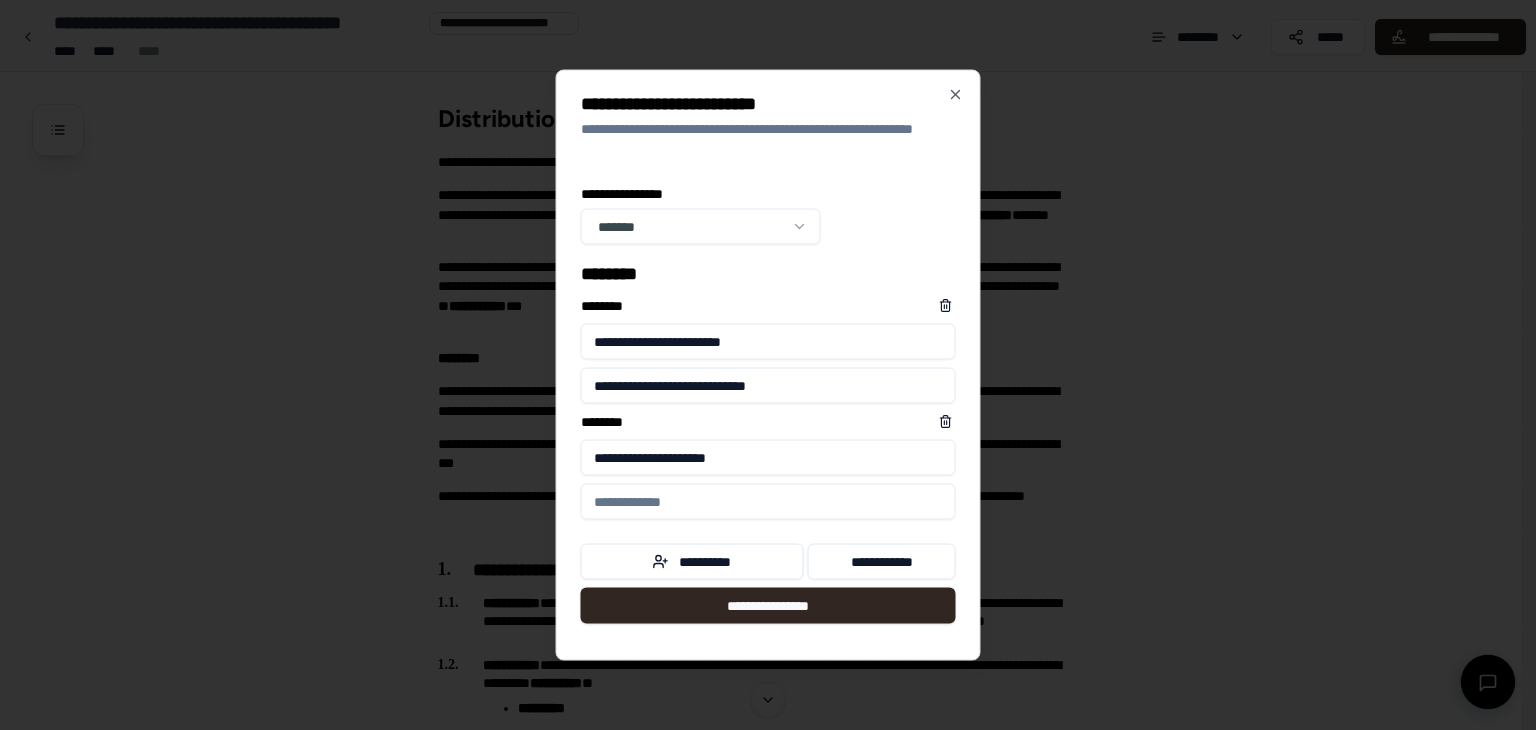 type on "**********" 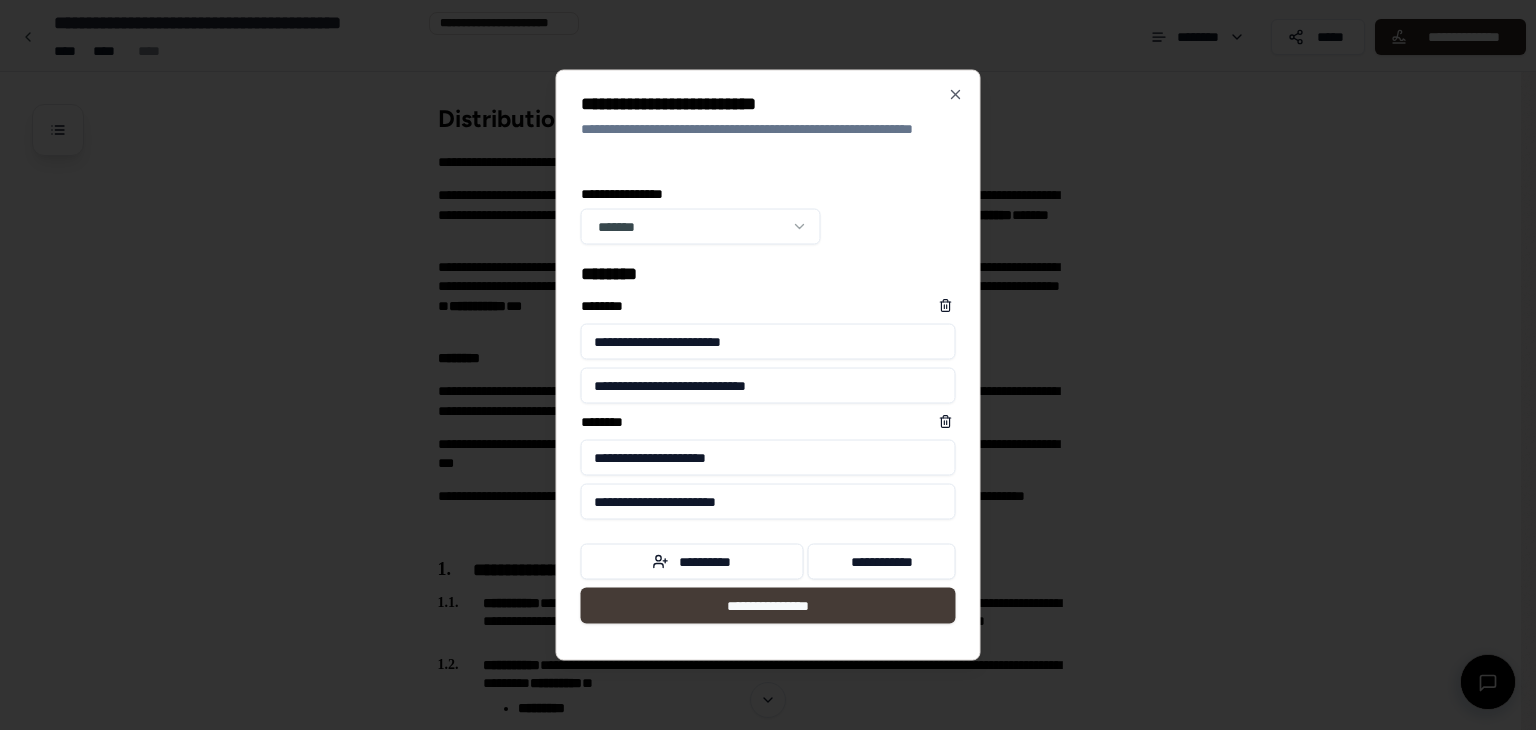 type on "**********" 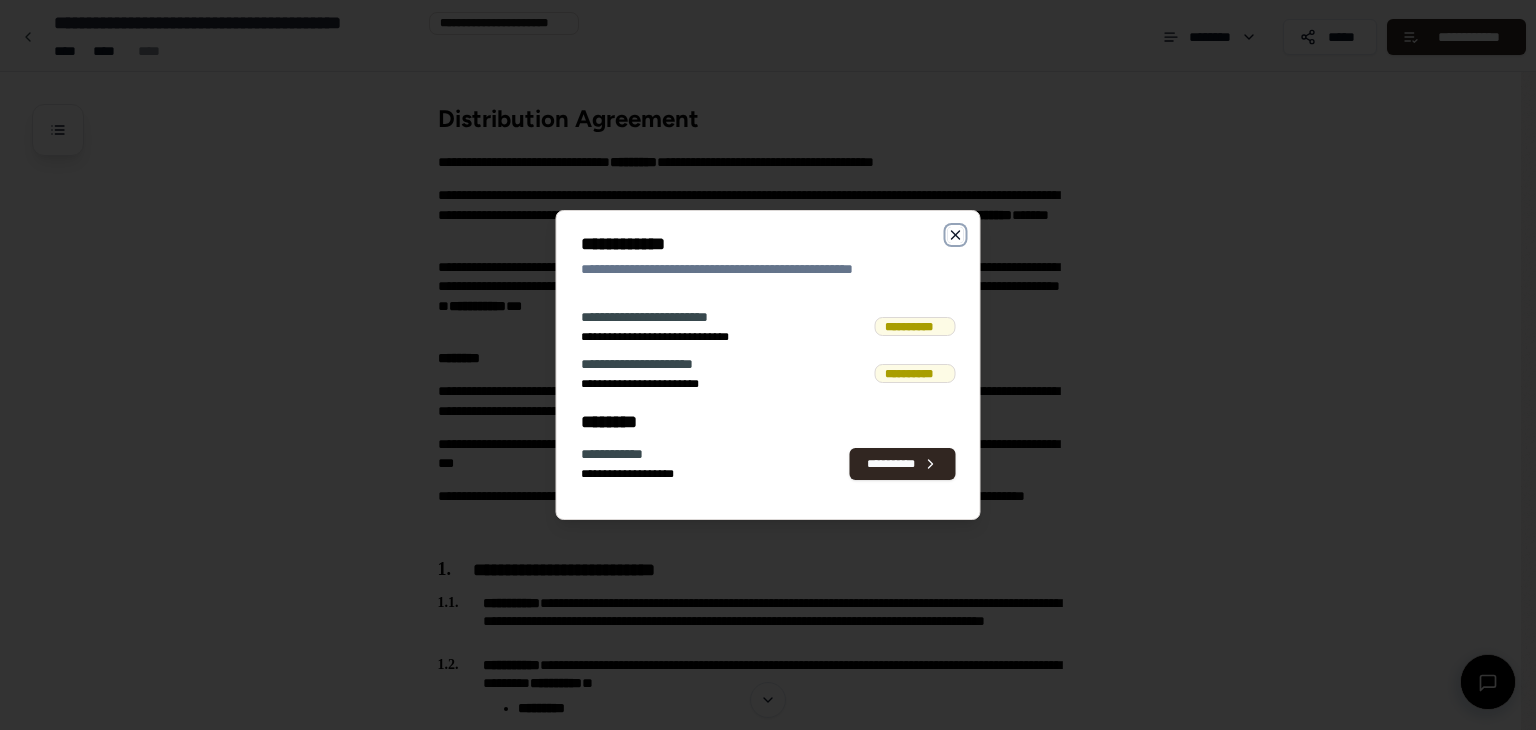 click 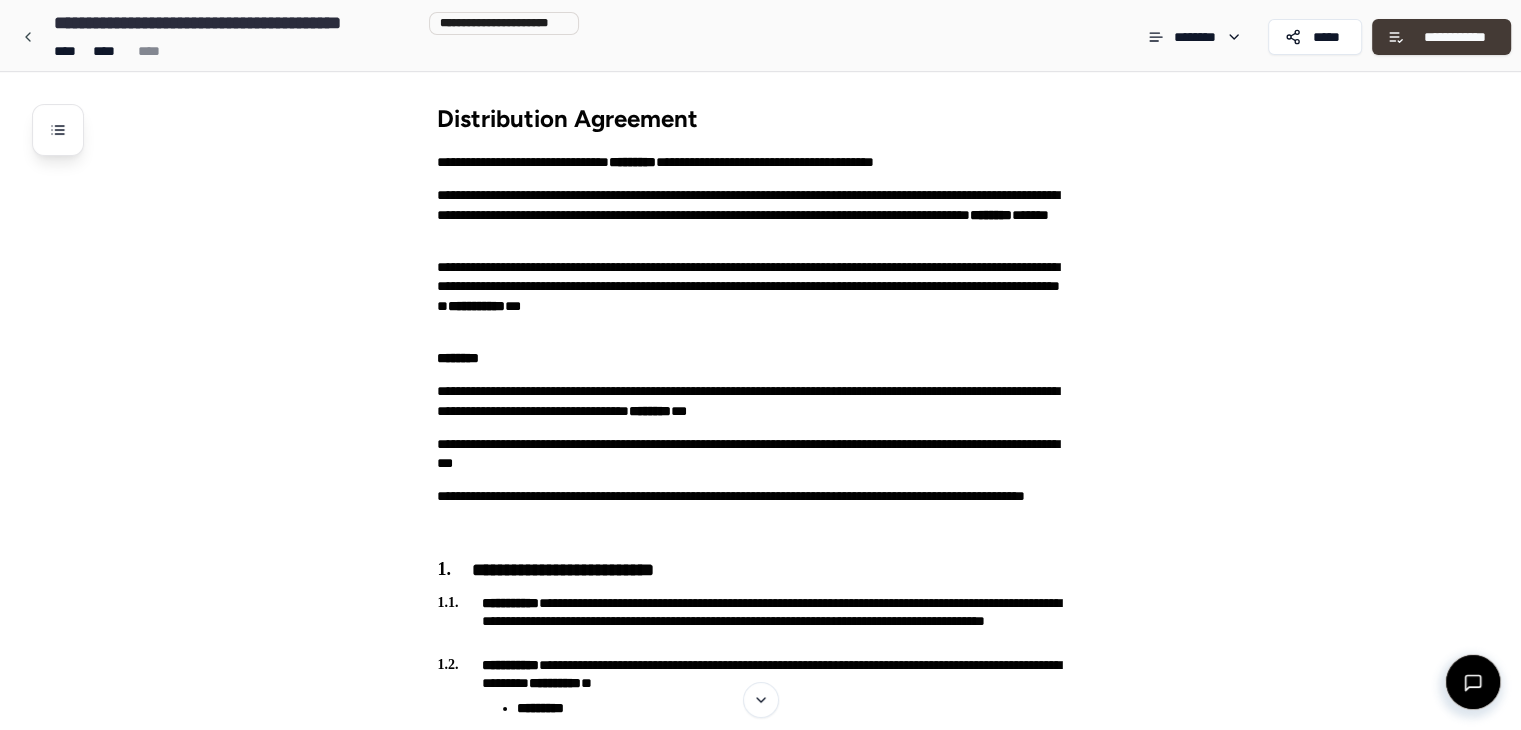click on "**********" at bounding box center (1441, 37) 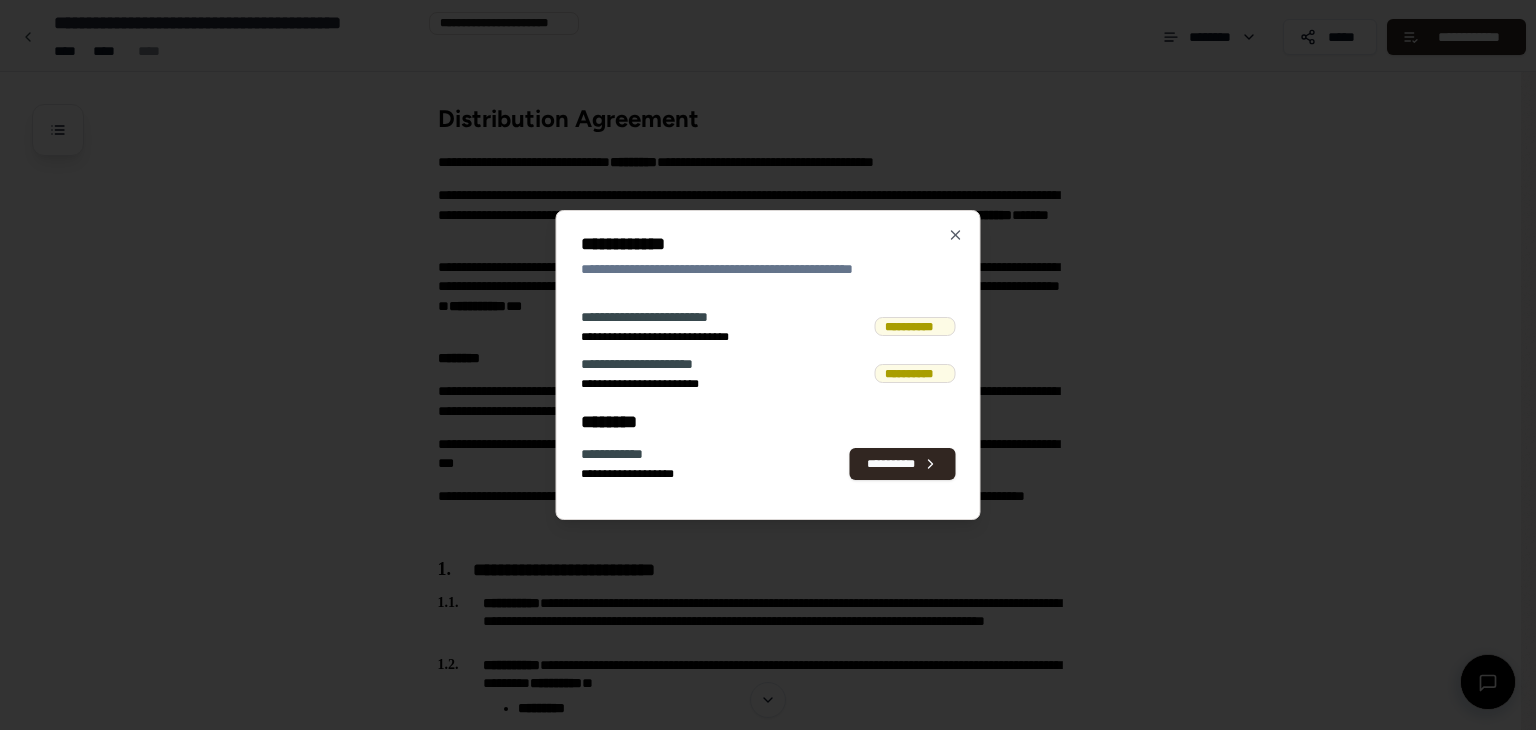click on "**********" at bounding box center [915, 374] 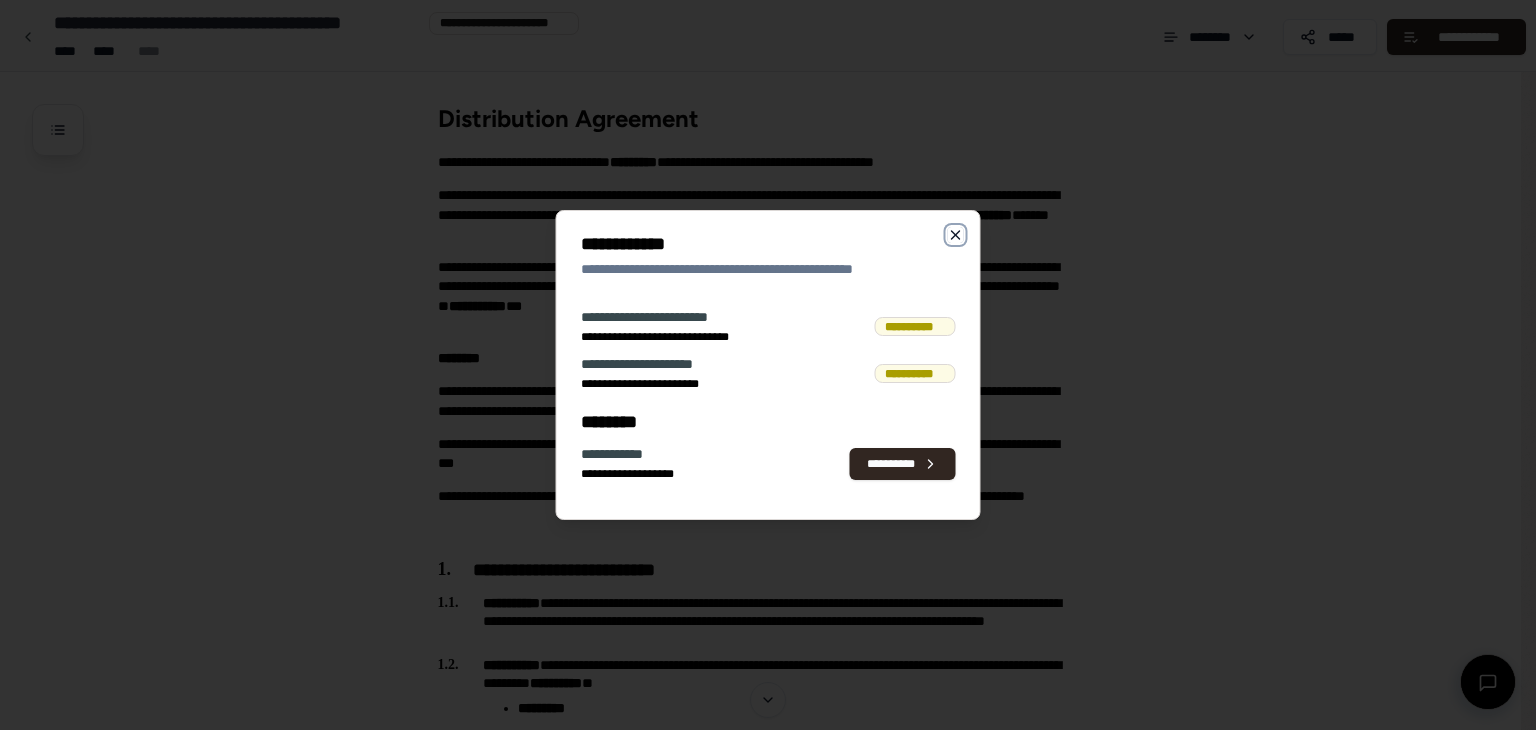 click 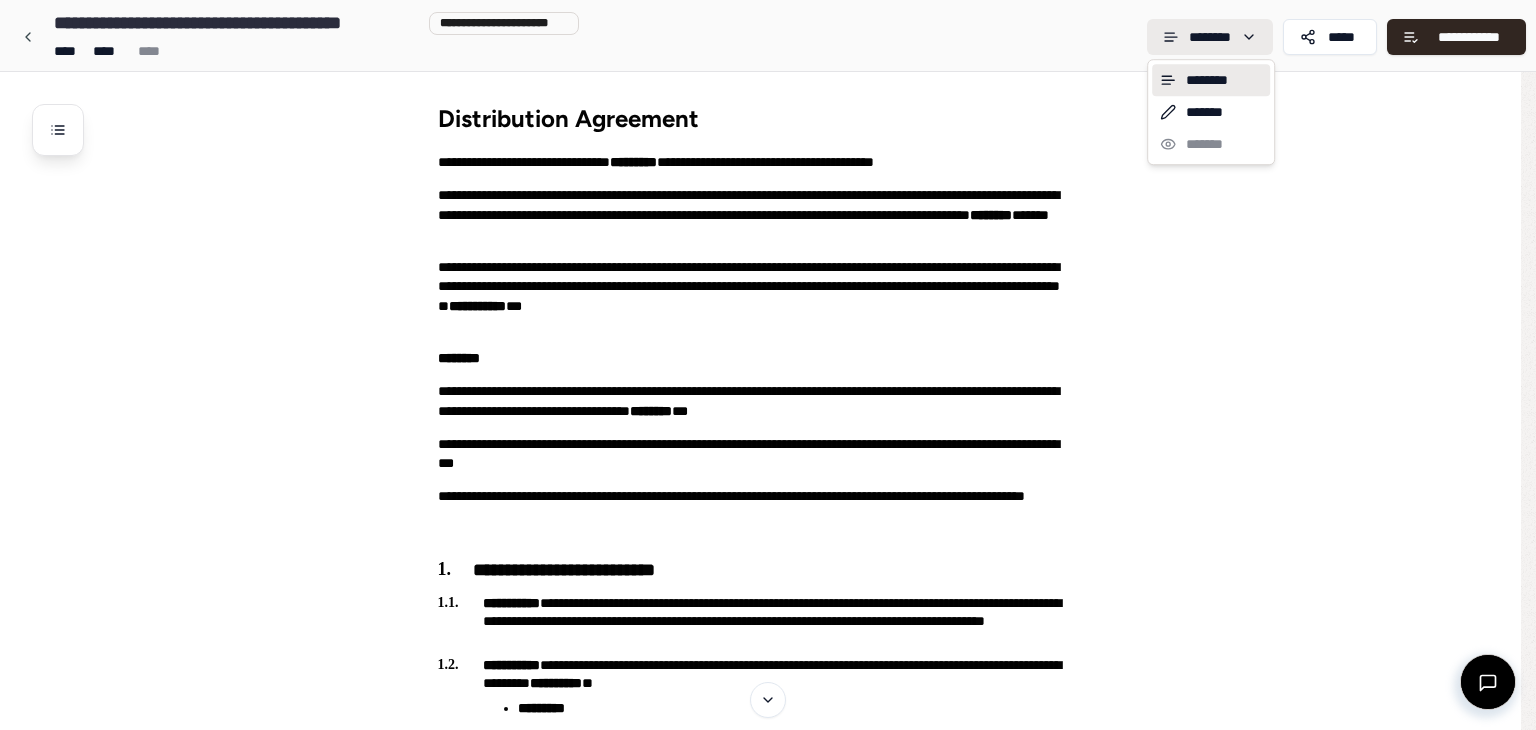 click on "**********" at bounding box center [768, 1840] 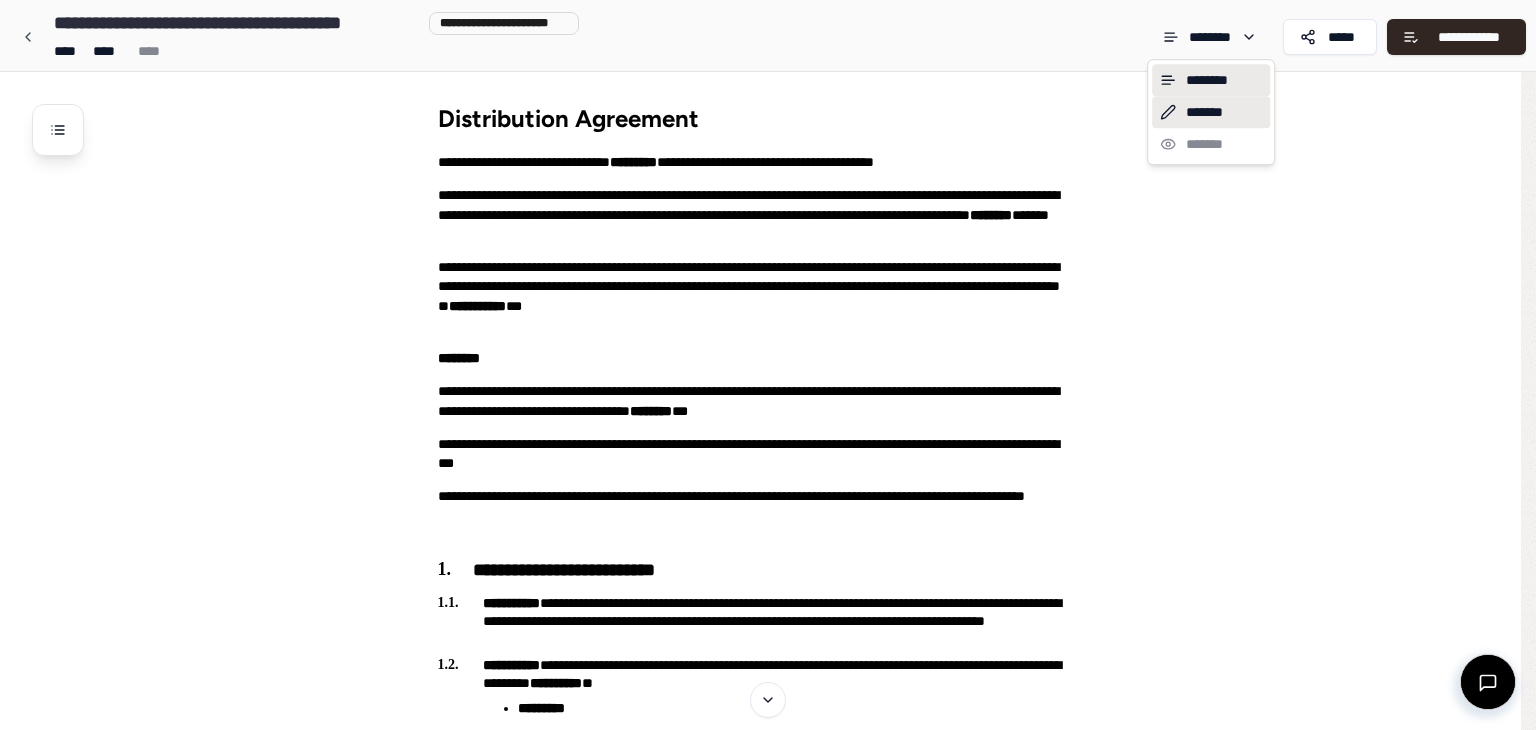 click on "*******" at bounding box center (1211, 112) 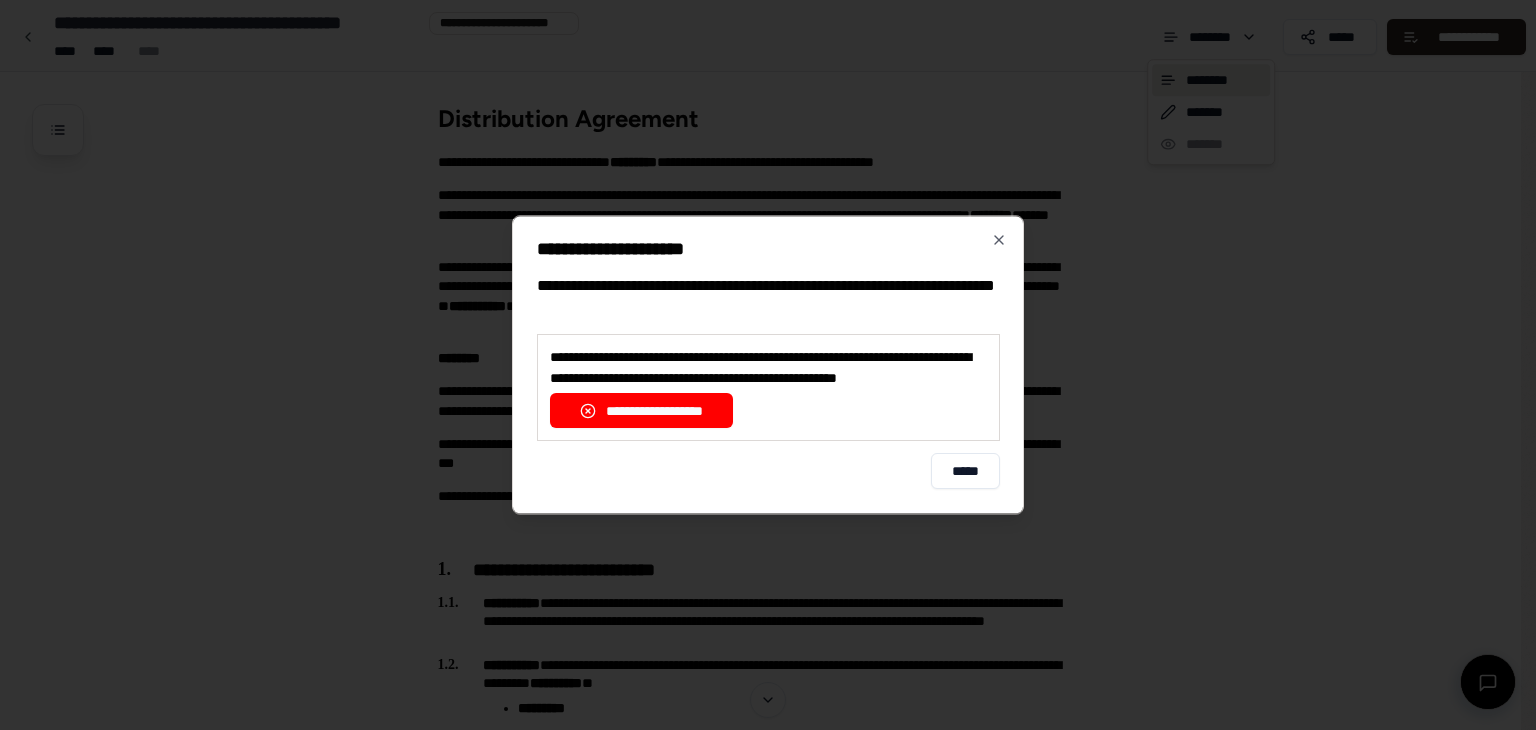 click on "**********" at bounding box center [768, 364] 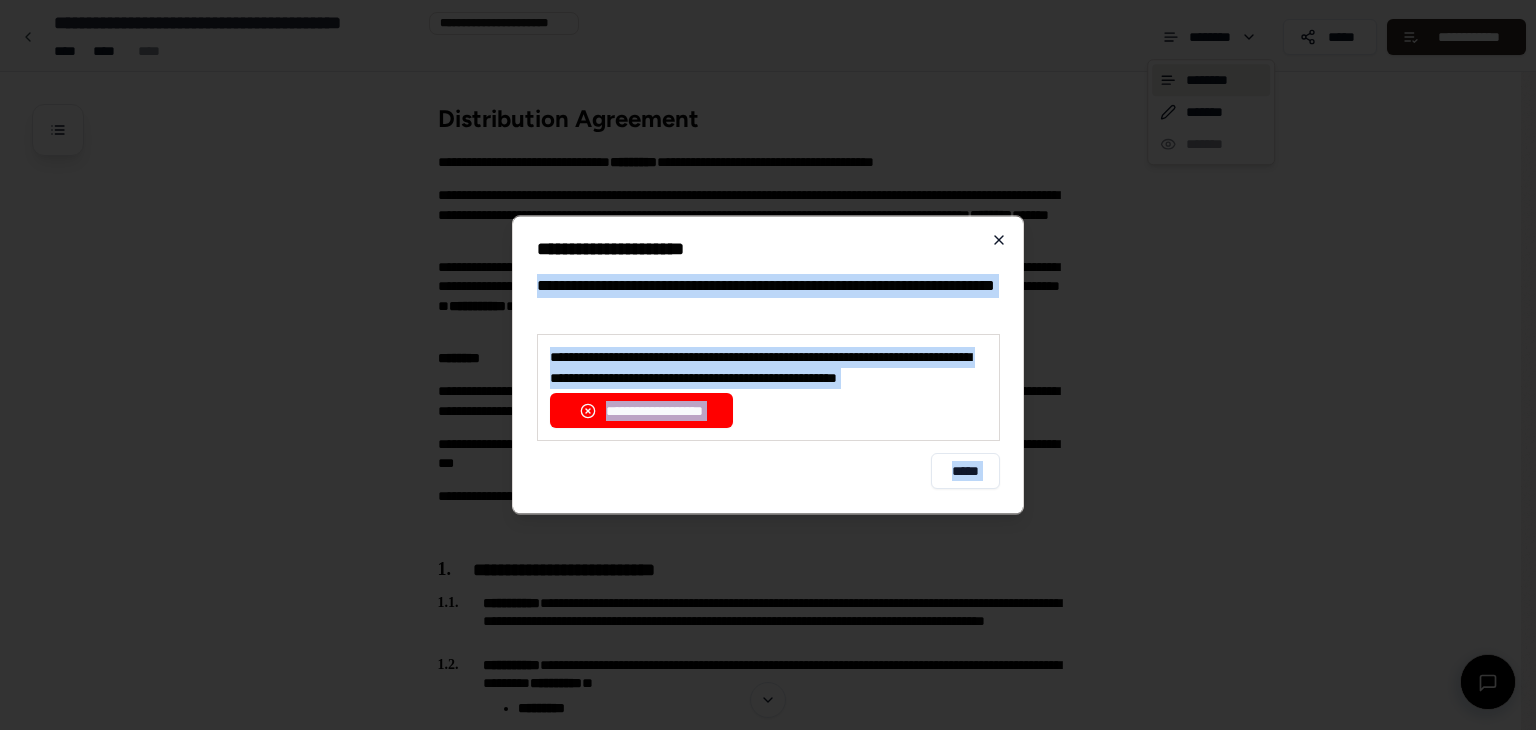 drag, startPoint x: 1009, startPoint y: 243, endPoint x: 1001, endPoint y: 234, distance: 12.0415945 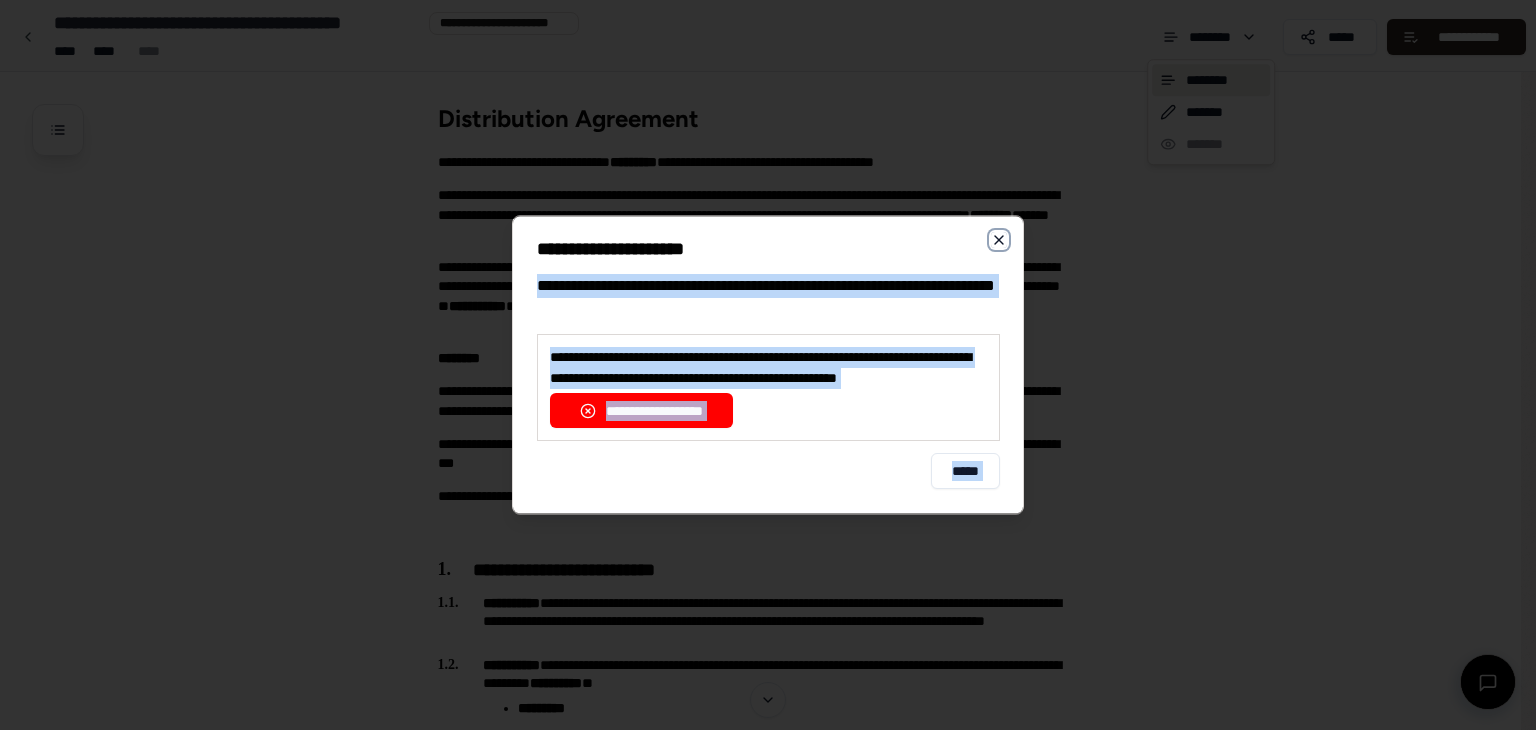 click 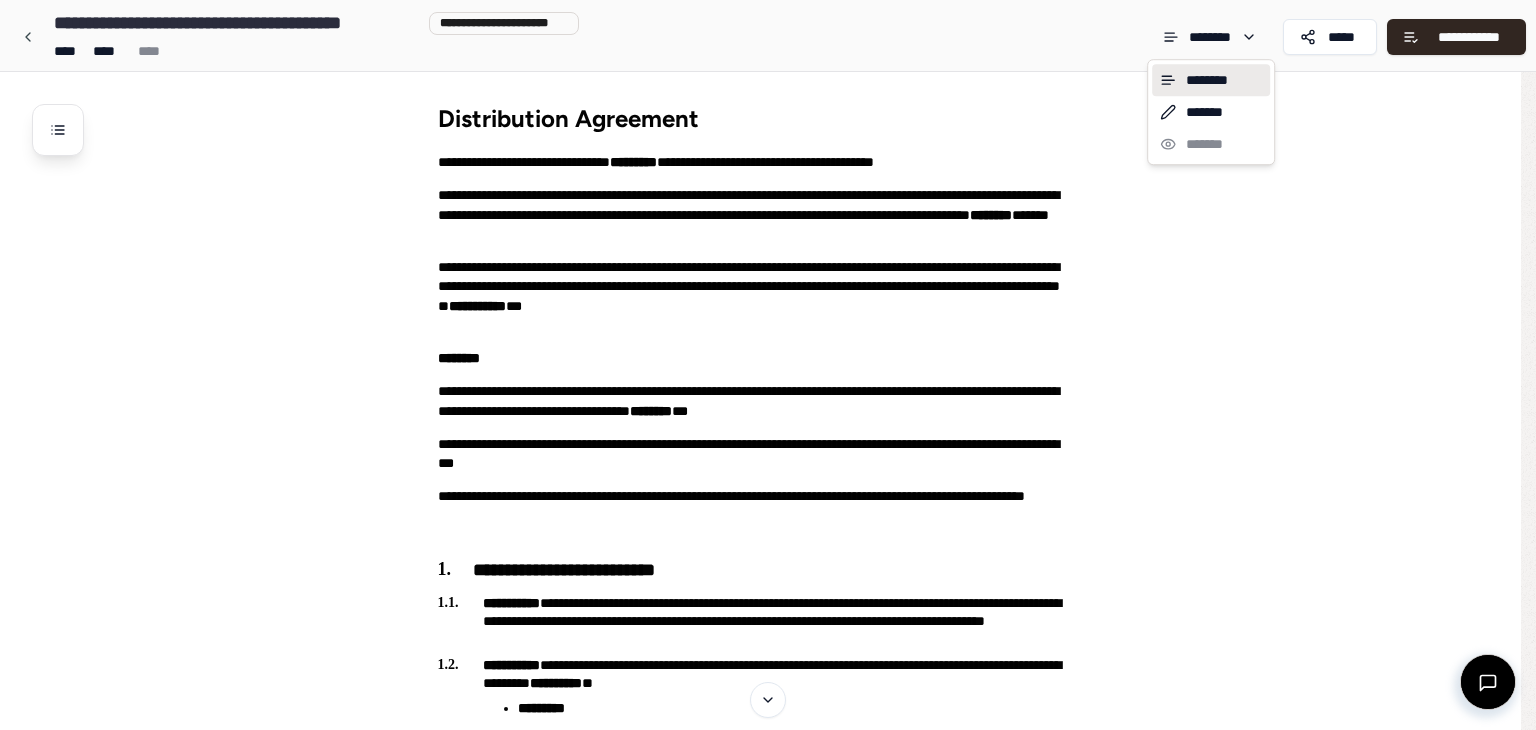 click on "**********" at bounding box center [768, 1840] 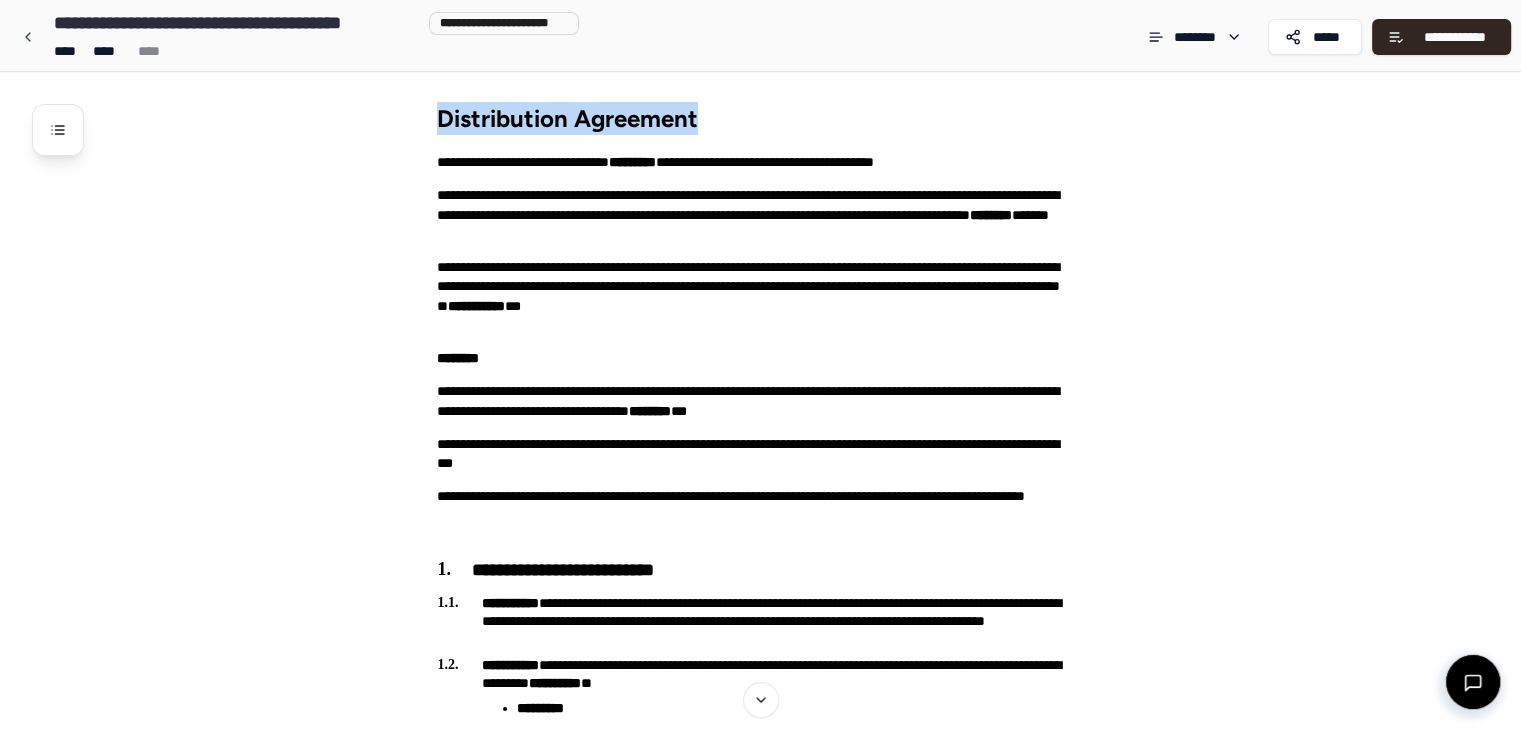 drag, startPoint x: 428, startPoint y: 110, endPoint x: 702, endPoint y: 124, distance: 274.35742 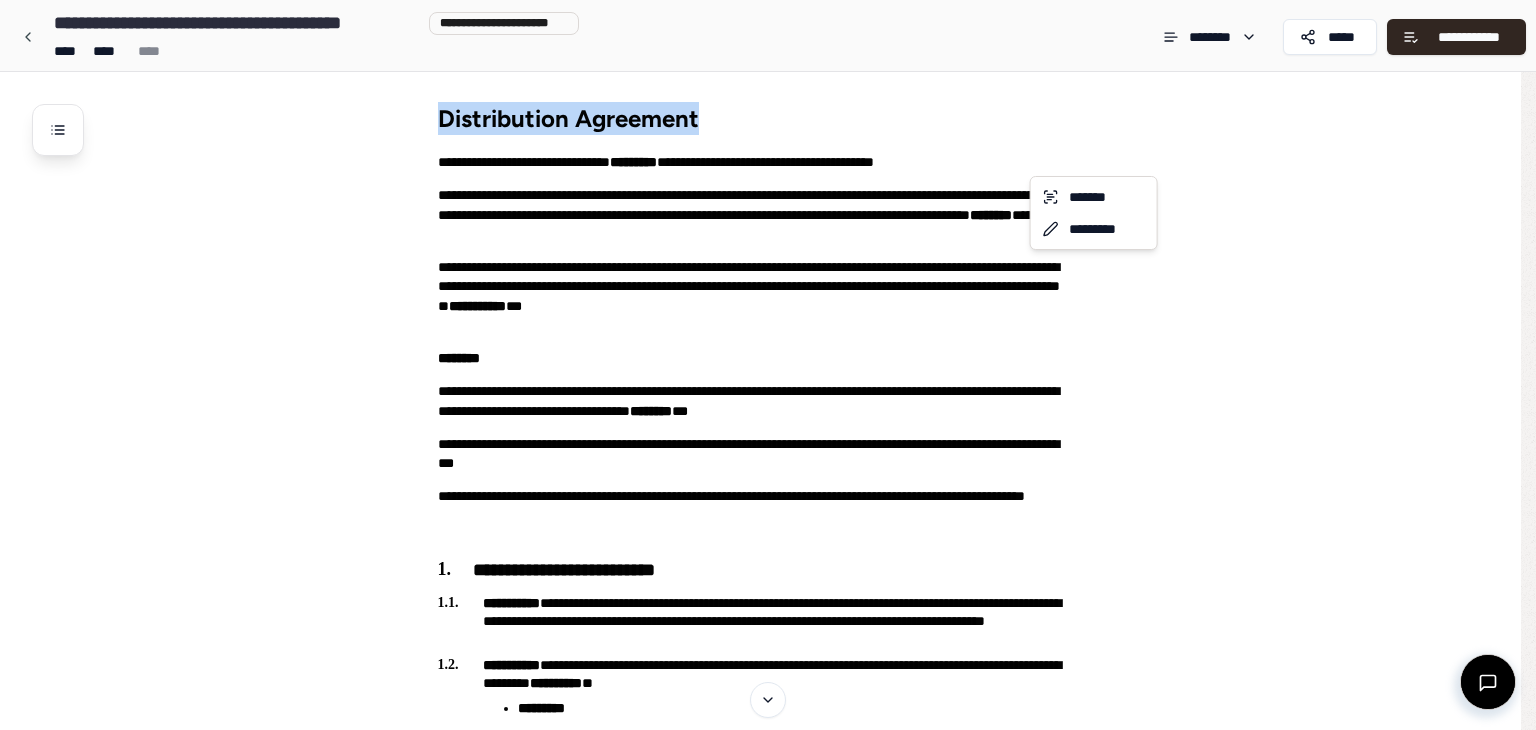 click on "**********" at bounding box center [768, 1840] 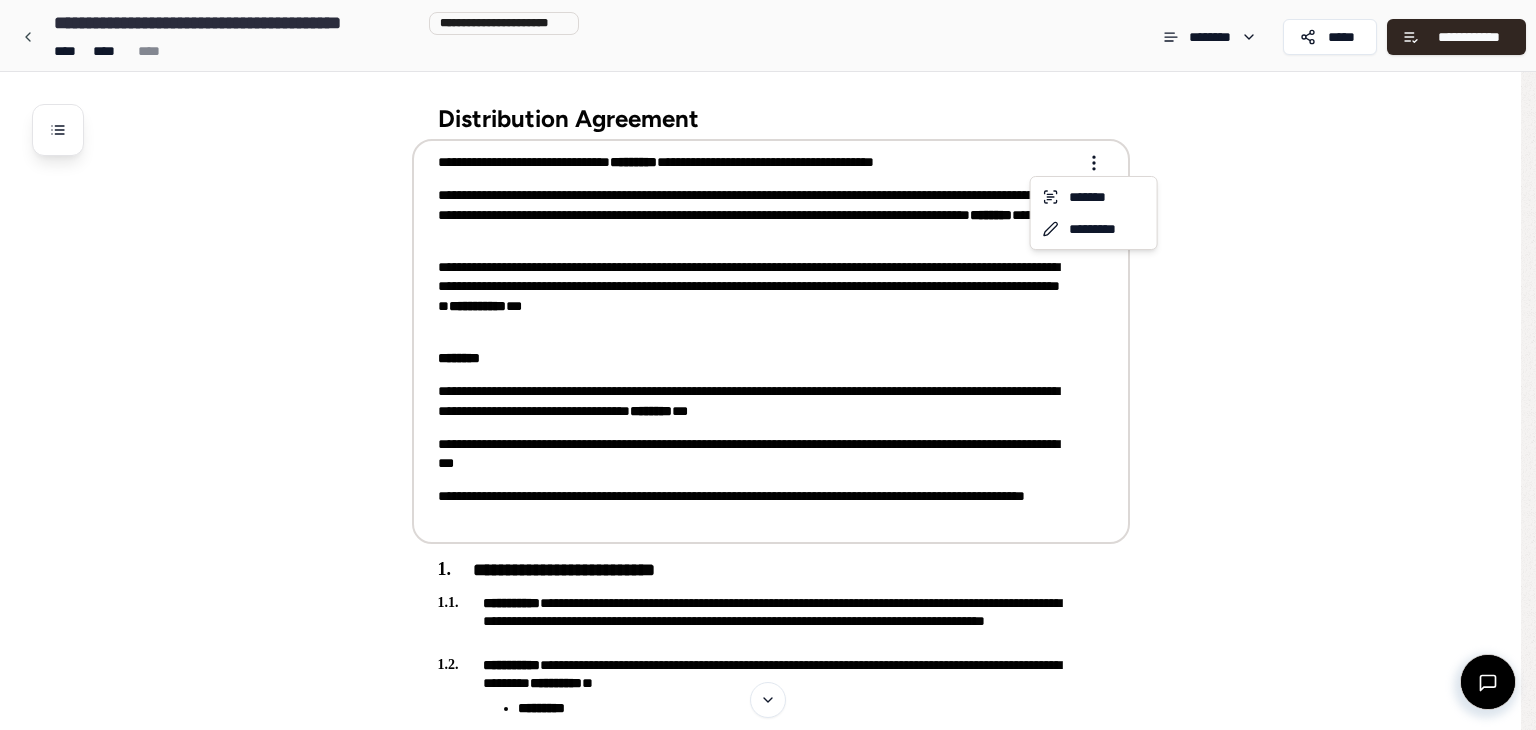 click on "**********" at bounding box center [768, 1840] 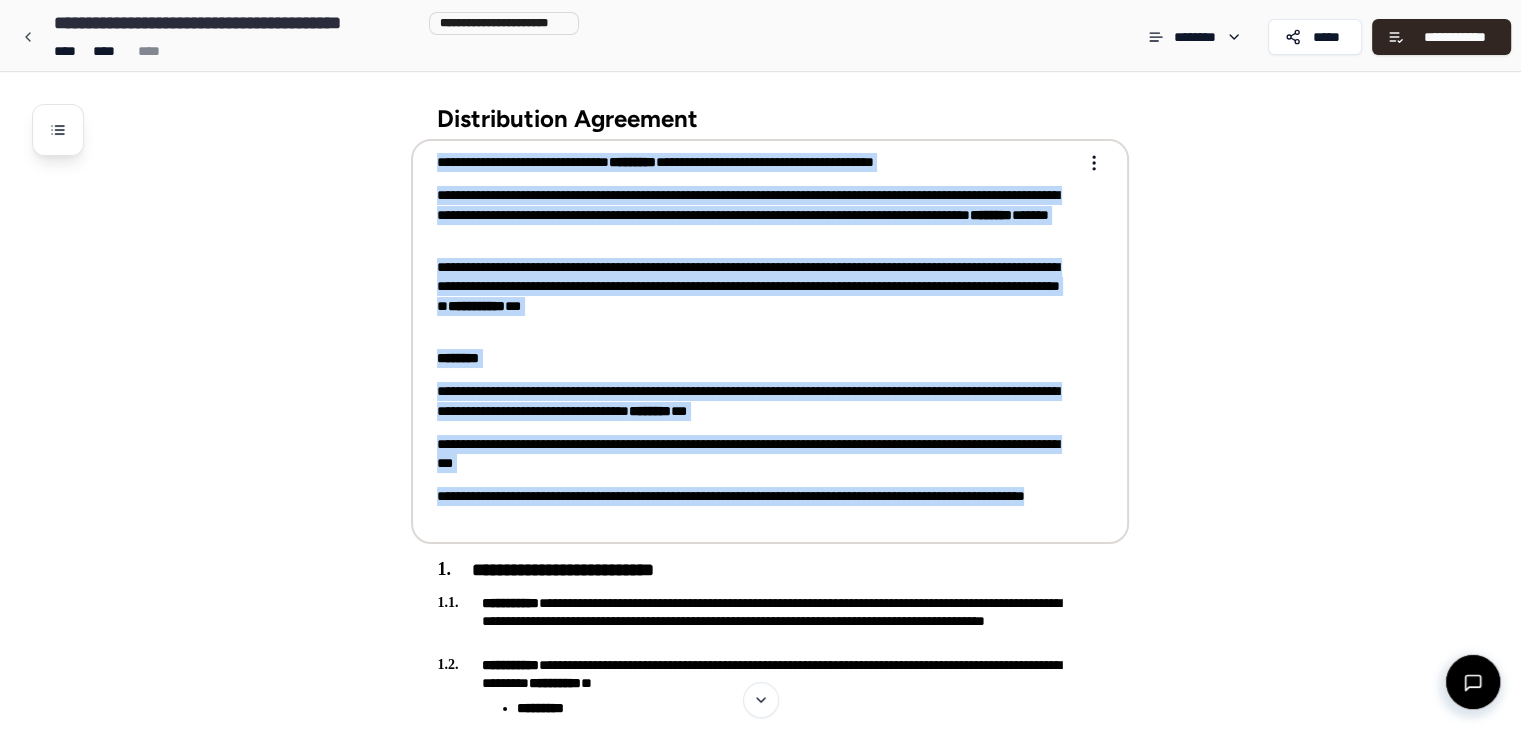 drag, startPoint x: 594, startPoint y: 523, endPoint x: 435, endPoint y: 175, distance: 382.60294 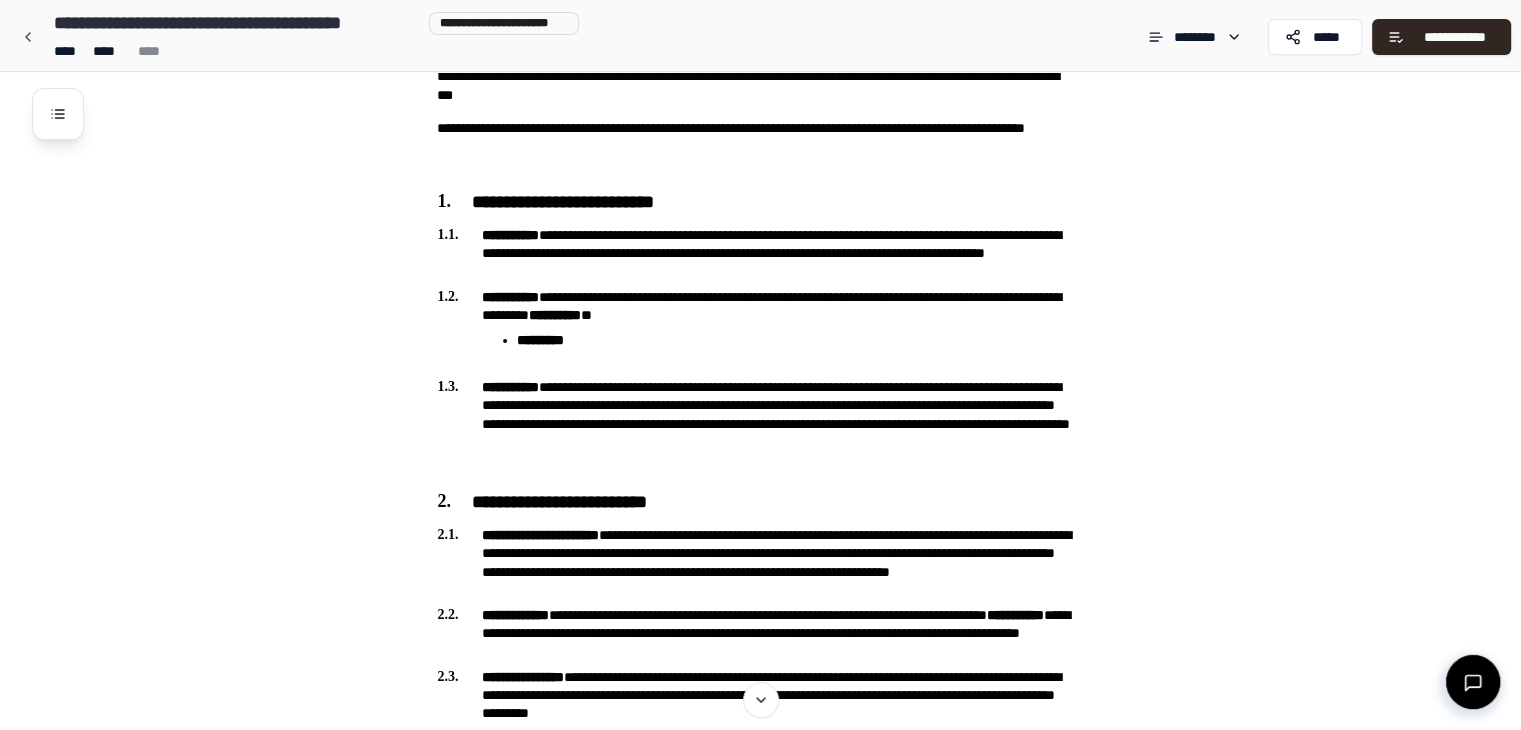 scroll, scrollTop: 339, scrollLeft: 0, axis: vertical 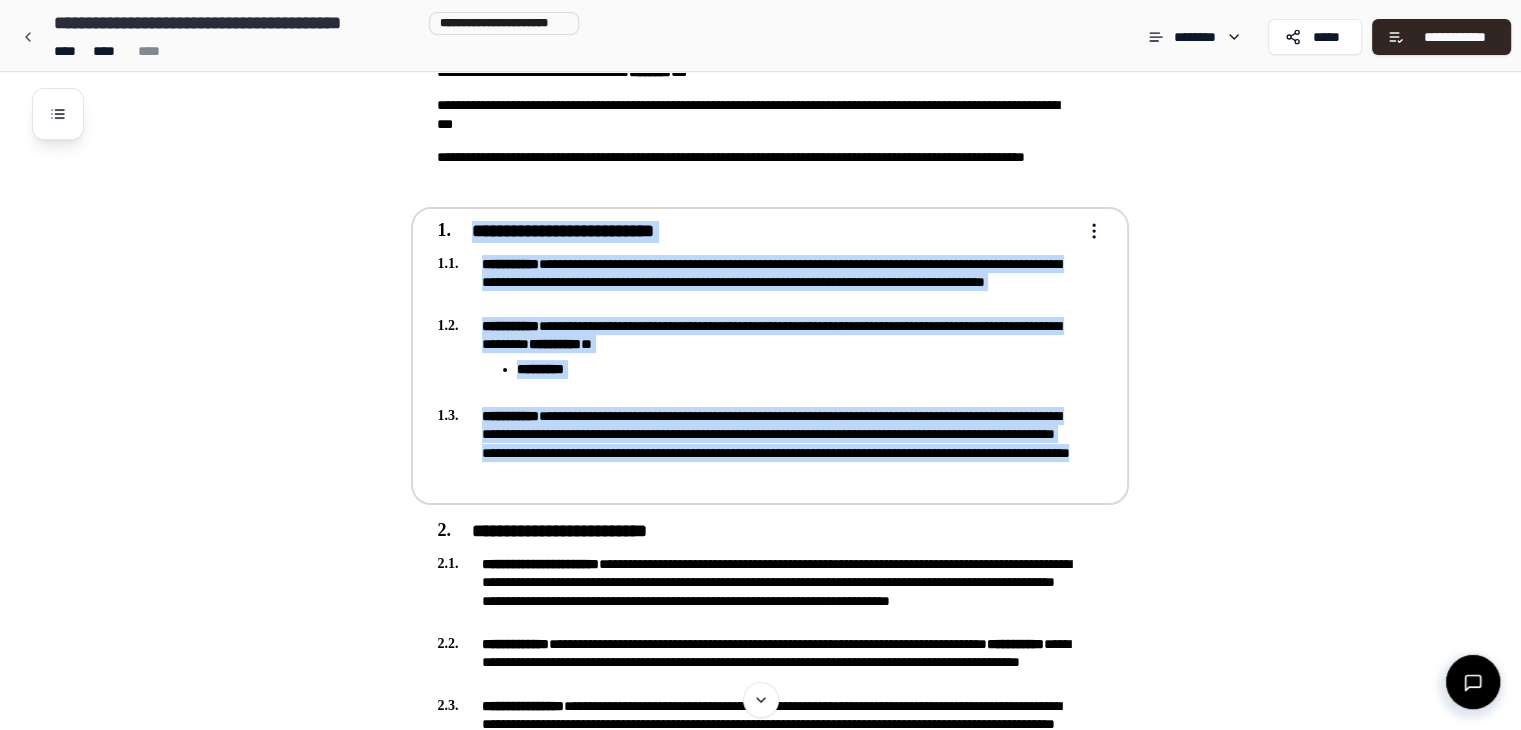 drag, startPoint x: 432, startPoint y: 227, endPoint x: 859, endPoint y: 481, distance: 496.835 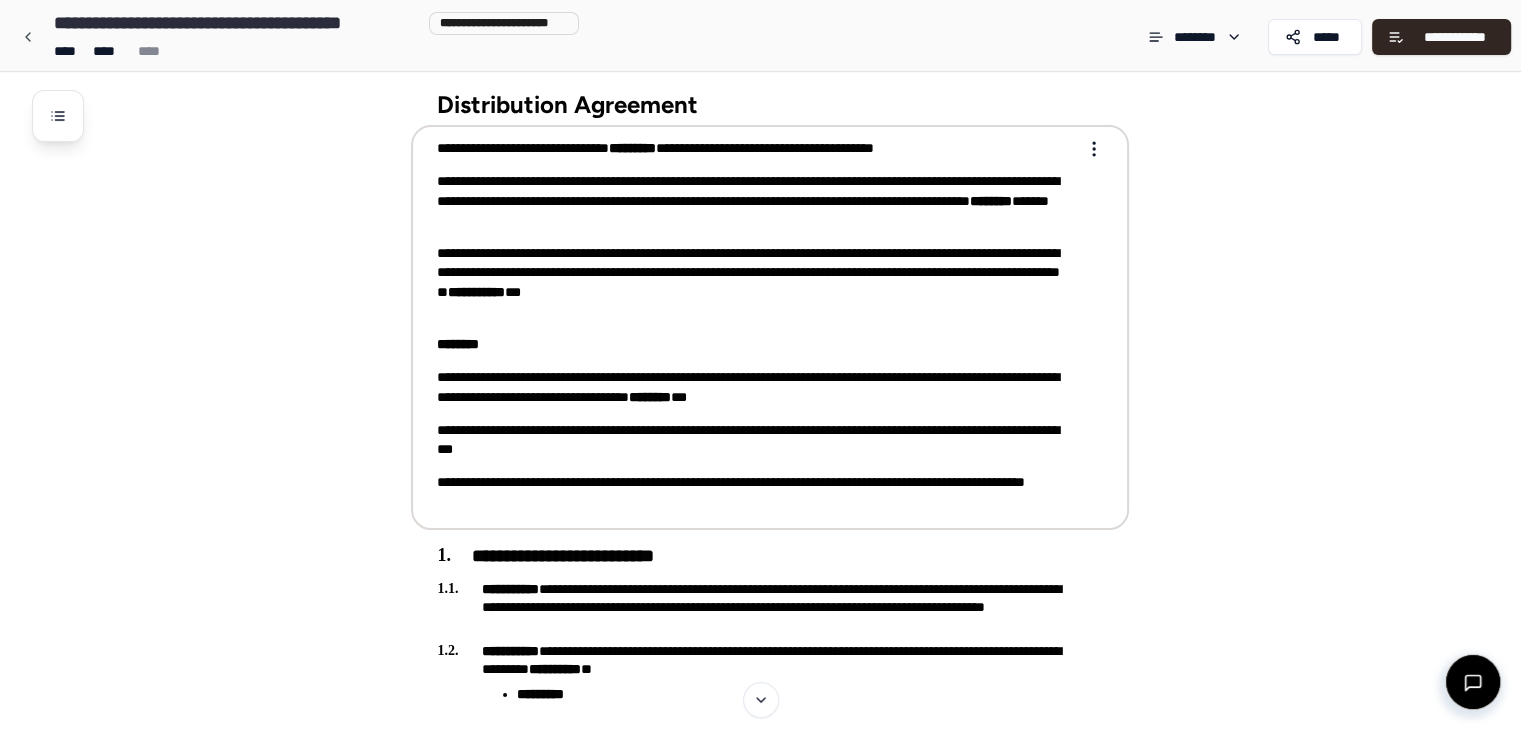 scroll, scrollTop: 0, scrollLeft: 0, axis: both 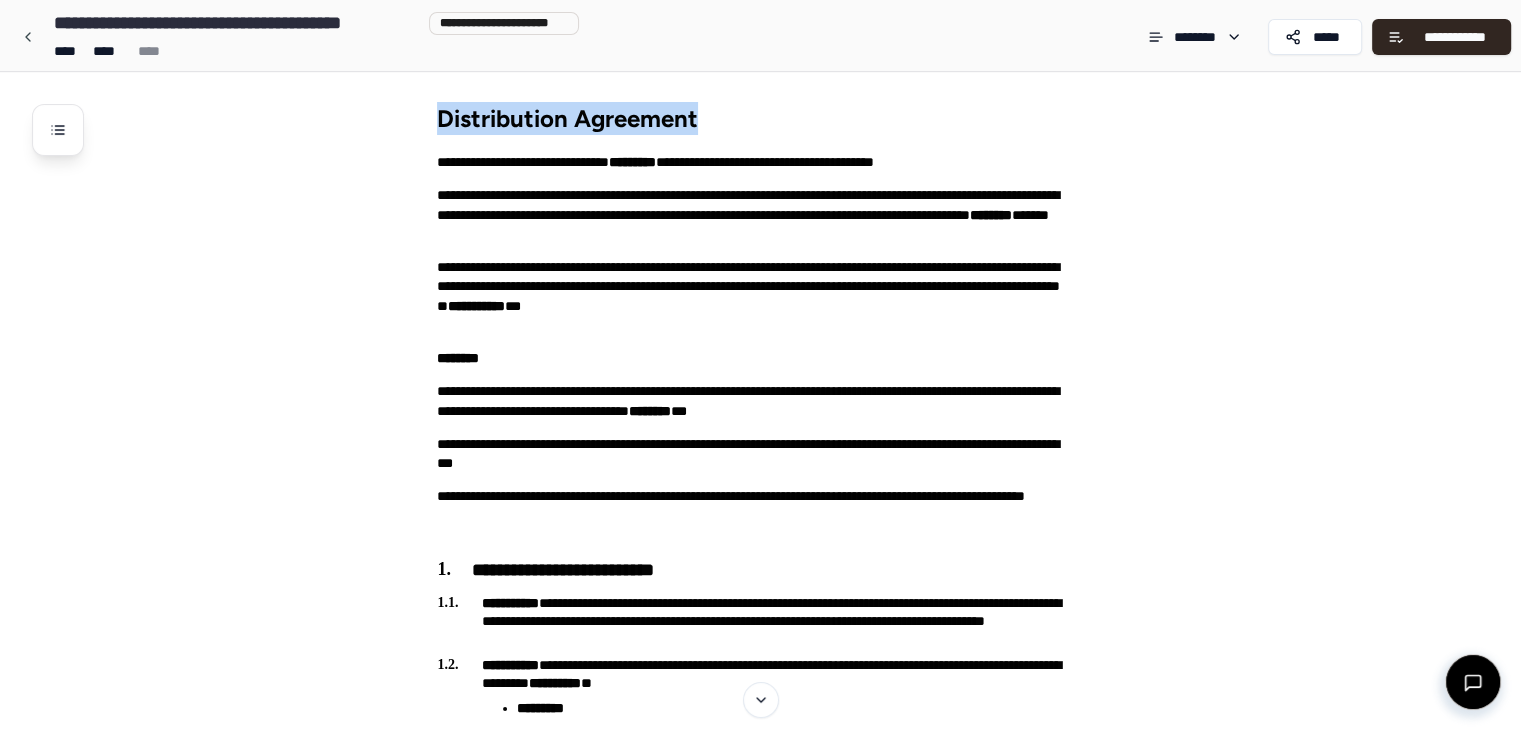 drag, startPoint x: 709, startPoint y: 114, endPoint x: 430, endPoint y: 127, distance: 279.3027 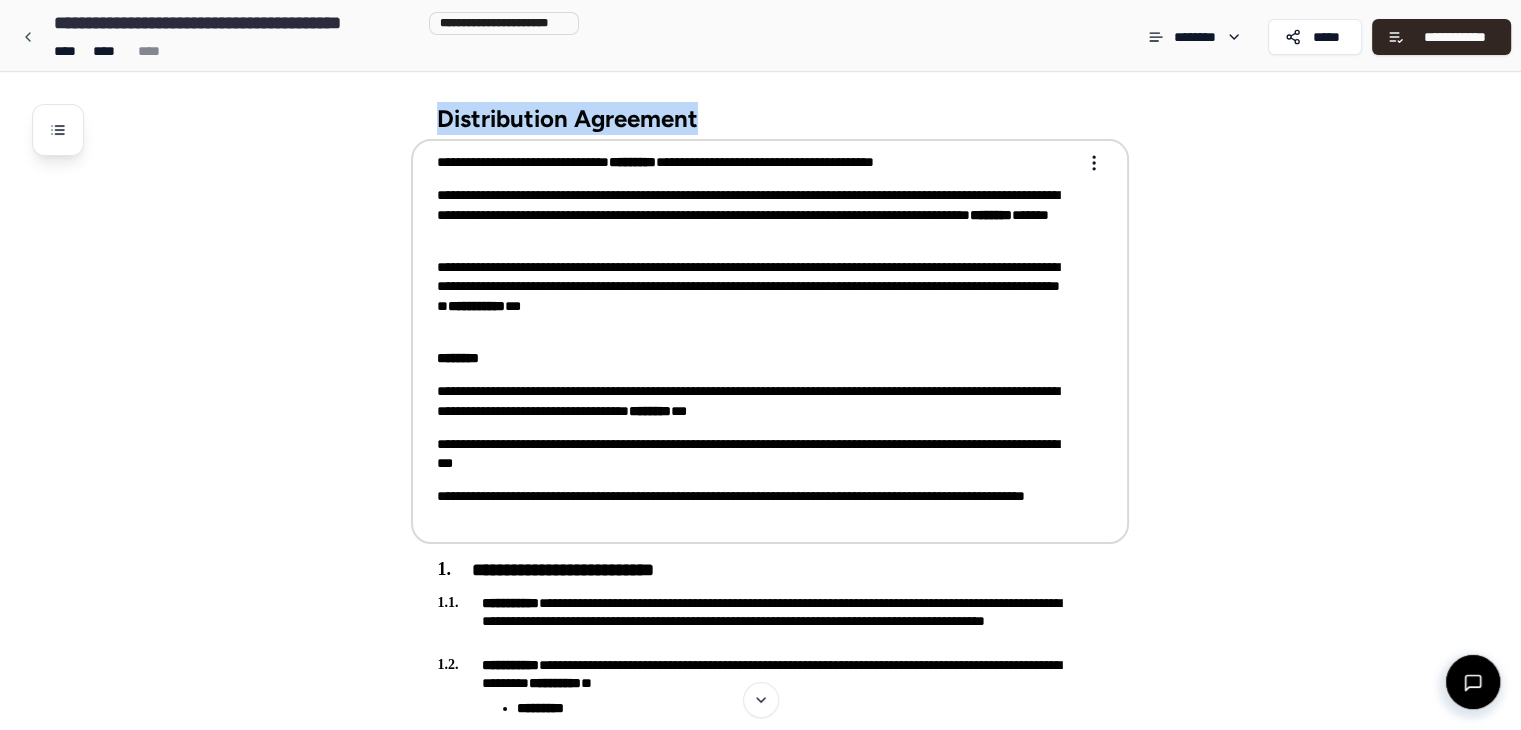 drag, startPoint x: 1019, startPoint y: 161, endPoint x: 414, endPoint y: 161, distance: 605 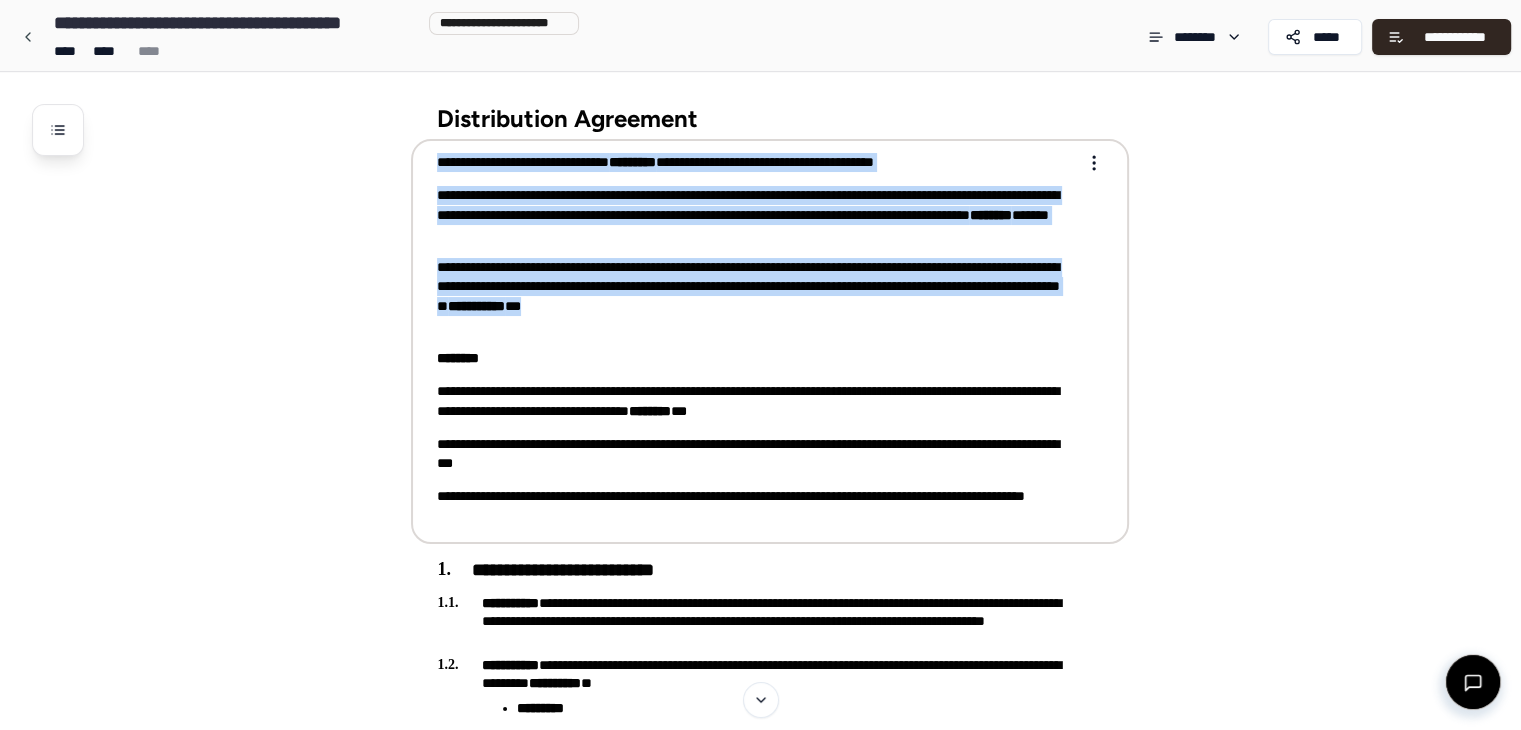 drag, startPoint x: 544, startPoint y: 328, endPoint x: 424, endPoint y: 156, distance: 209.72363 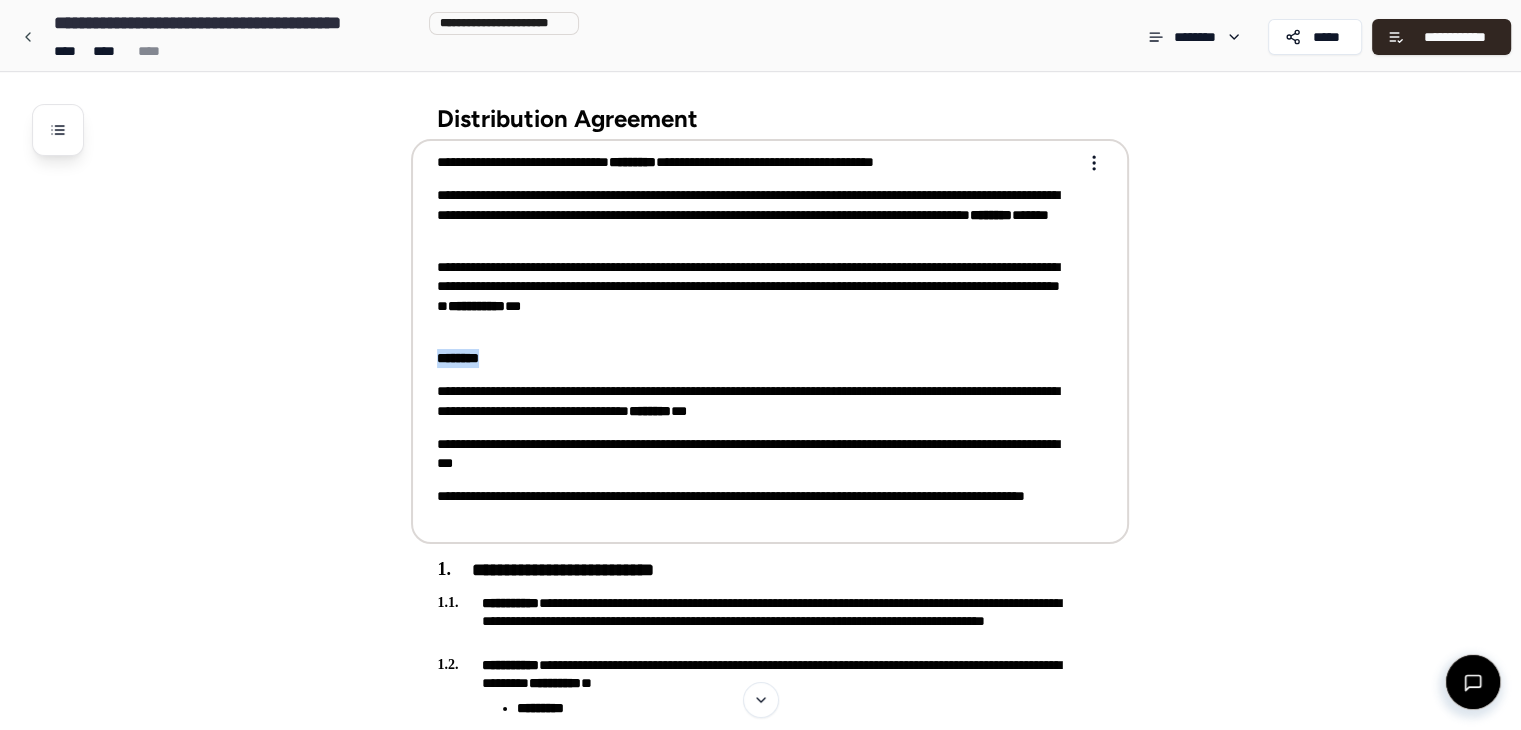 drag, startPoint x: 521, startPoint y: 354, endPoint x: 427, endPoint y: 354, distance: 94 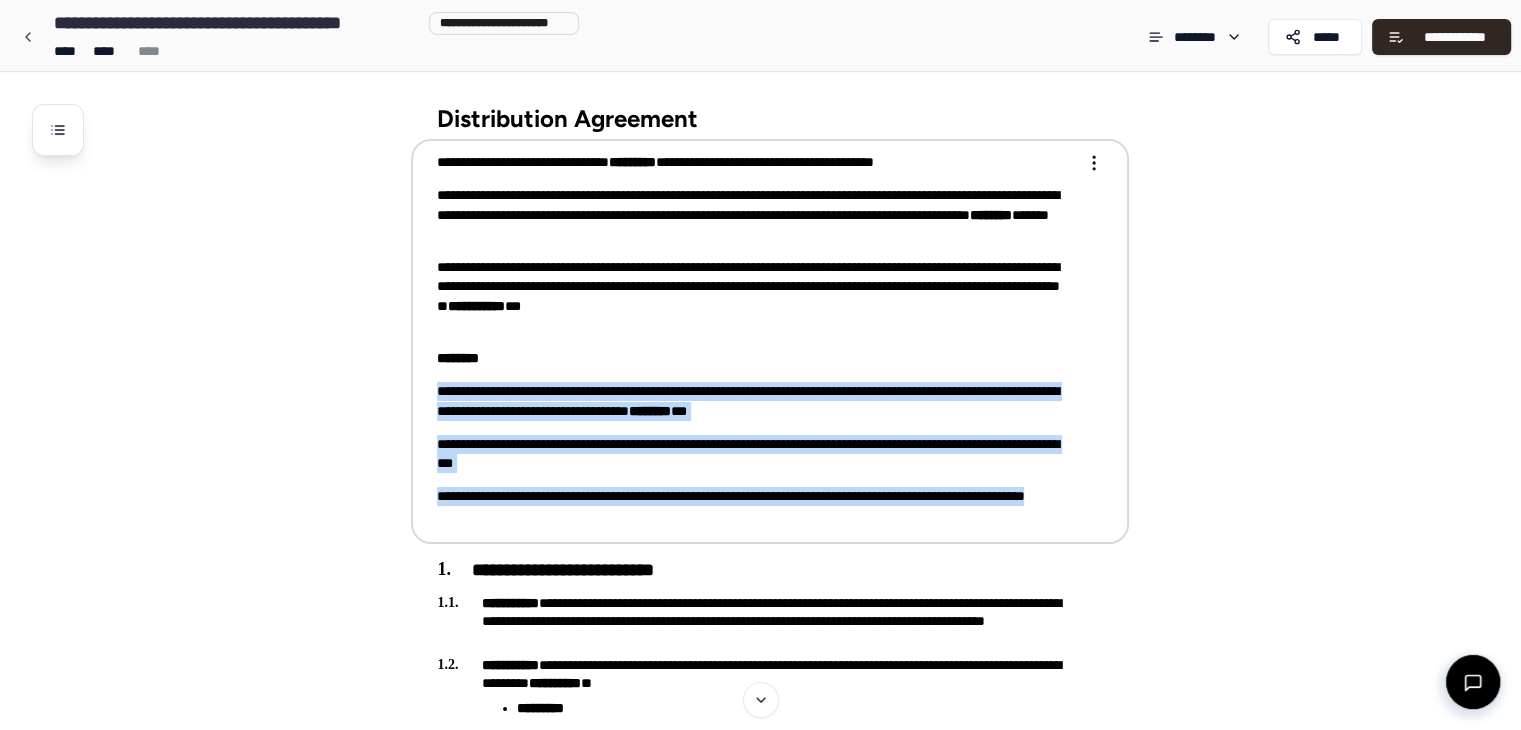 drag, startPoint x: 617, startPoint y: 515, endPoint x: 412, endPoint y: 386, distance: 242.21065 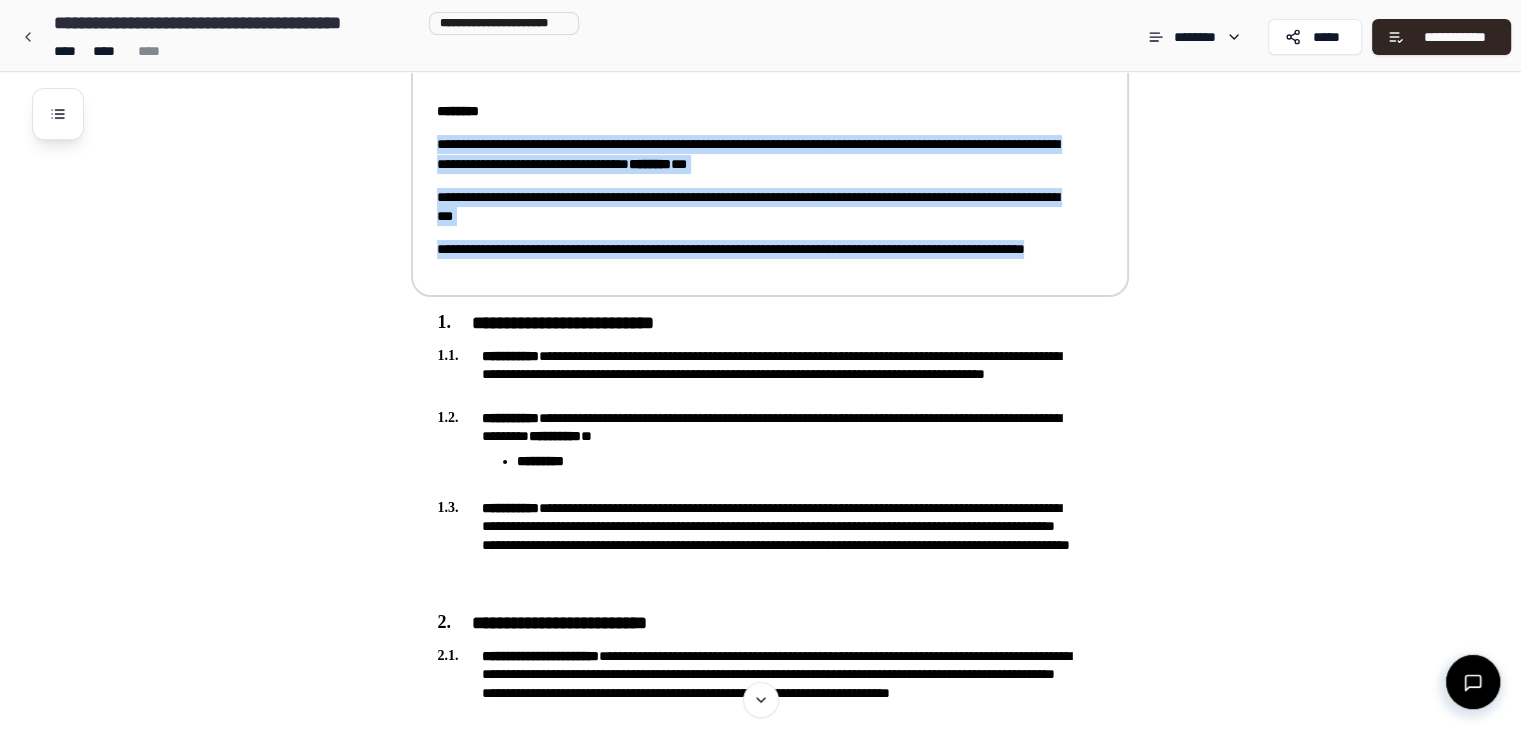 scroll, scrollTop: 300, scrollLeft: 0, axis: vertical 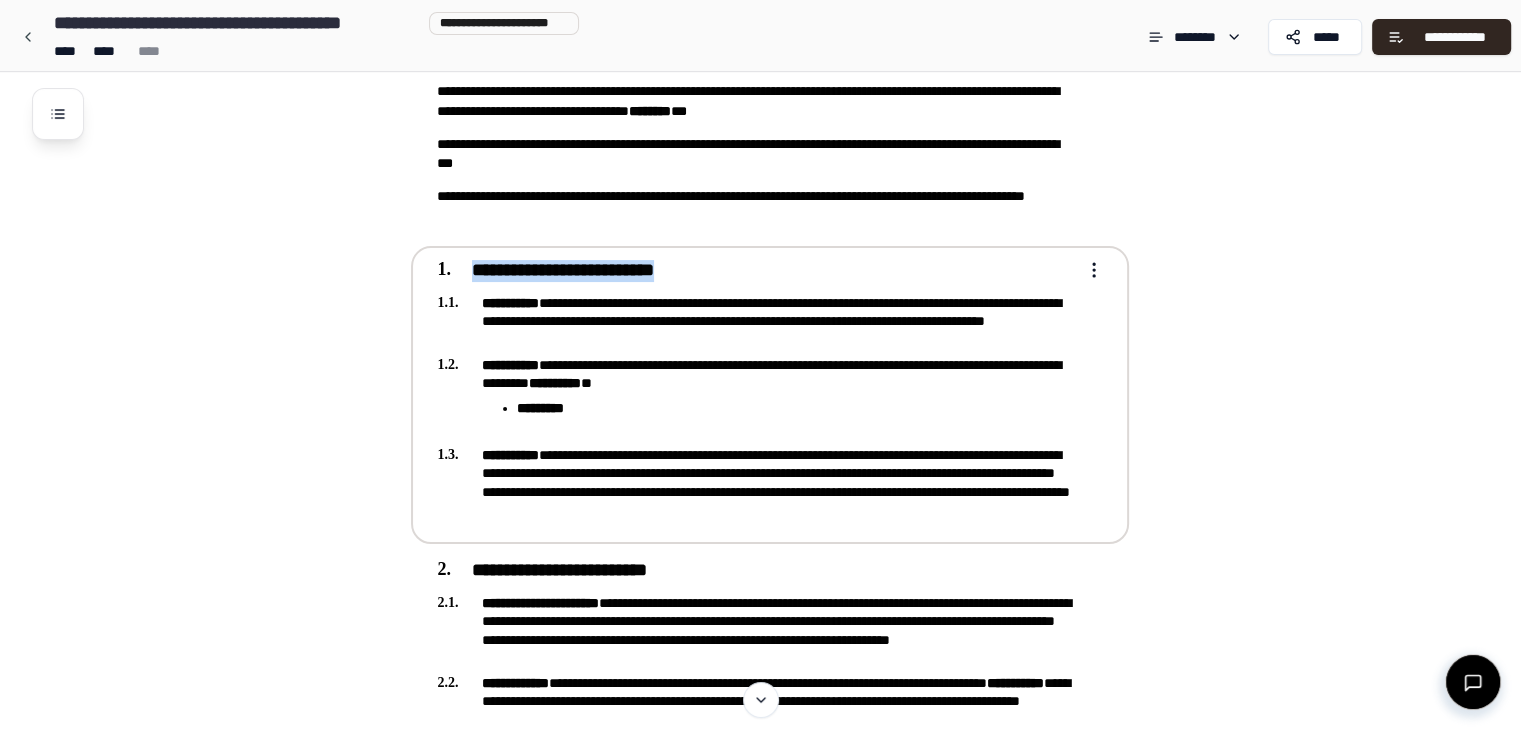 drag, startPoint x: 731, startPoint y: 265, endPoint x: 428, endPoint y: 260, distance: 303.04126 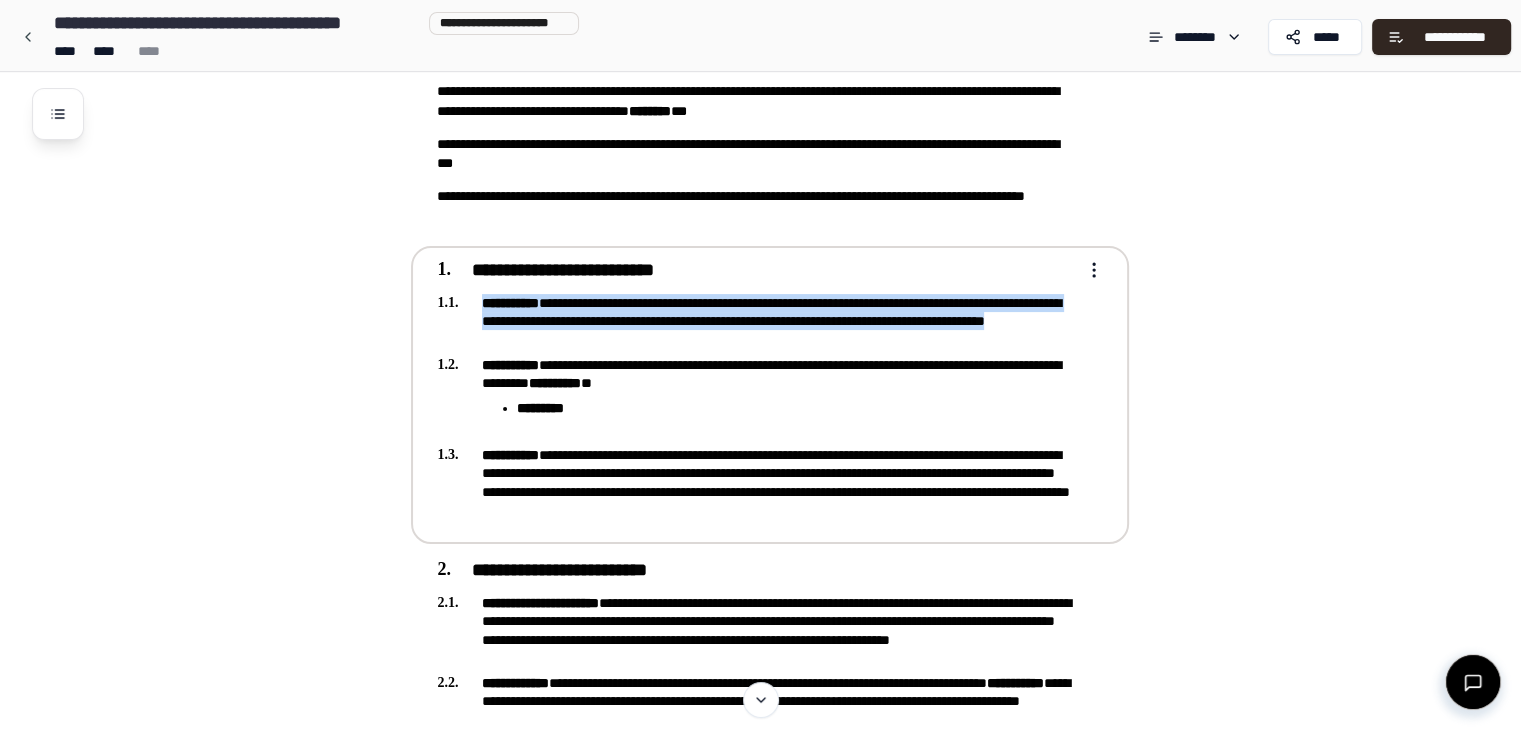 drag, startPoint x: 680, startPoint y: 338, endPoint x: 472, endPoint y: 296, distance: 212.19801 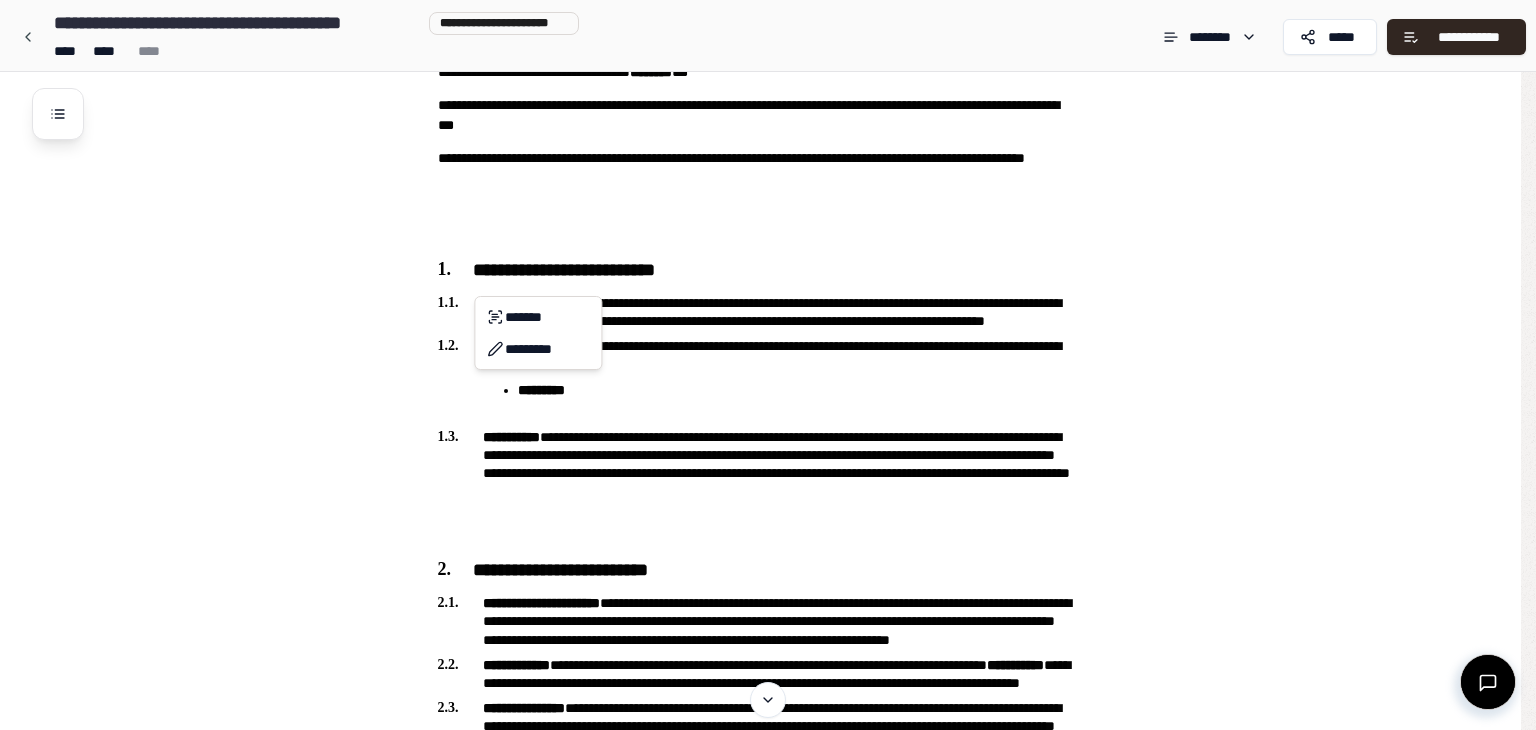 copy on "**********" 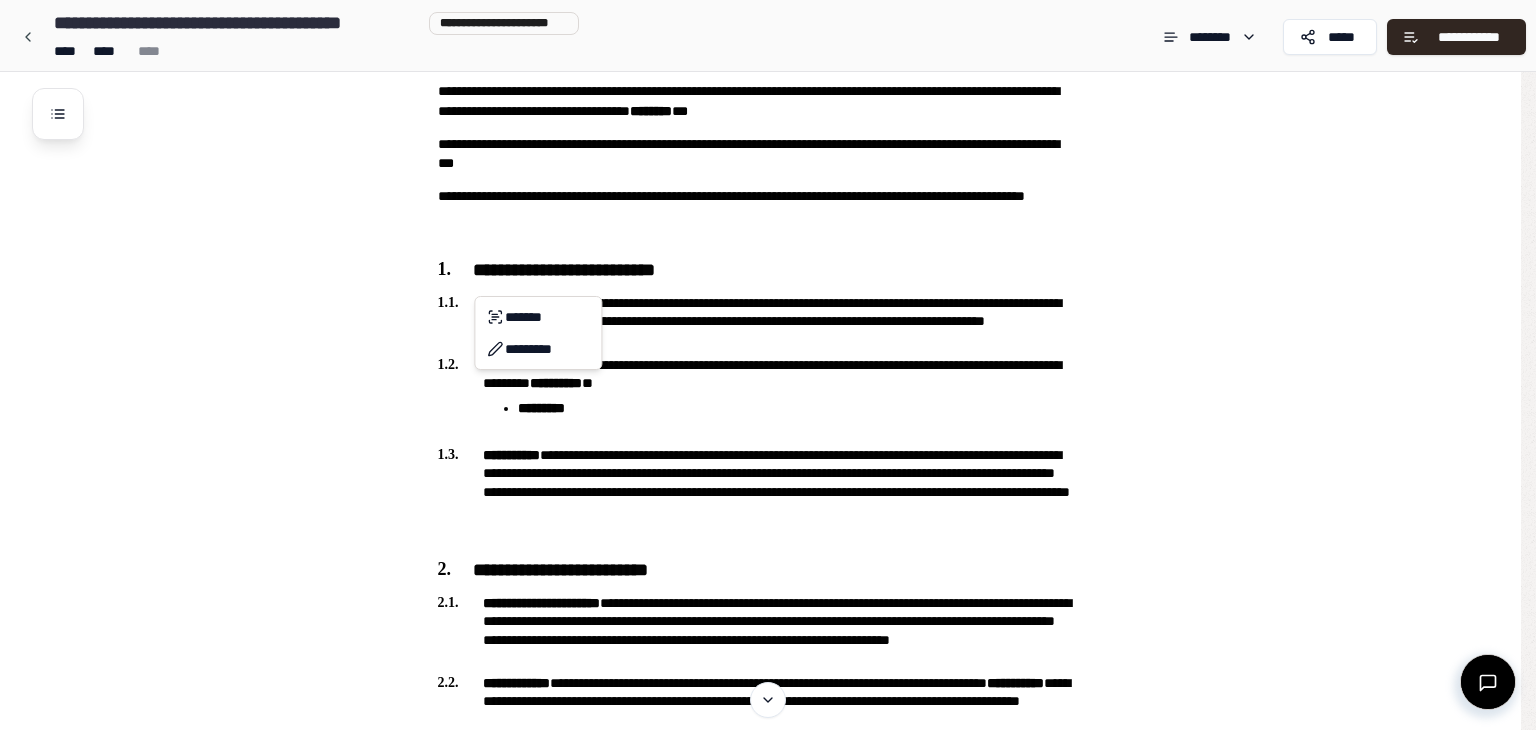 click on "**********" at bounding box center (768, 1540) 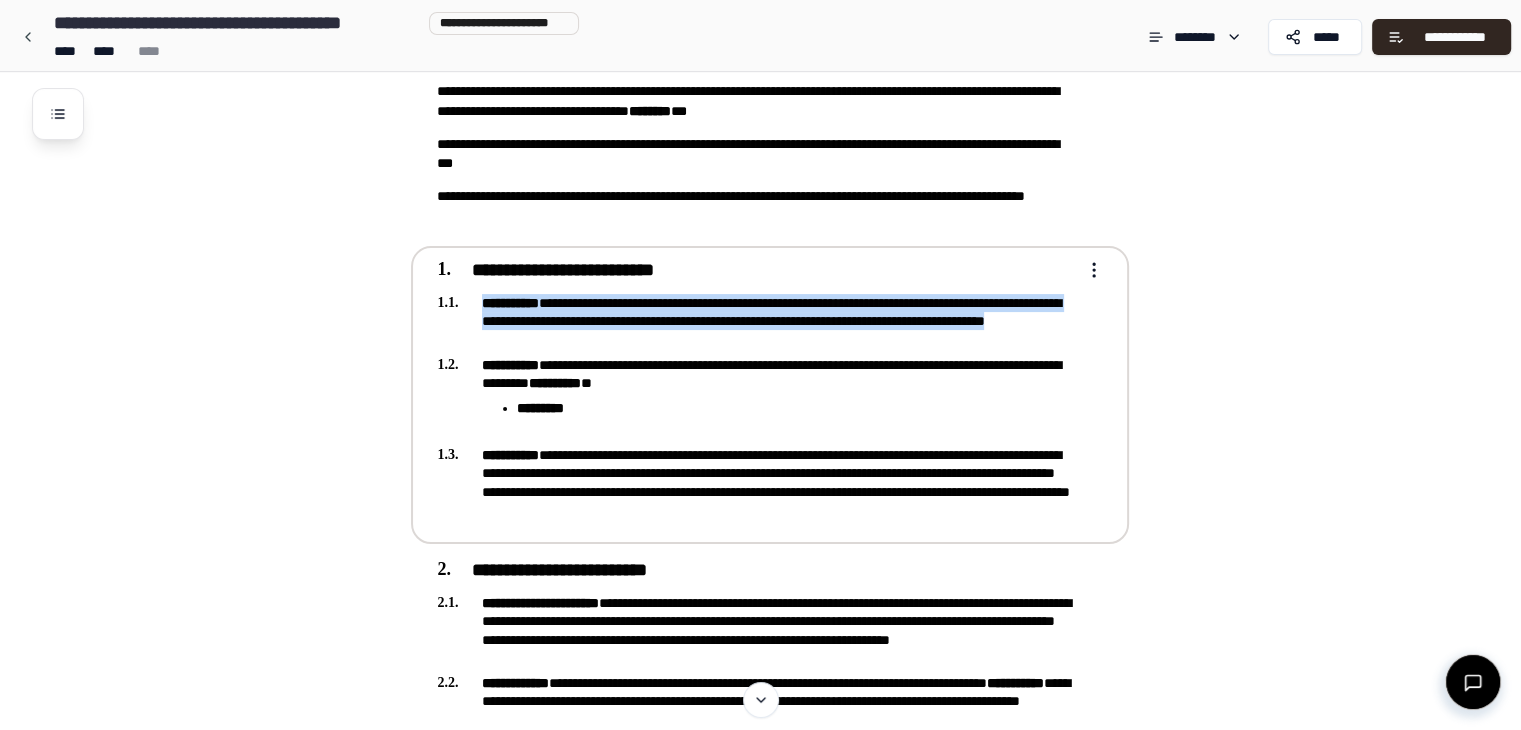 drag, startPoint x: 476, startPoint y: 302, endPoint x: 678, endPoint y: 349, distance: 207.39575 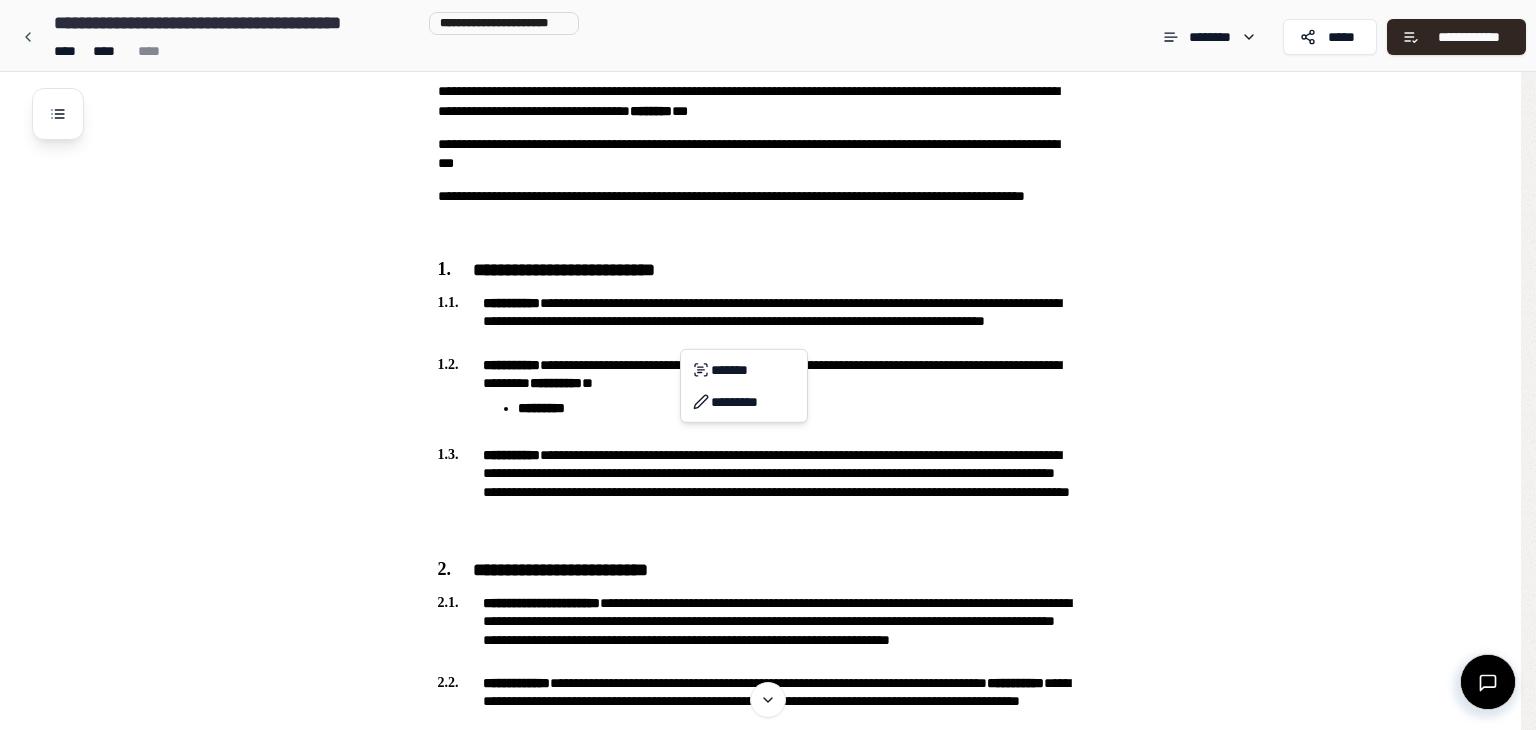 copy on "**********" 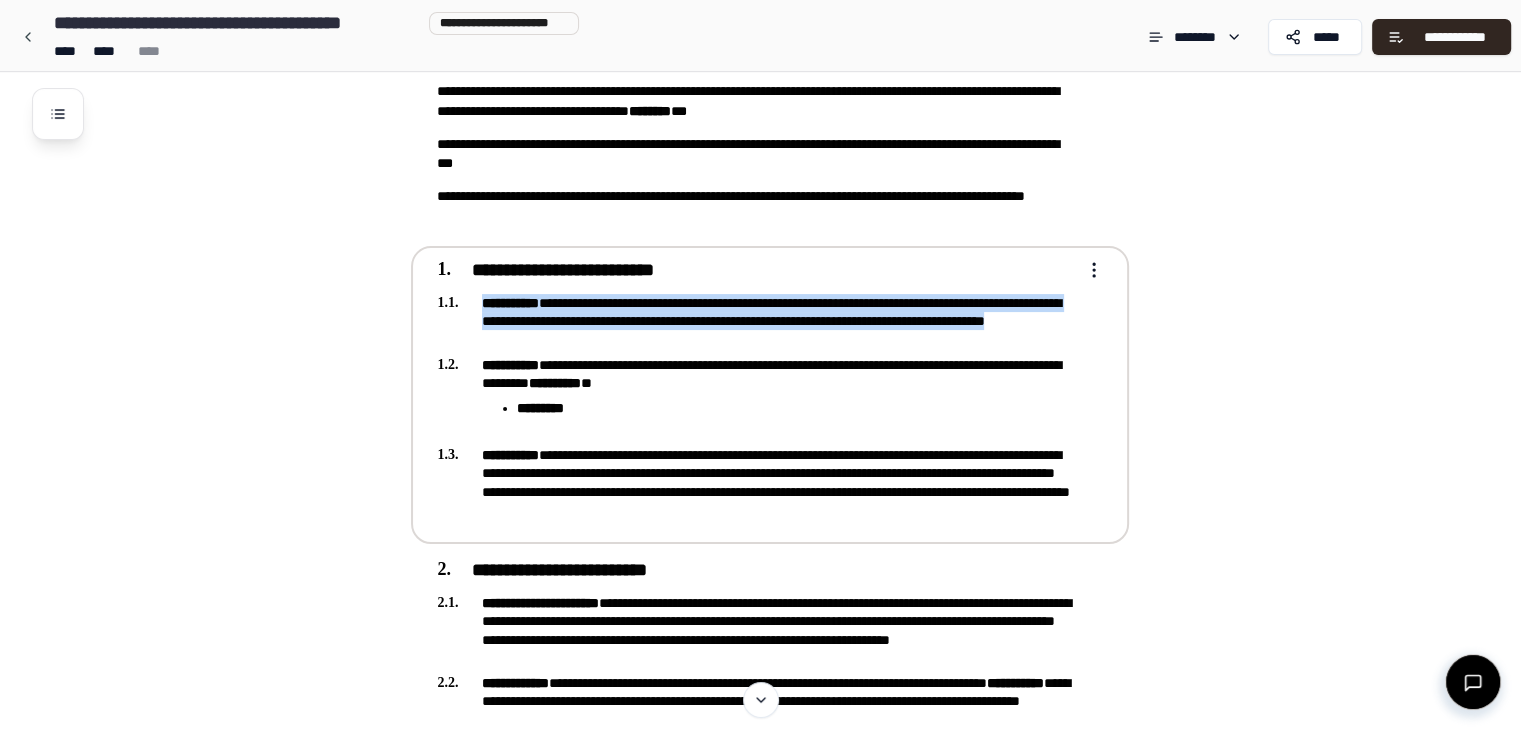drag, startPoint x: 688, startPoint y: 335, endPoint x: 461, endPoint y: 291, distance: 231.225 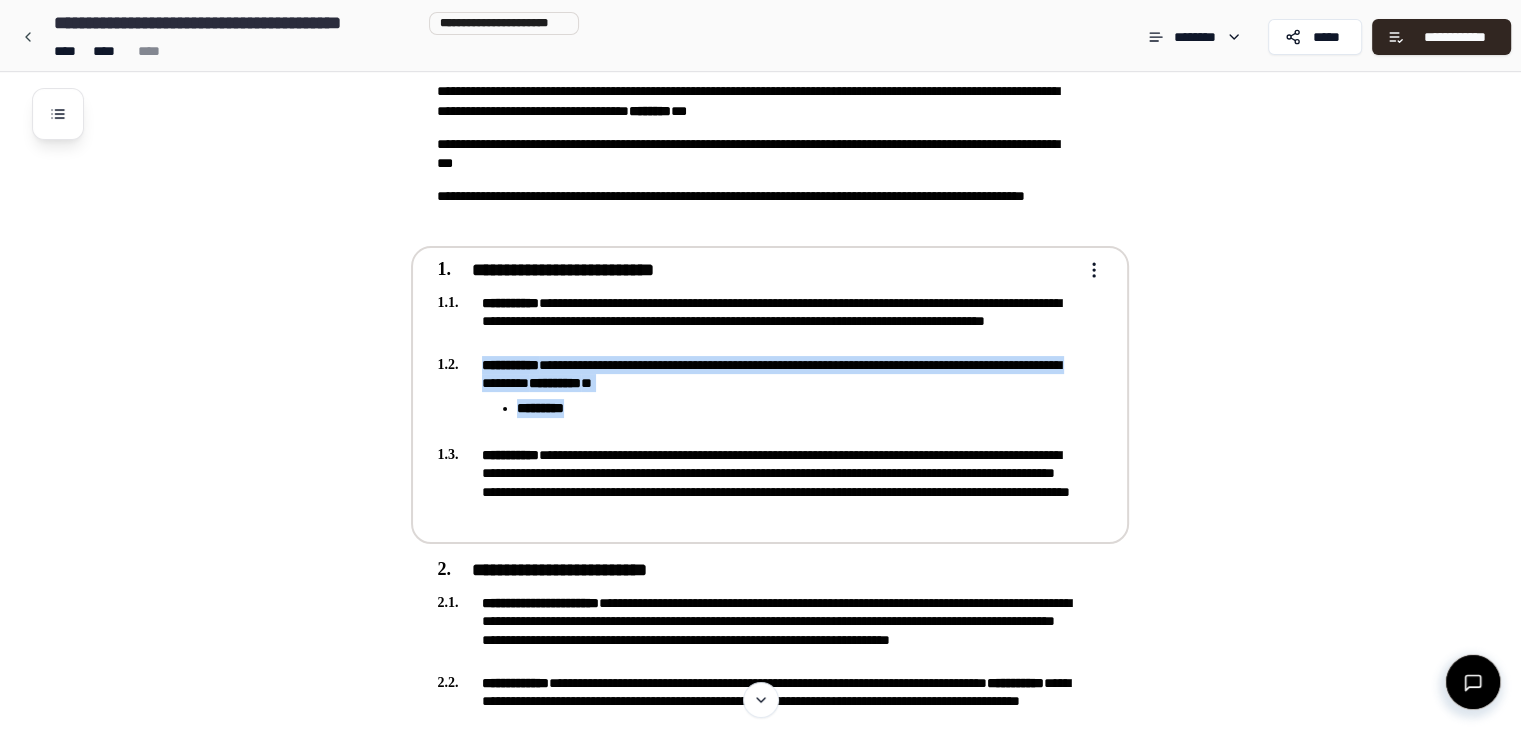 drag, startPoint x: 606, startPoint y: 413, endPoint x: 478, endPoint y: 369, distance: 135.3514 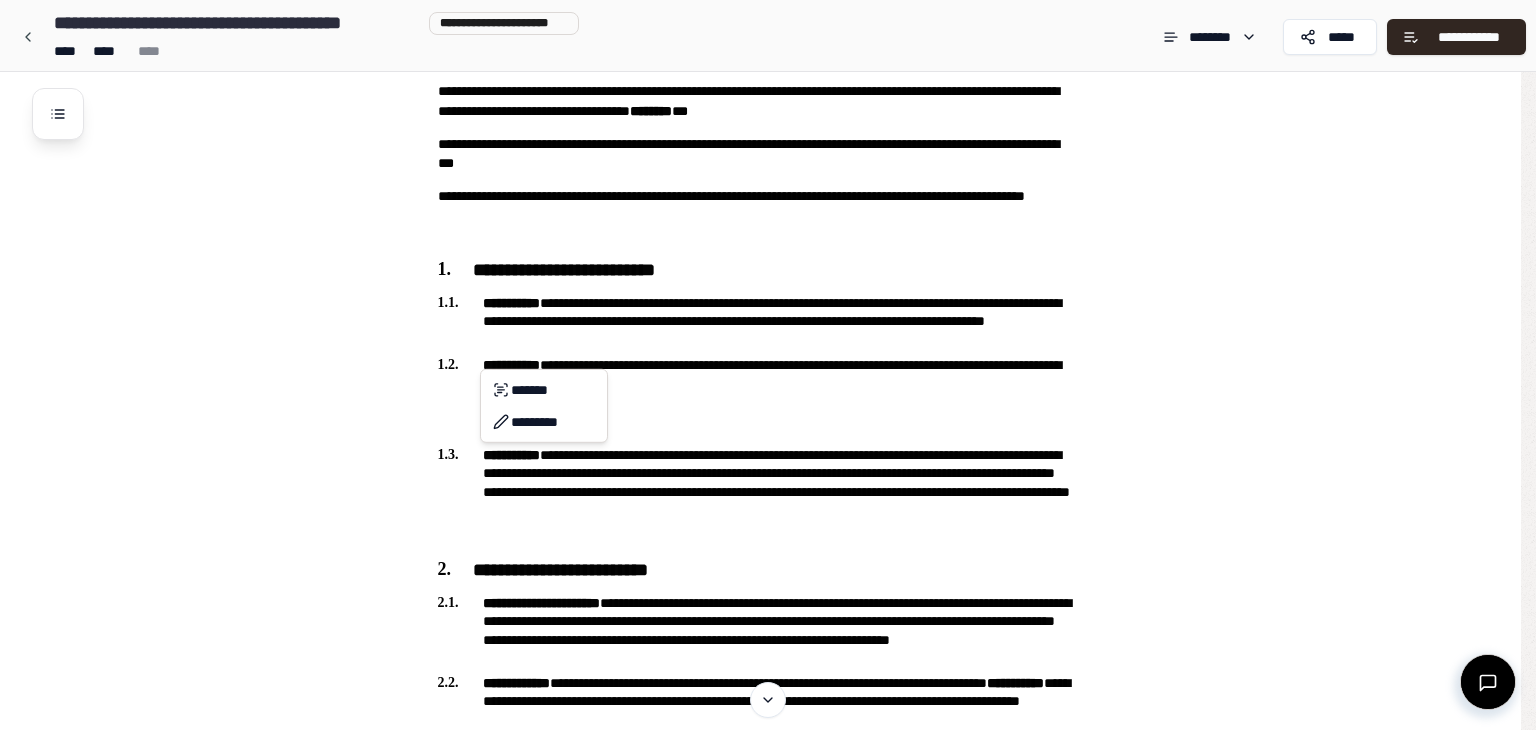 copy on "**********" 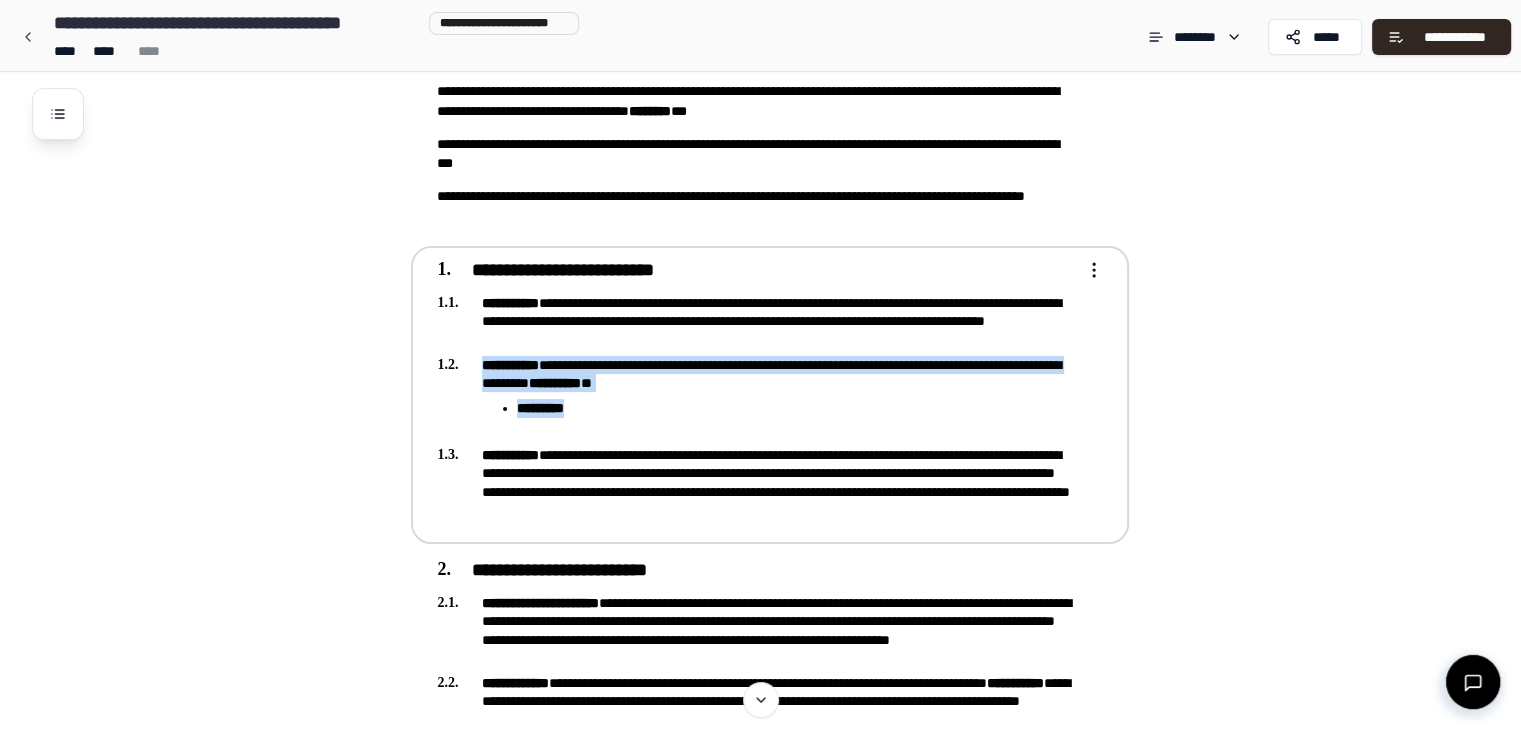 drag, startPoint x: 623, startPoint y: 416, endPoint x: 447, endPoint y: 369, distance: 182.16751 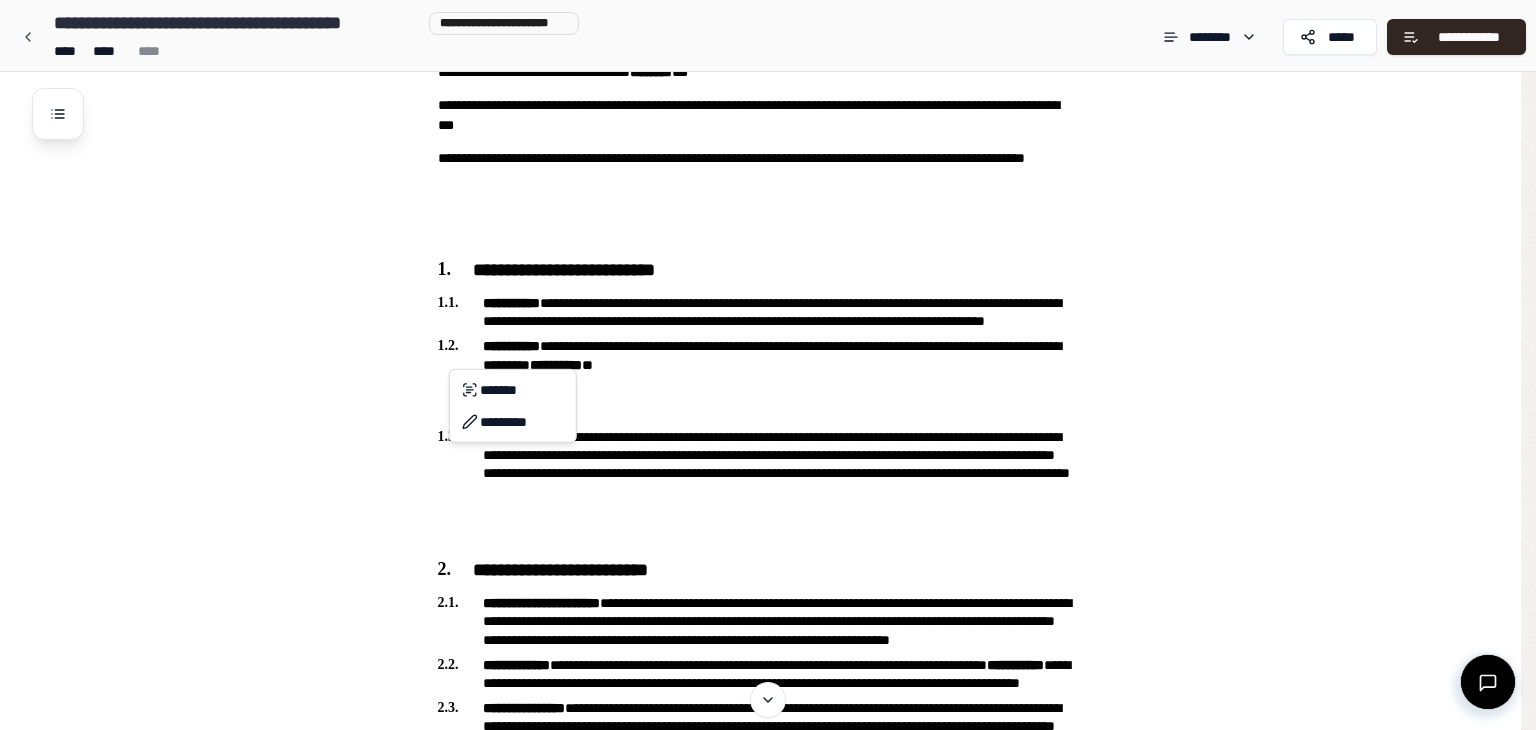 click on "**********" at bounding box center (768, 1540) 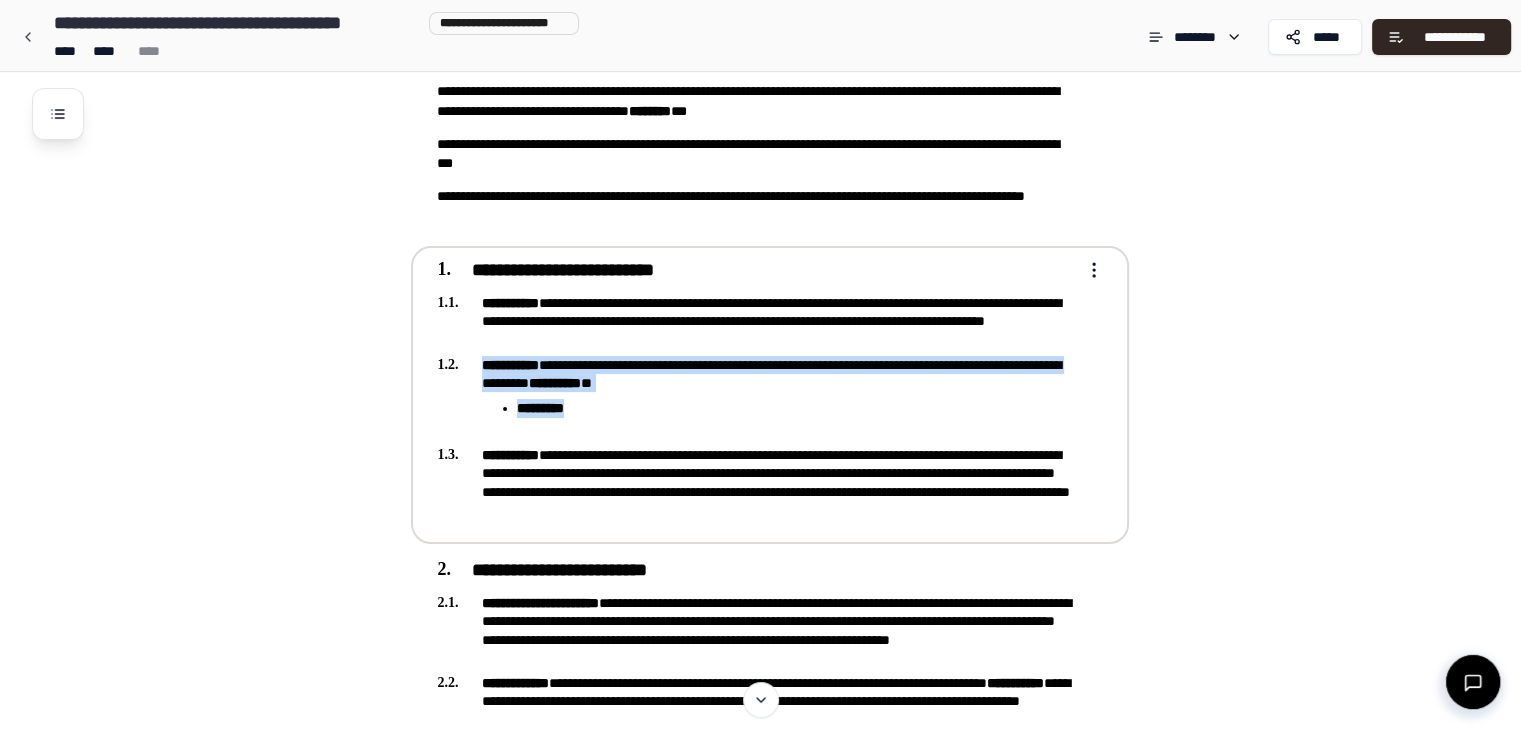 drag, startPoint x: 599, startPoint y: 409, endPoint x: 476, endPoint y: 358, distance: 133.15405 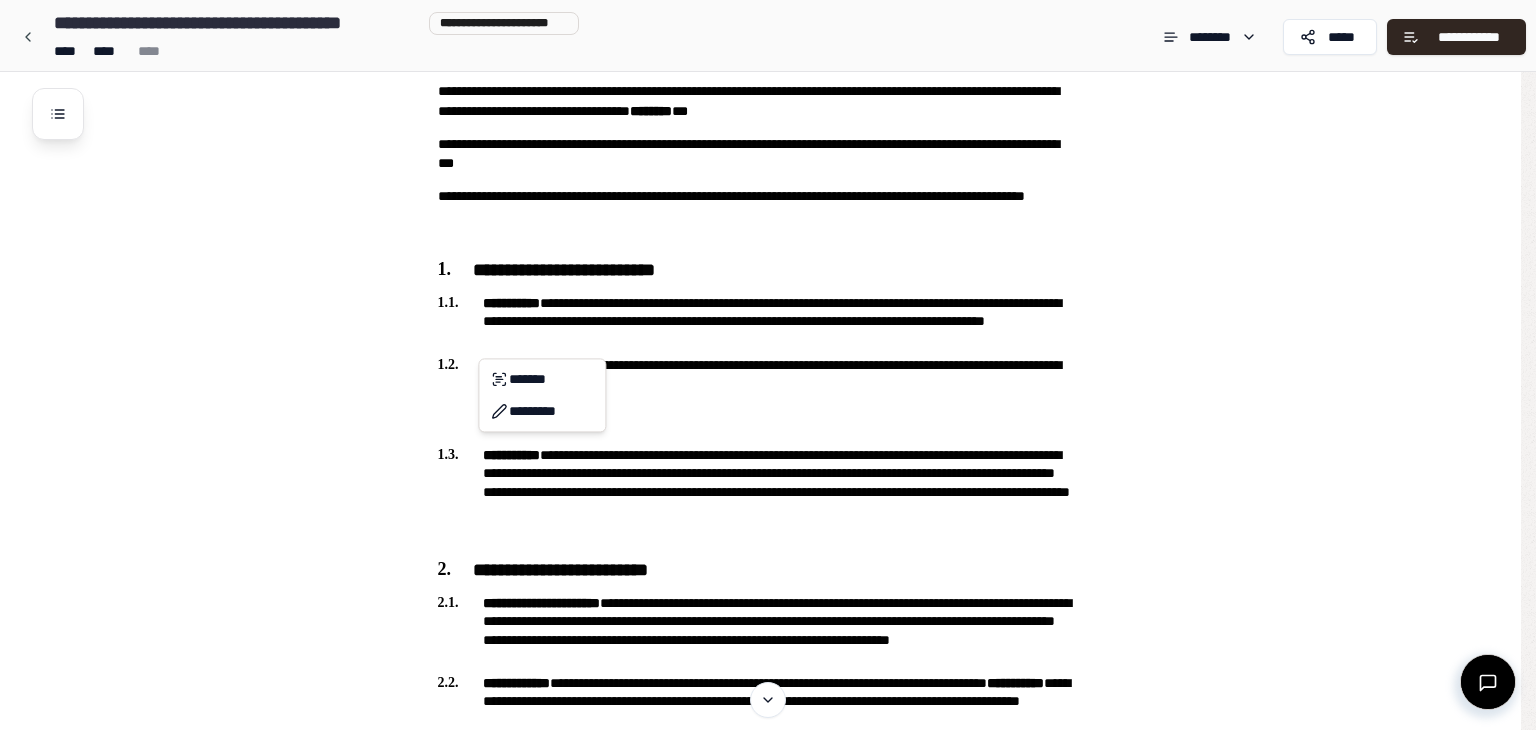 click on "**********" at bounding box center [768, 1540] 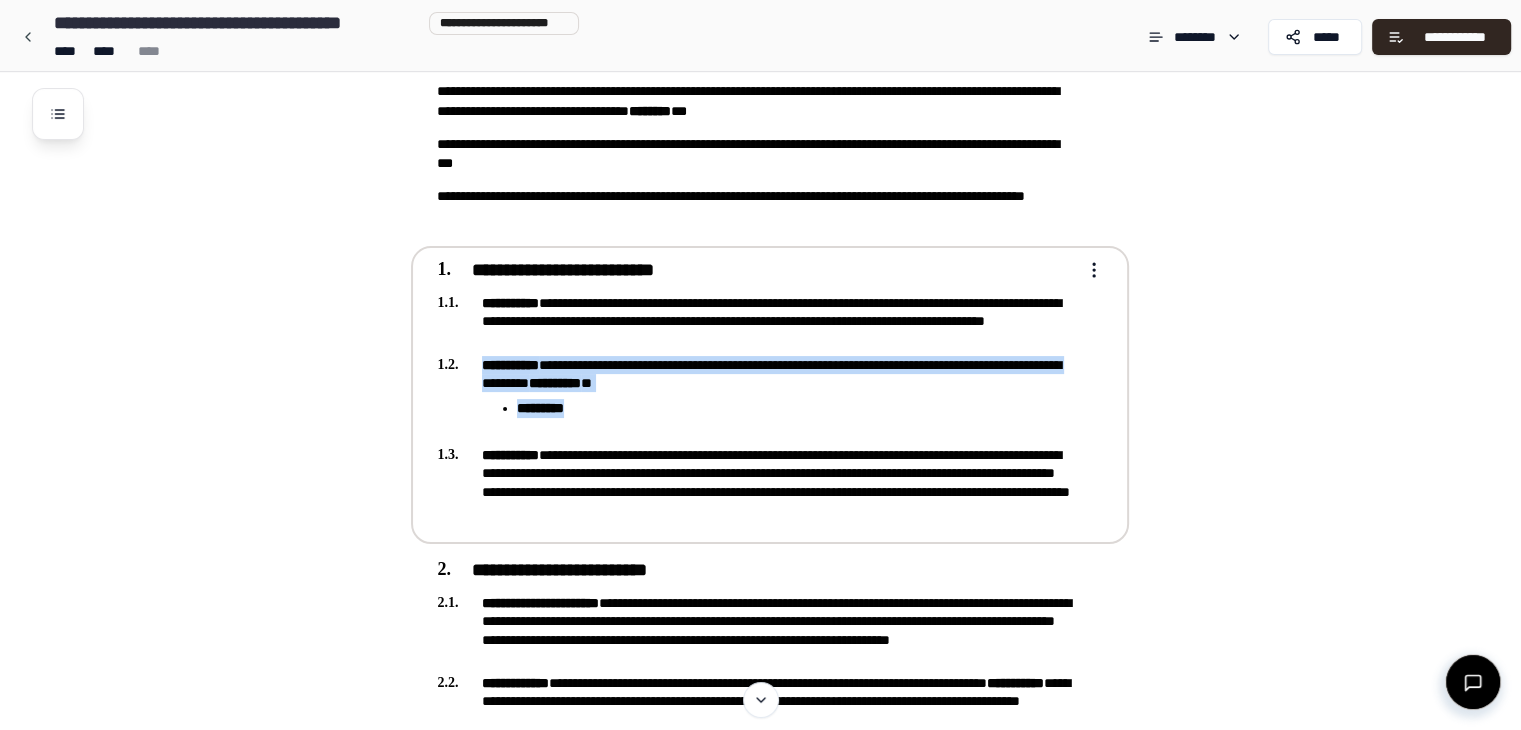 drag, startPoint x: 608, startPoint y: 410, endPoint x: 472, endPoint y: 363, distance: 143.89232 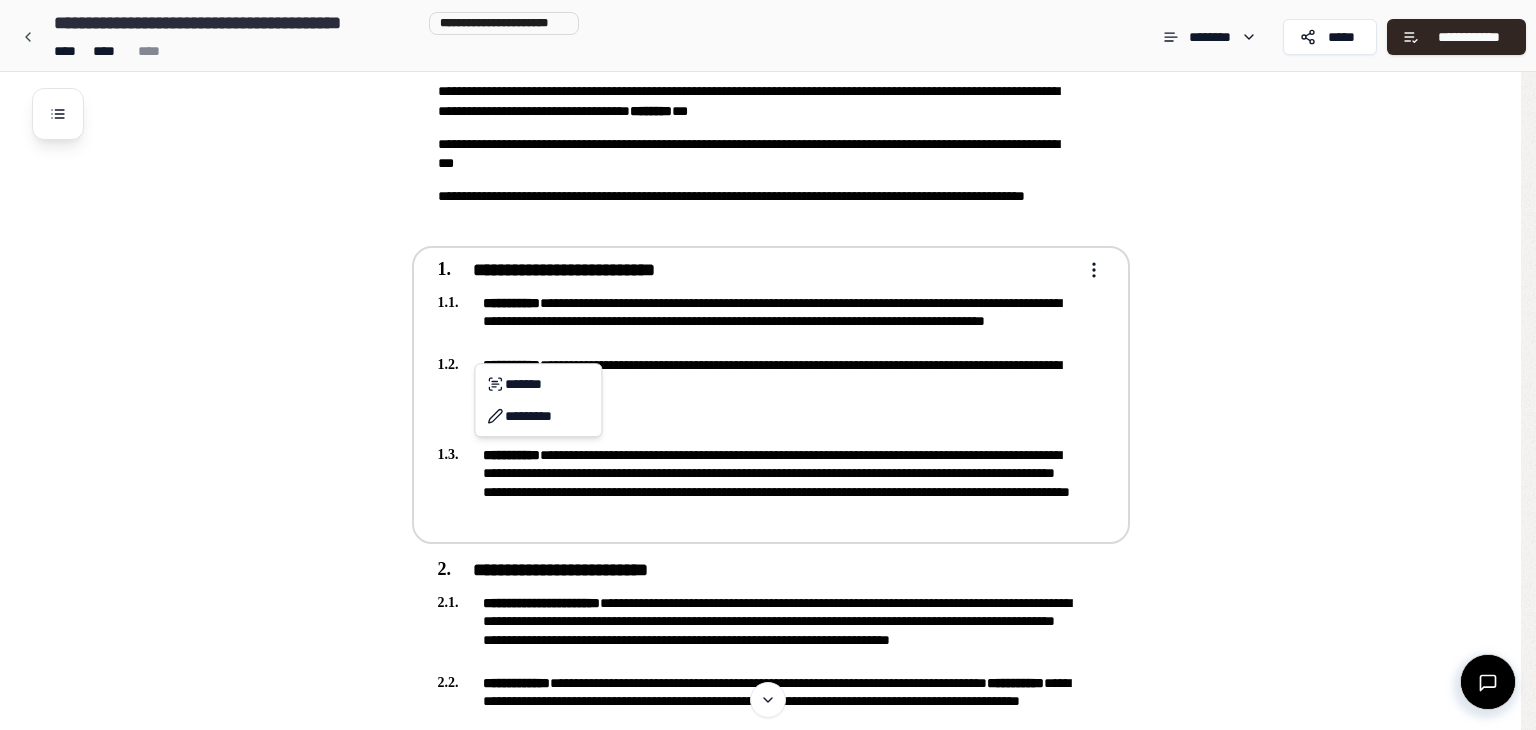 click on "**********" at bounding box center [768, 1540] 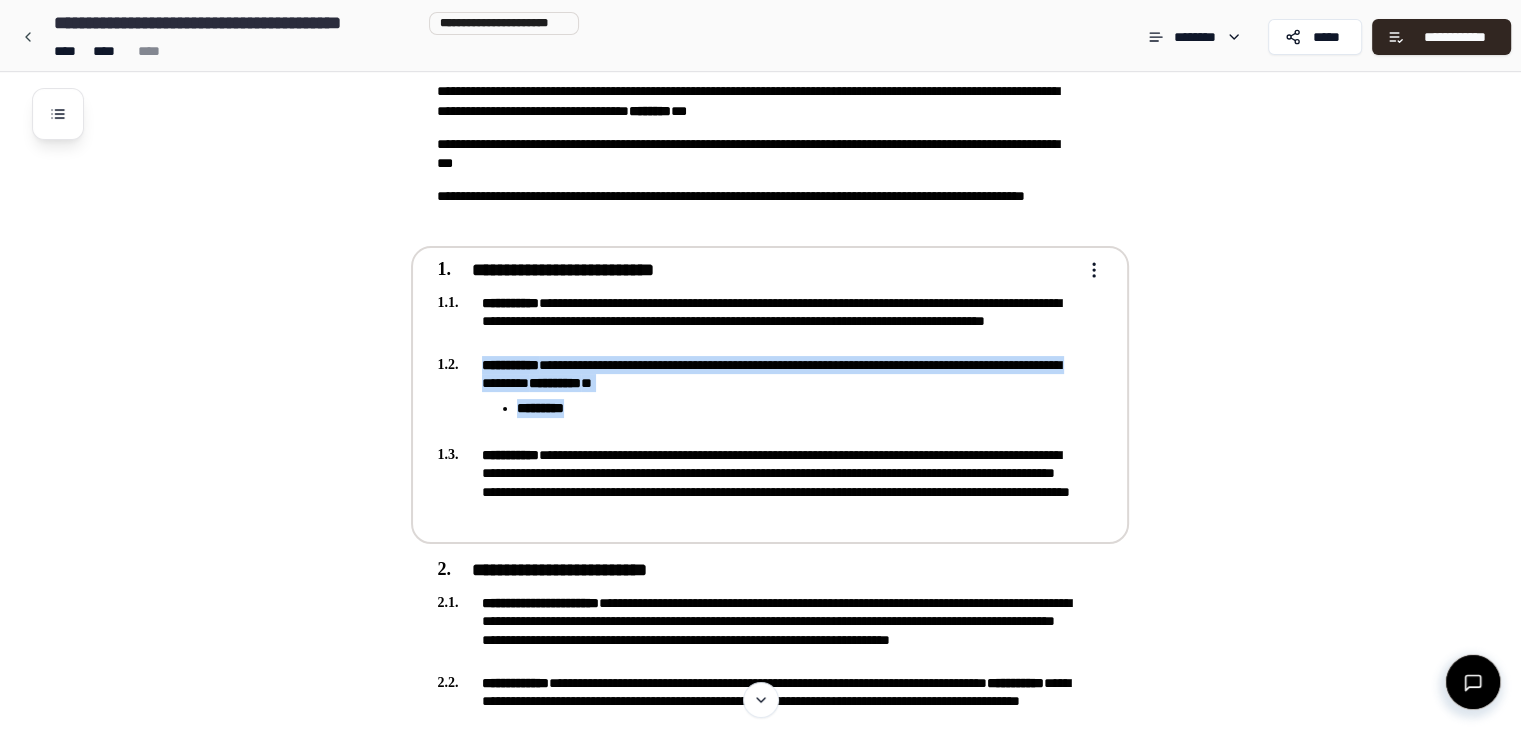 drag, startPoint x: 590, startPoint y: 410, endPoint x: 484, endPoint y: 363, distance: 115.952576 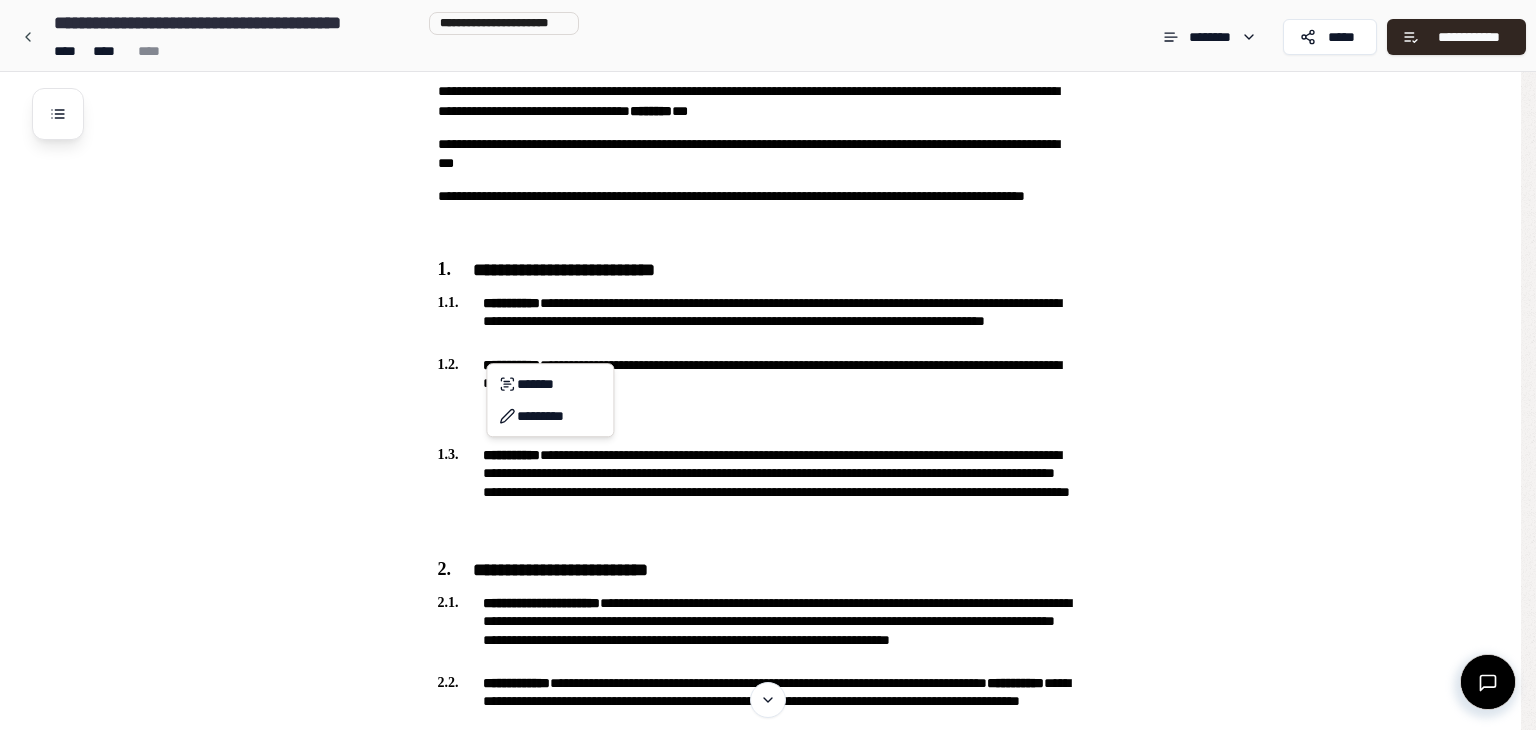 click on "**********" at bounding box center (768, 1540) 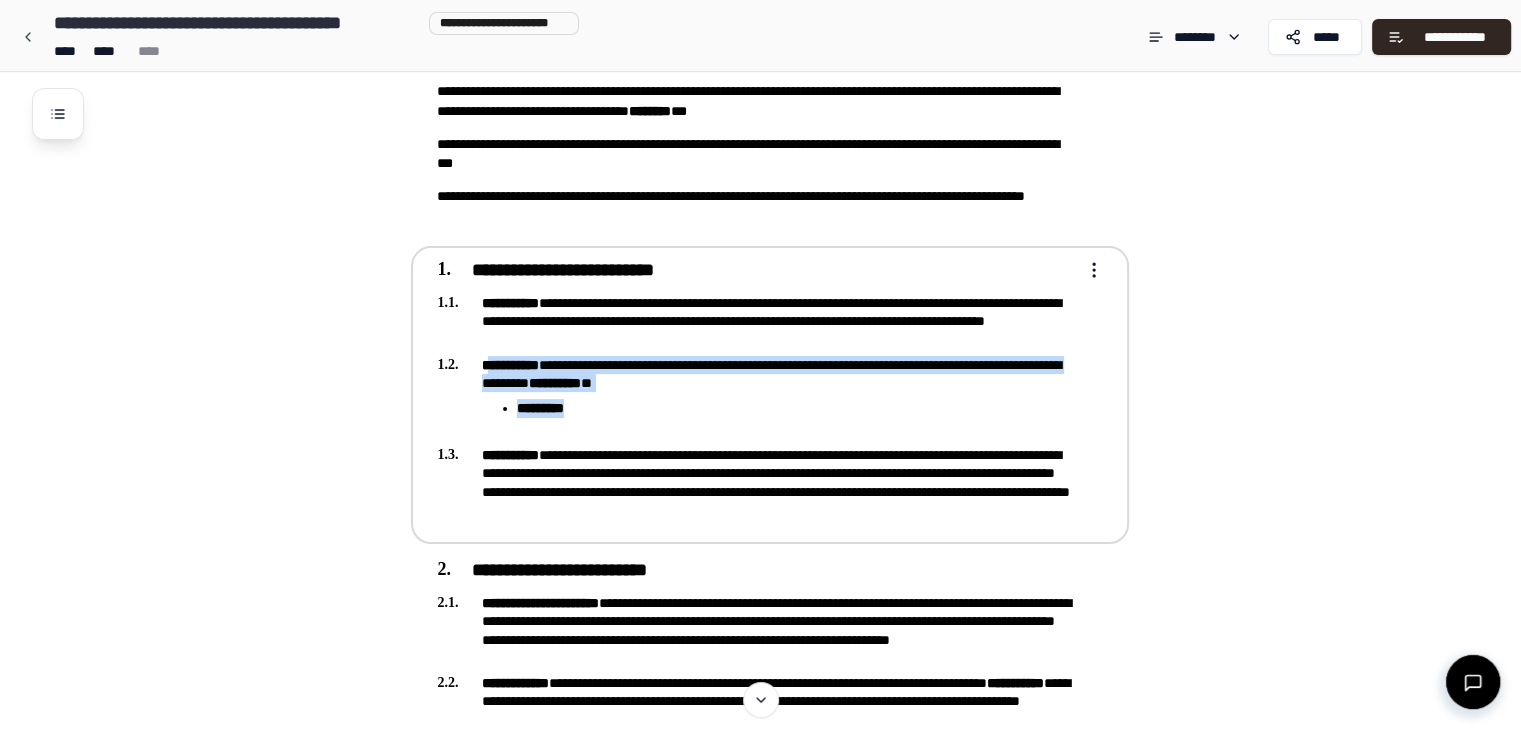 drag, startPoint x: 486, startPoint y: 361, endPoint x: 586, endPoint y: 407, distance: 110.0727 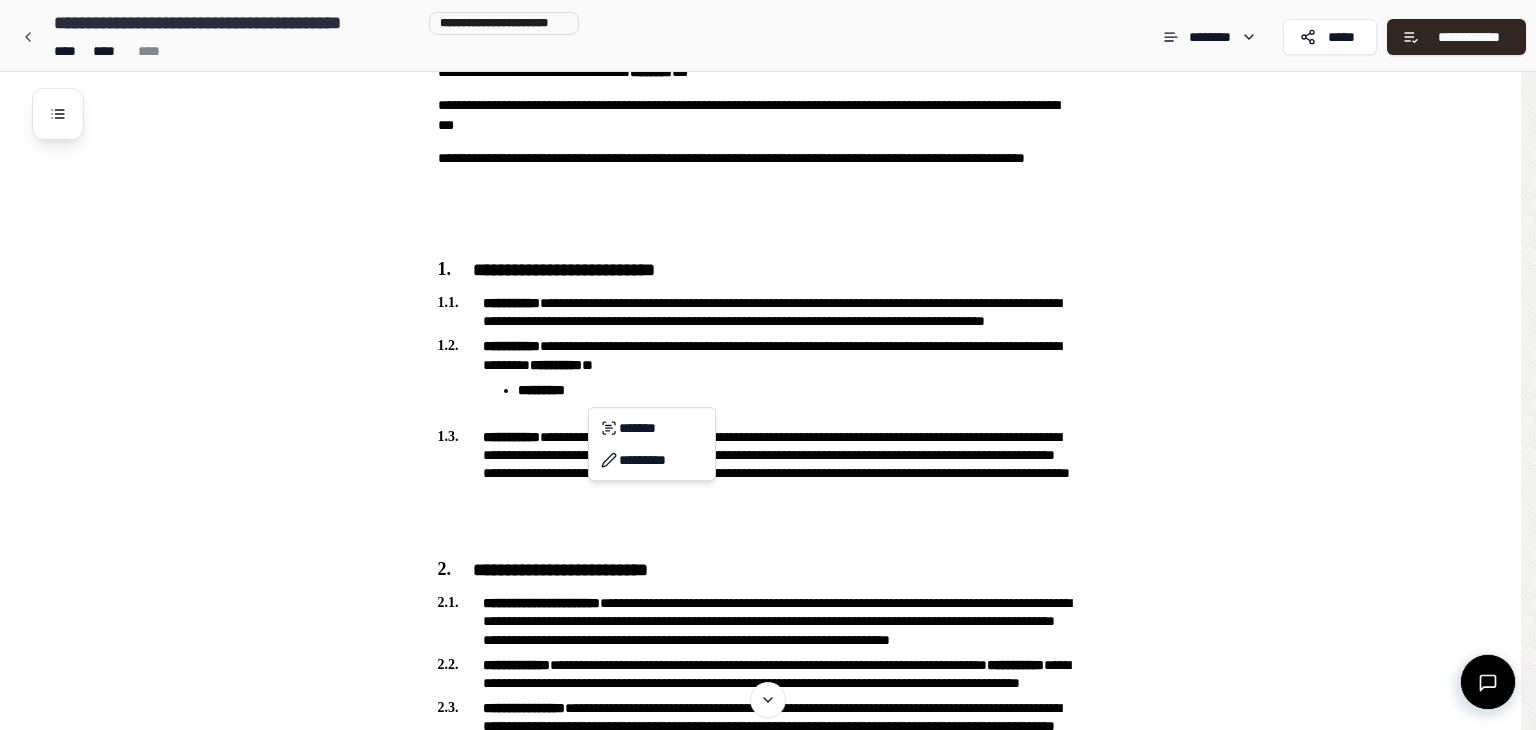 click on "******* *********" at bounding box center (652, 444) 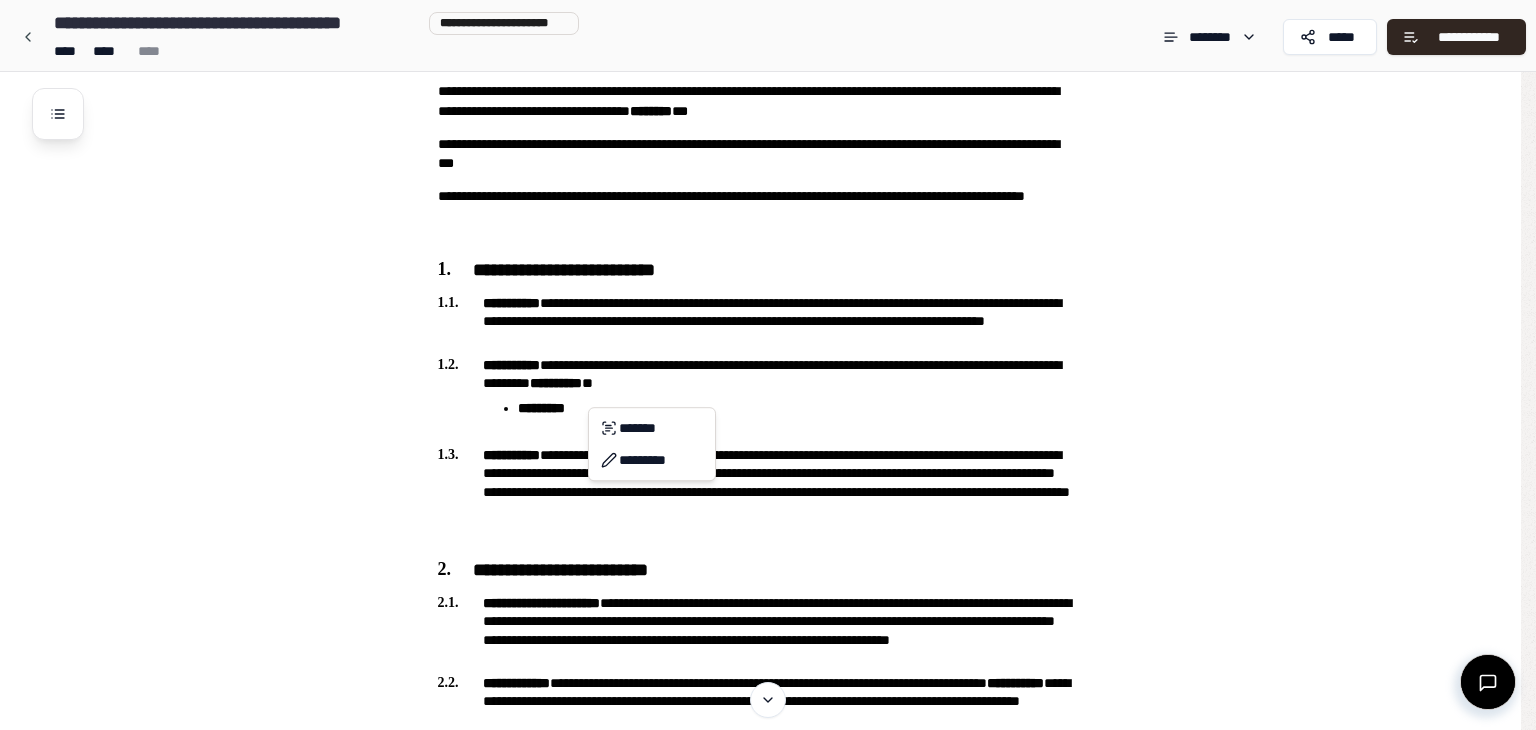 click on "**********" at bounding box center (768, 1540) 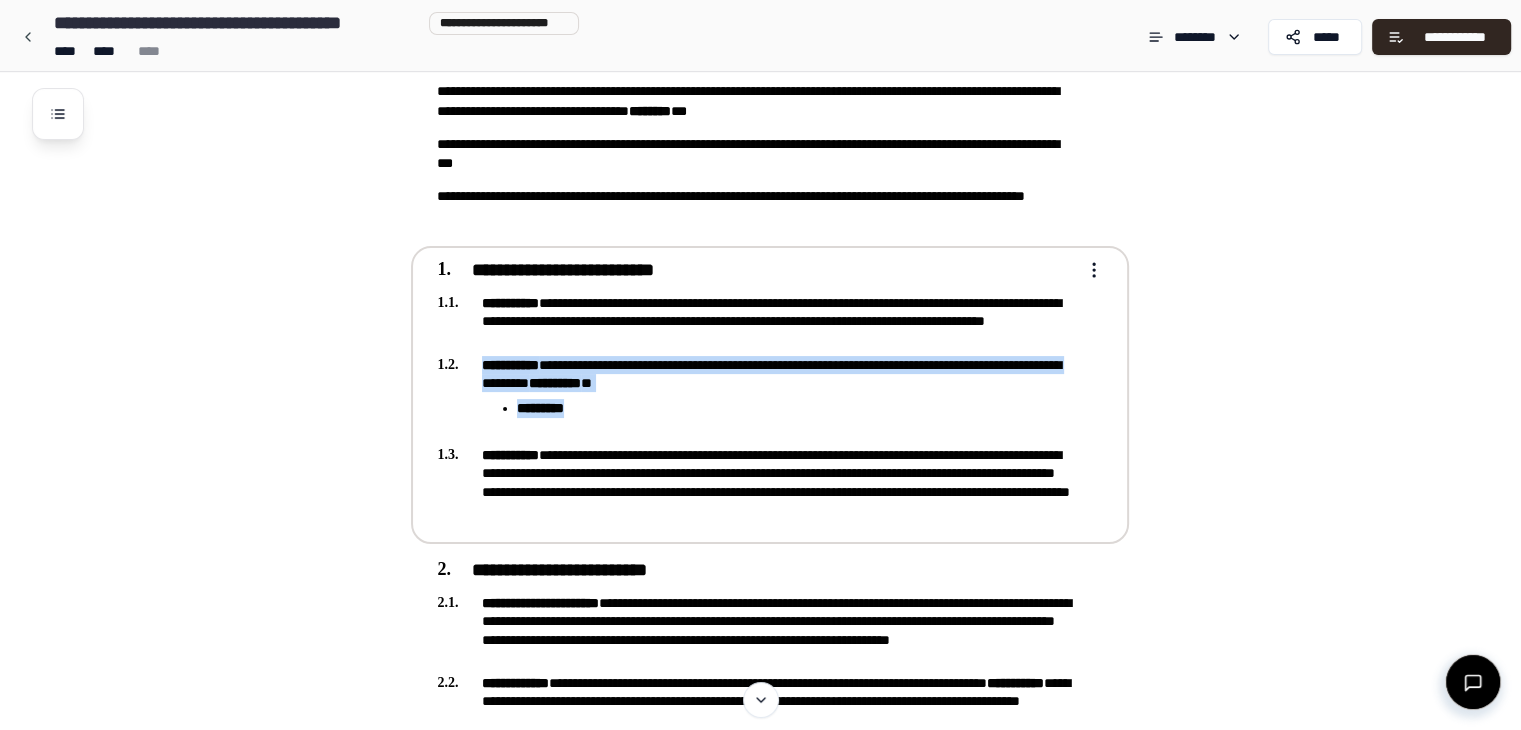 drag, startPoint x: 631, startPoint y: 424, endPoint x: 475, endPoint y: 363, distance: 167.50224 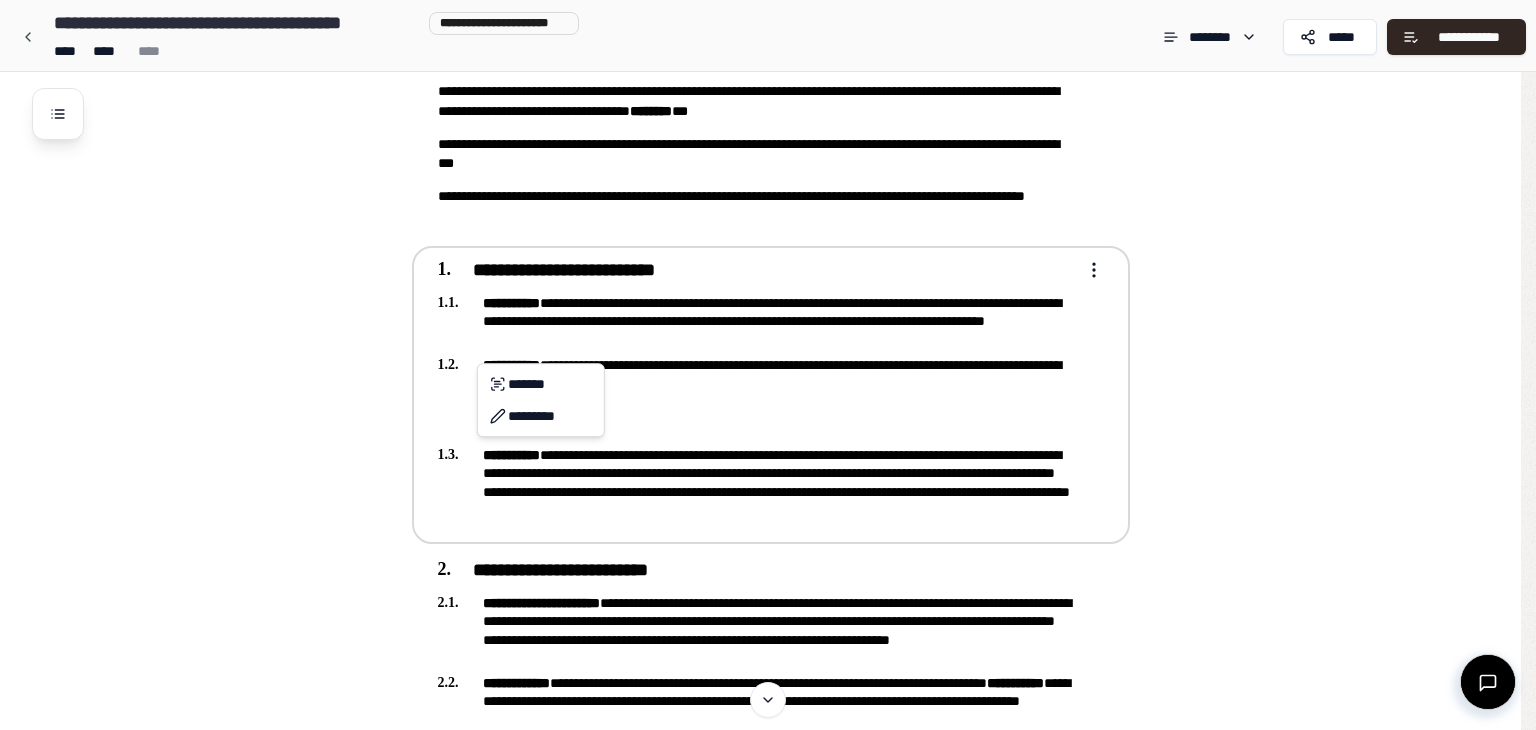 click on "**********" at bounding box center [768, 1540] 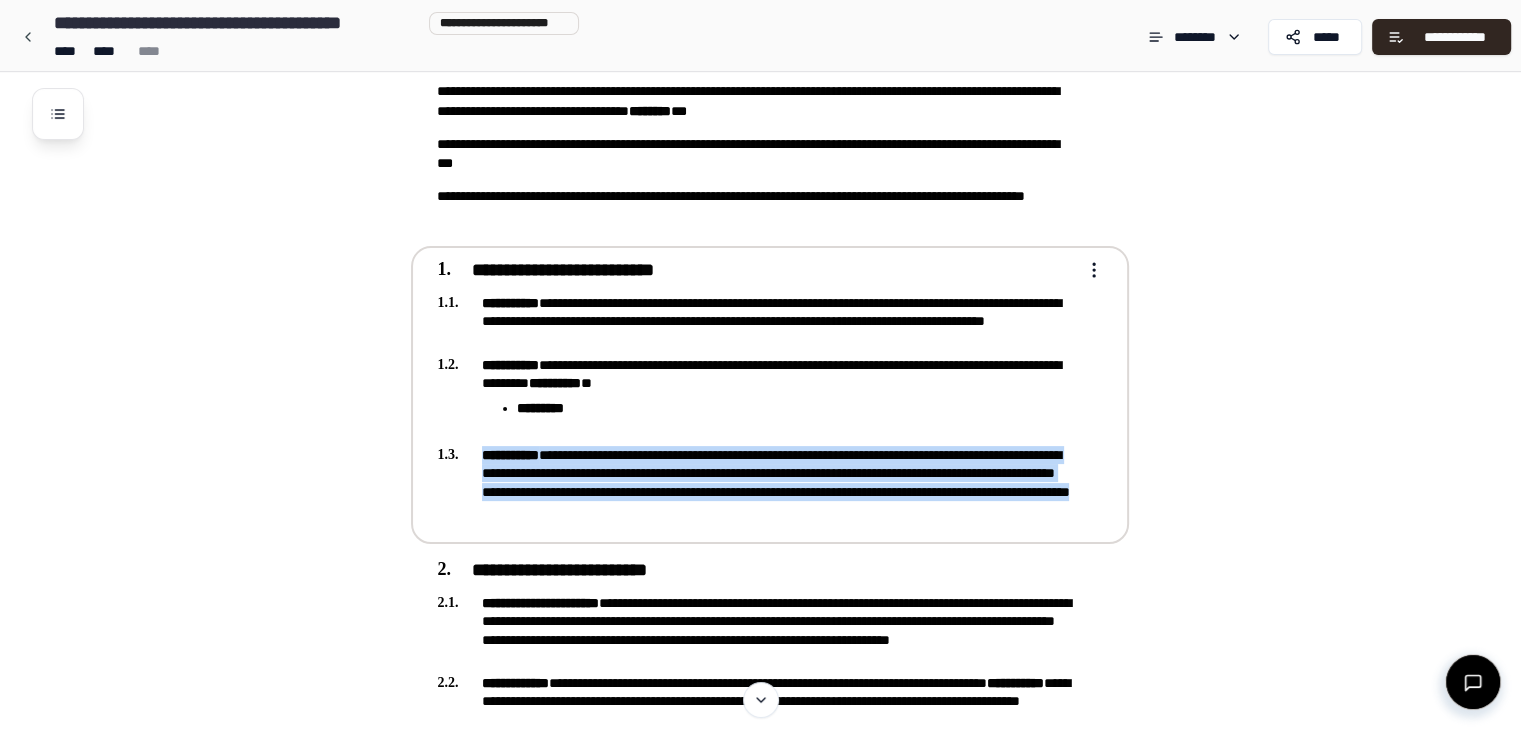 drag, startPoint x: 862, startPoint y: 511, endPoint x: 467, endPoint y: 454, distance: 399.09146 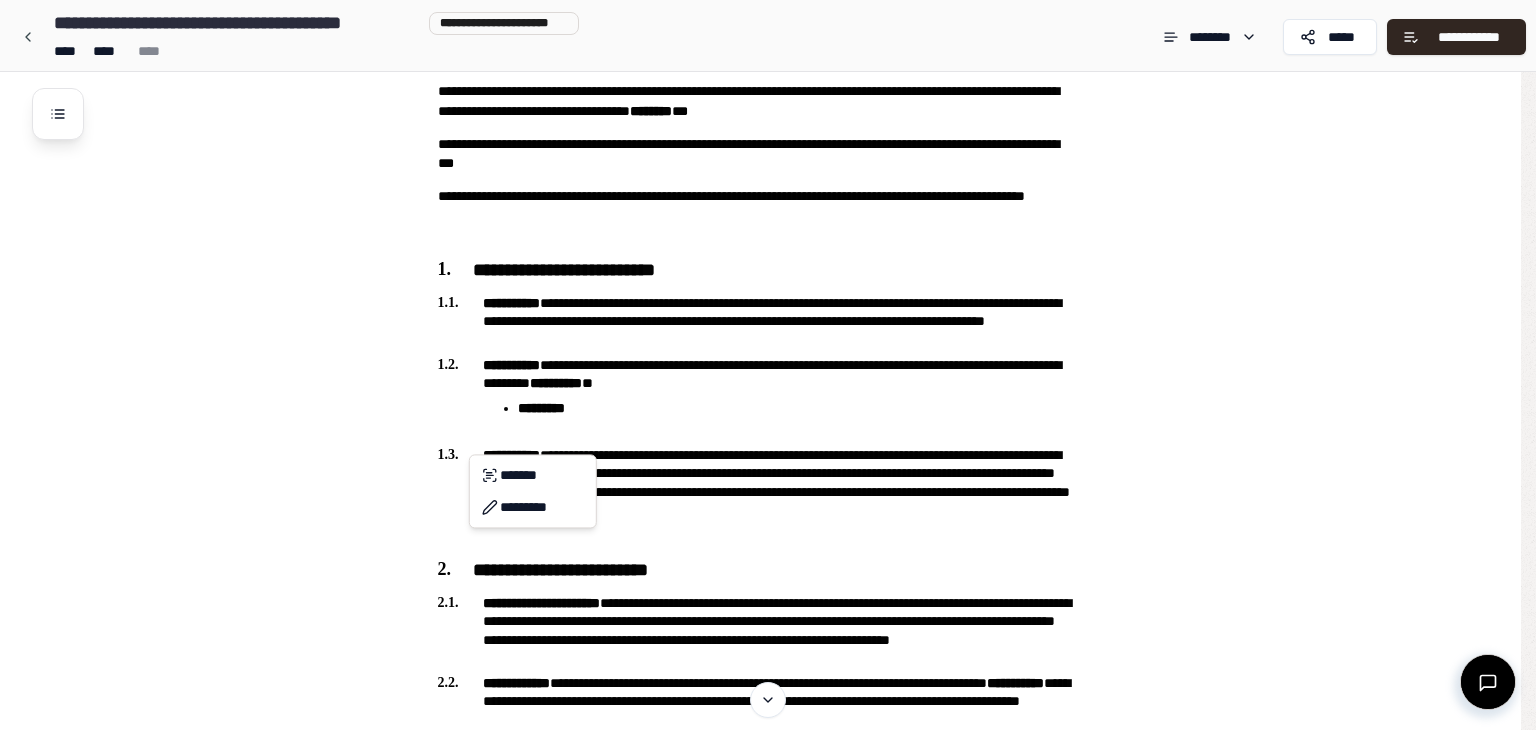 click on "**********" at bounding box center [768, 1540] 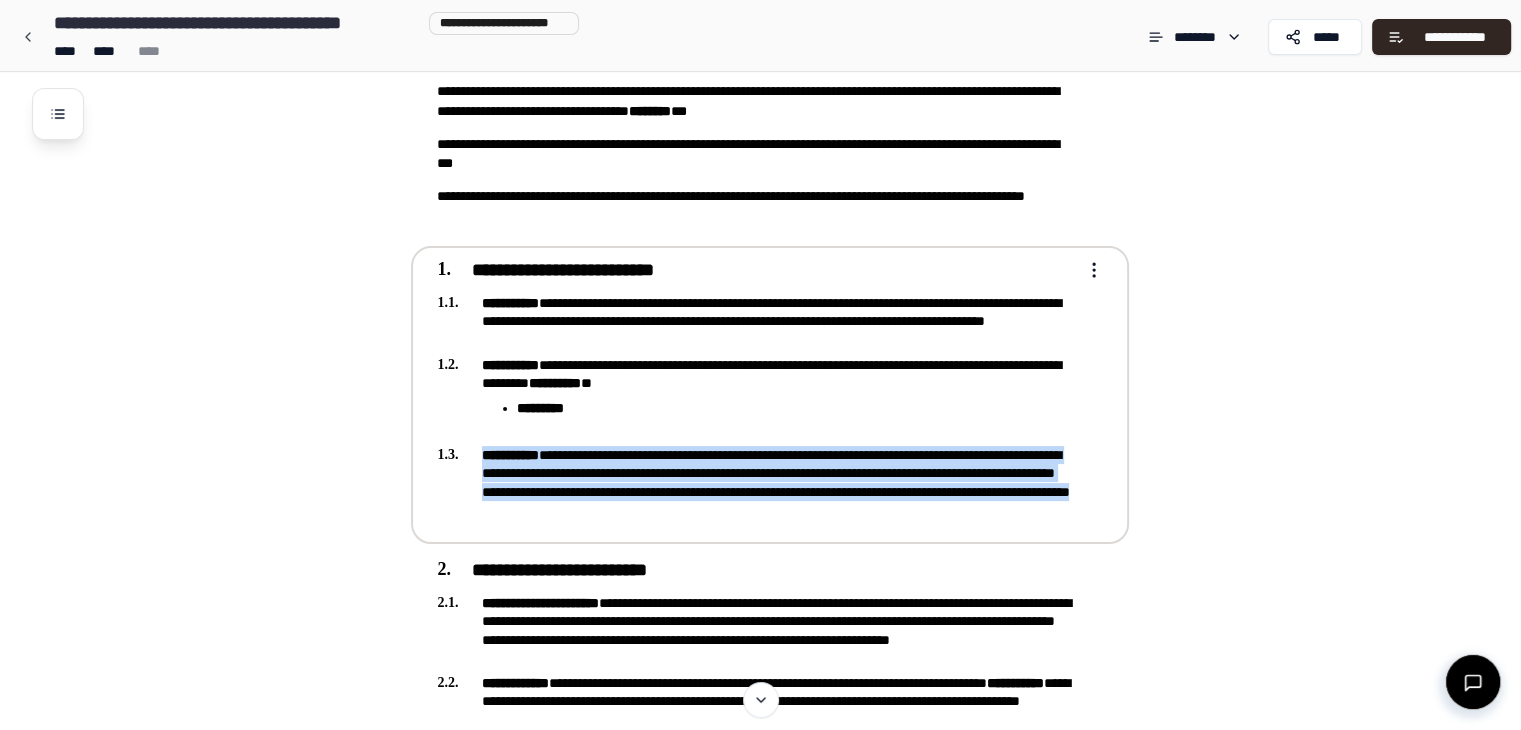 drag, startPoint x: 871, startPoint y: 513, endPoint x: 464, endPoint y: 449, distance: 412.00122 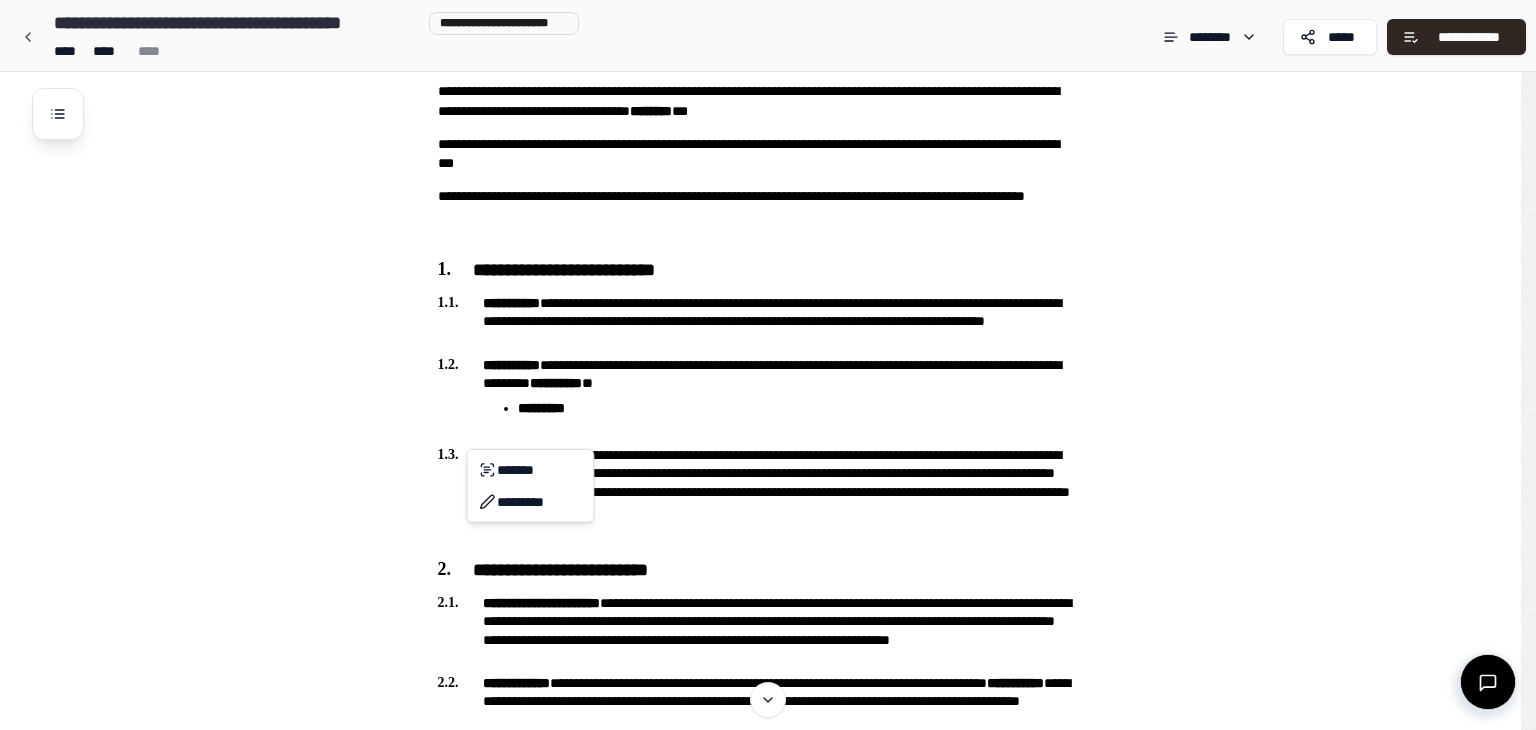 click on "**********" at bounding box center [768, 1540] 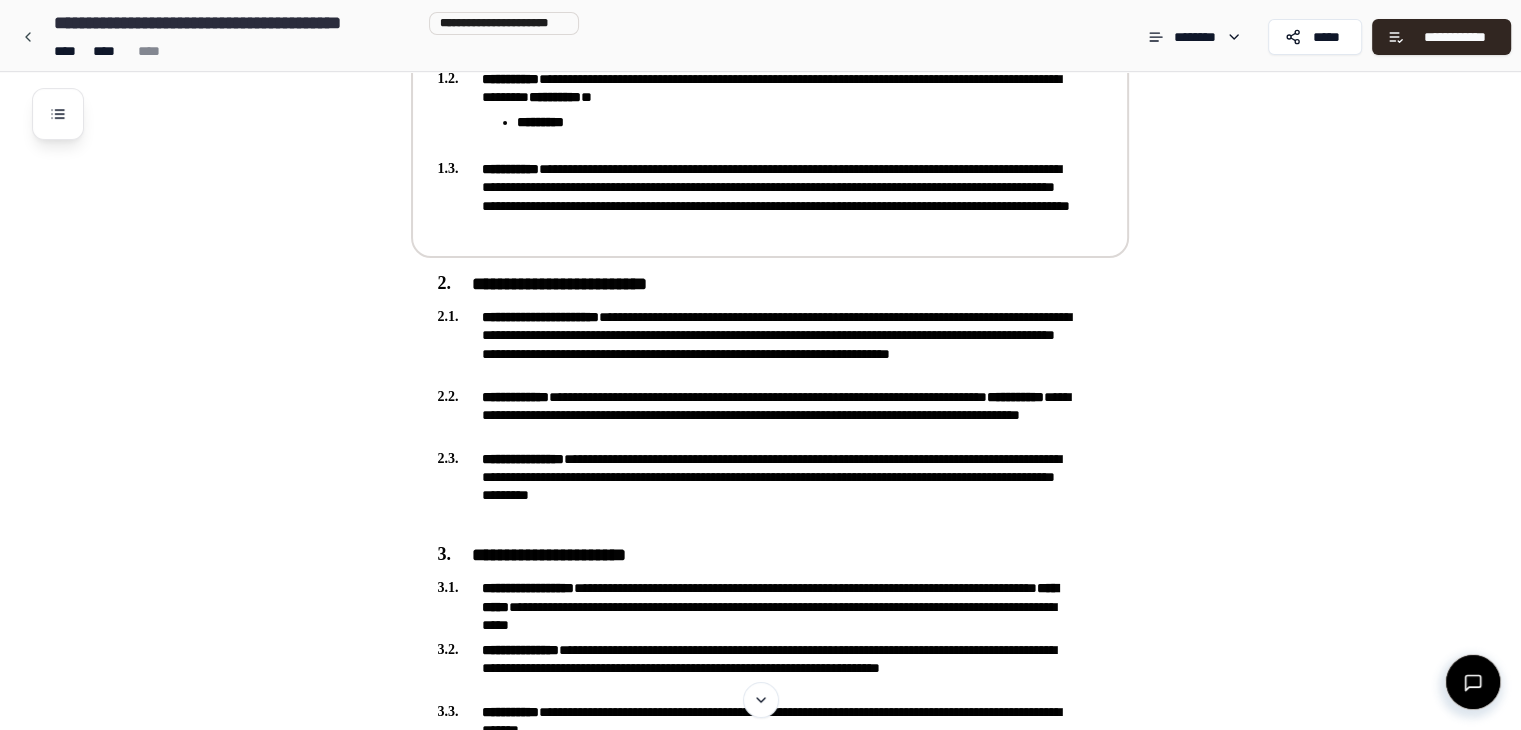 scroll, scrollTop: 600, scrollLeft: 0, axis: vertical 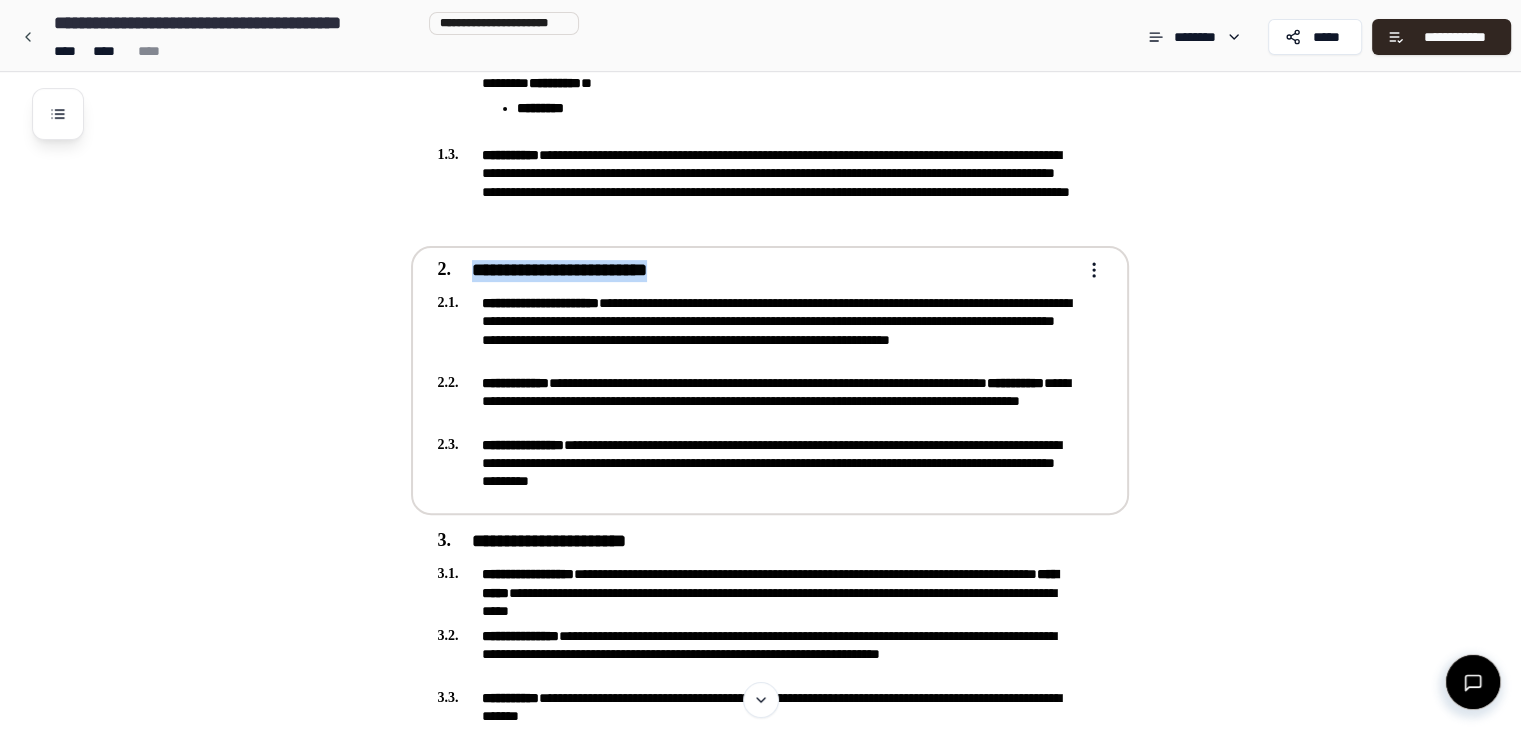 drag, startPoint x: 697, startPoint y: 265, endPoint x: 460, endPoint y: 268, distance: 237.01898 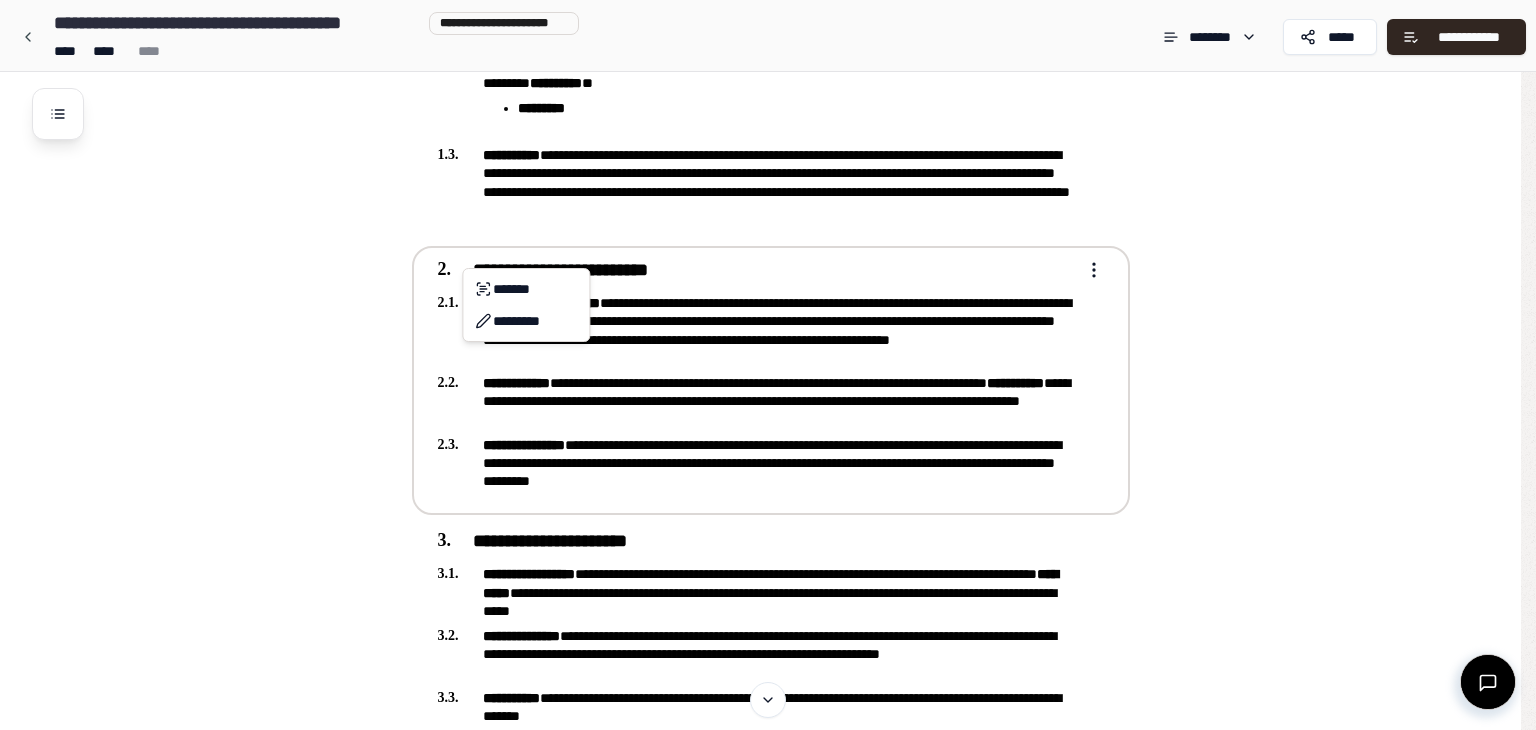 click on "**********" at bounding box center (768, 1240) 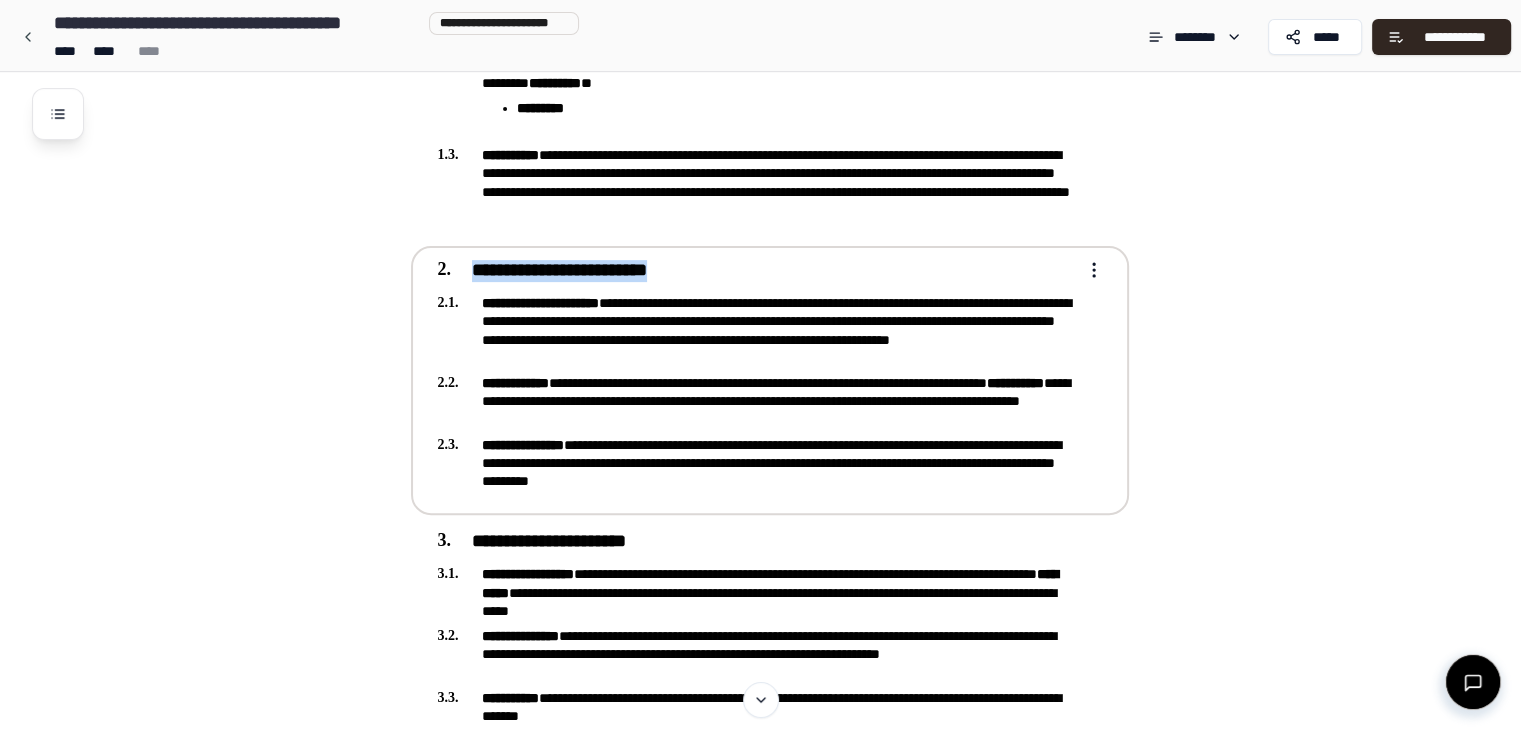 drag, startPoint x: 687, startPoint y: 273, endPoint x: 476, endPoint y: 265, distance: 211.15161 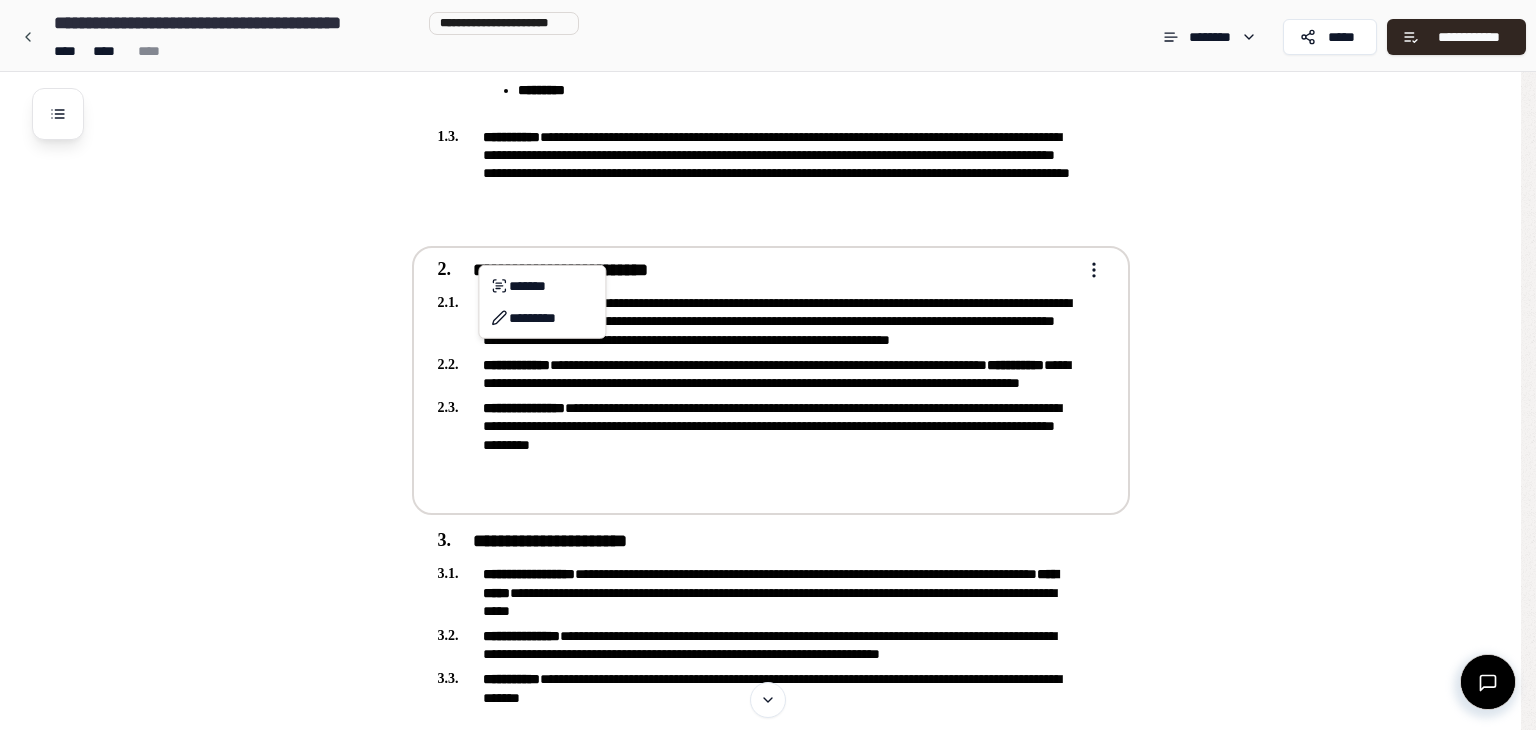 click on "**********" at bounding box center (768, 1240) 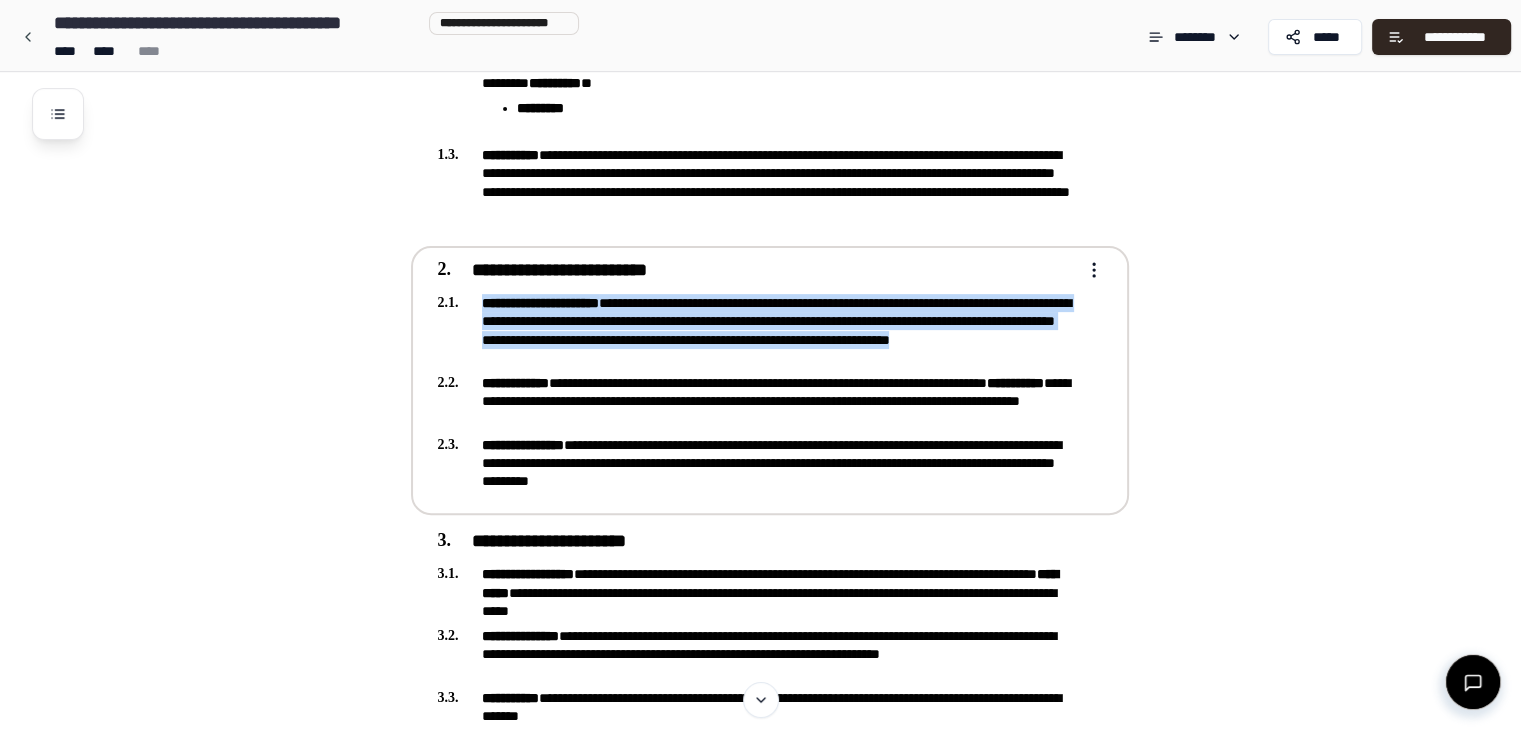 drag, startPoint x: 755, startPoint y: 359, endPoint x: 434, endPoint y: 296, distance: 327.12384 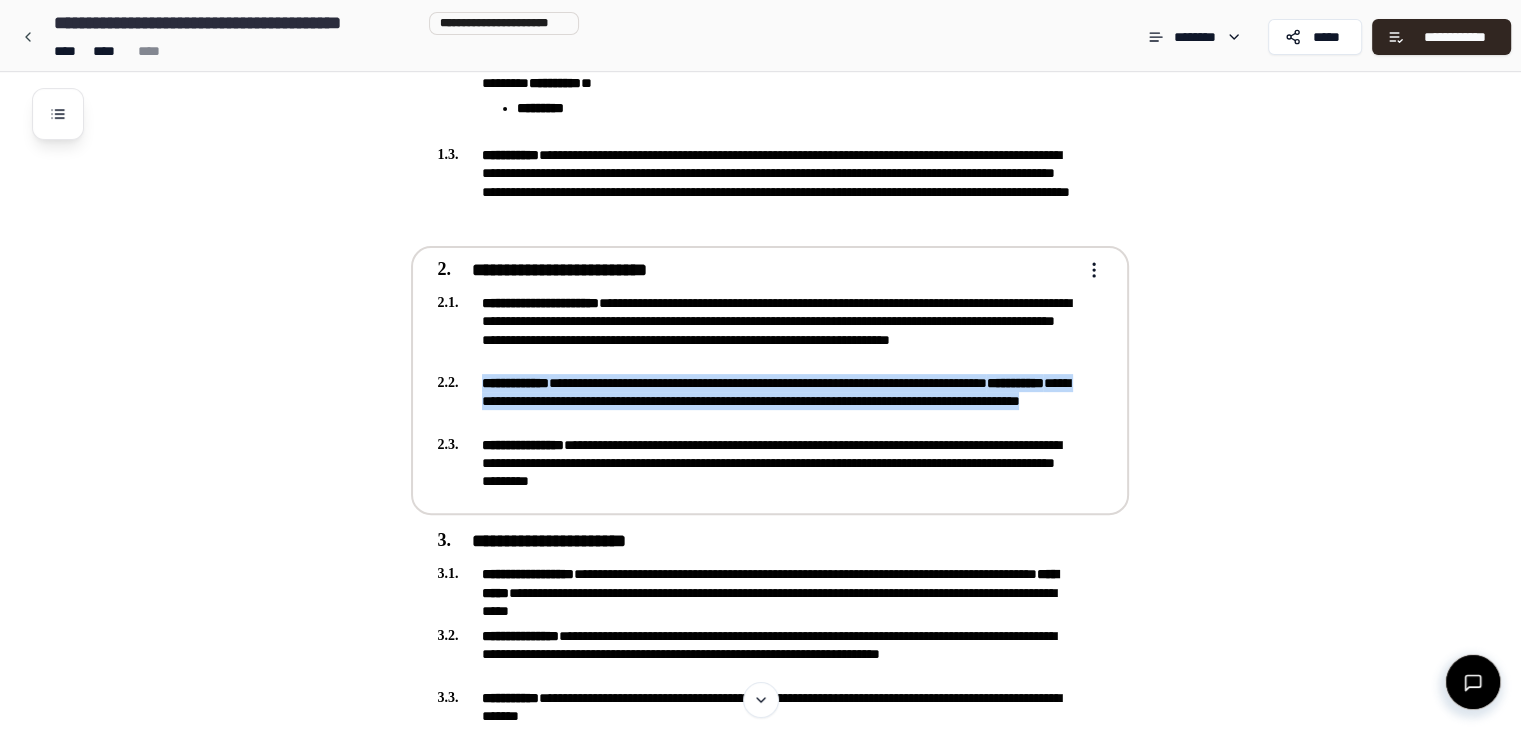 drag, startPoint x: 738, startPoint y: 416, endPoint x: 450, endPoint y: 373, distance: 291.19238 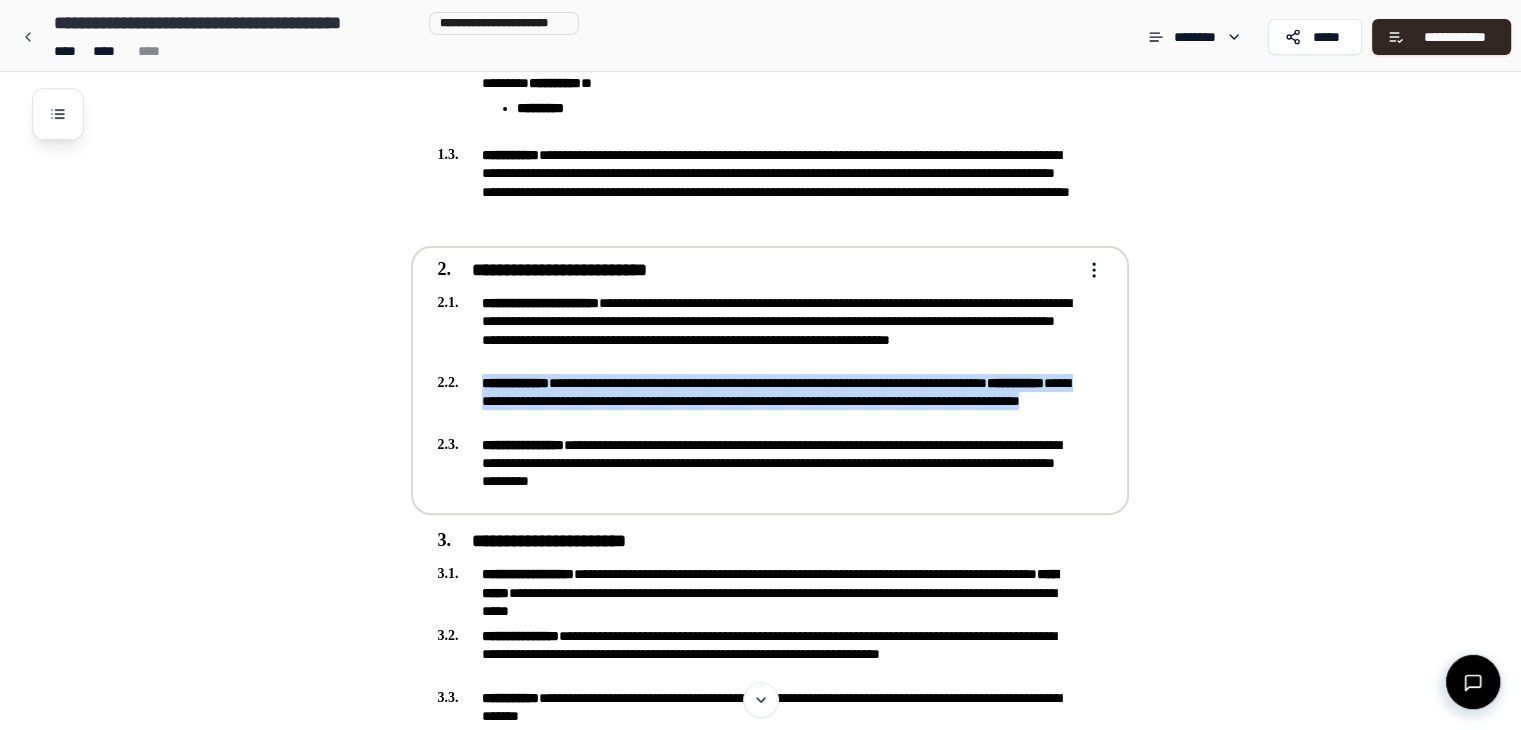 drag, startPoint x: 733, startPoint y: 419, endPoint x: 485, endPoint y: 381, distance: 250.8944 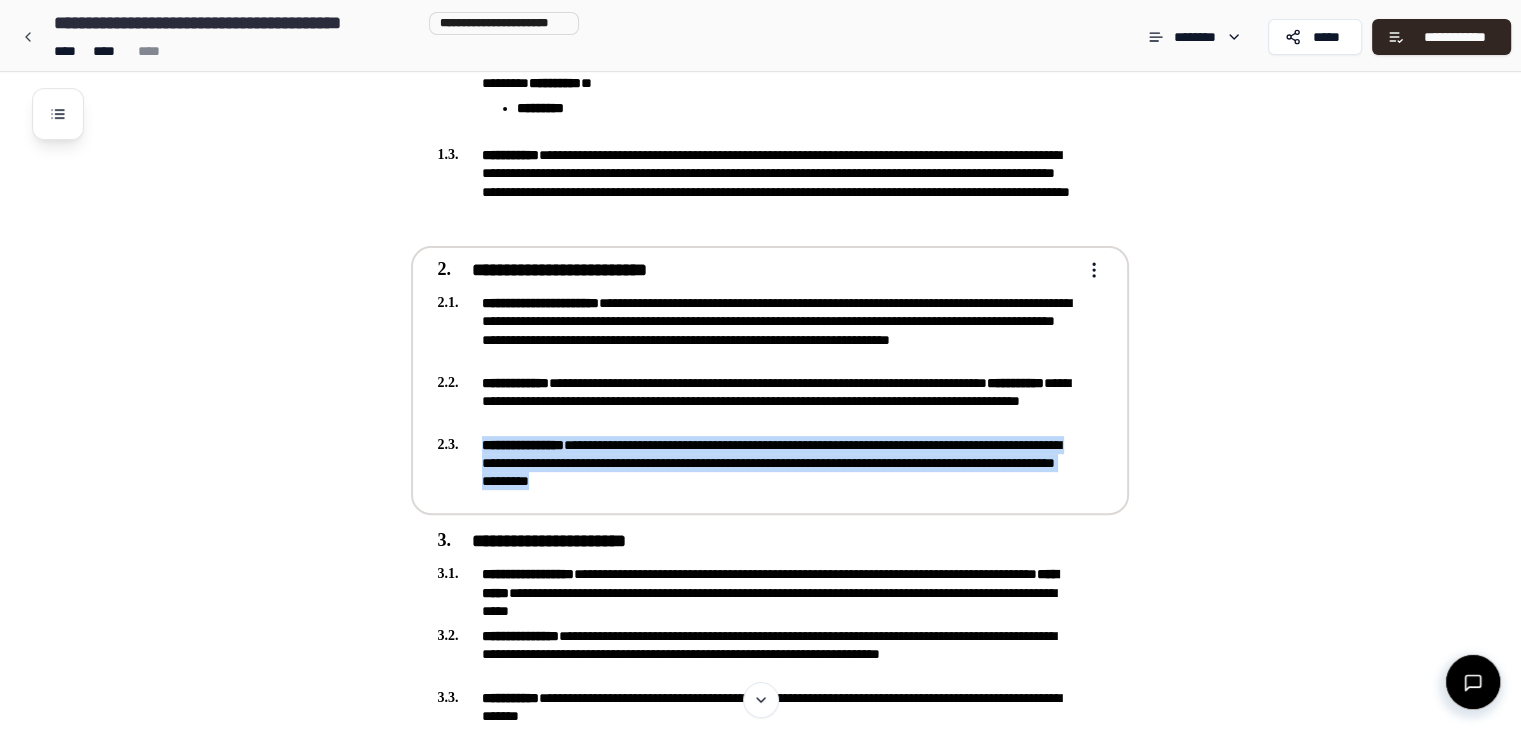drag, startPoint x: 855, startPoint y: 486, endPoint x: 480, endPoint y: 450, distance: 376.72403 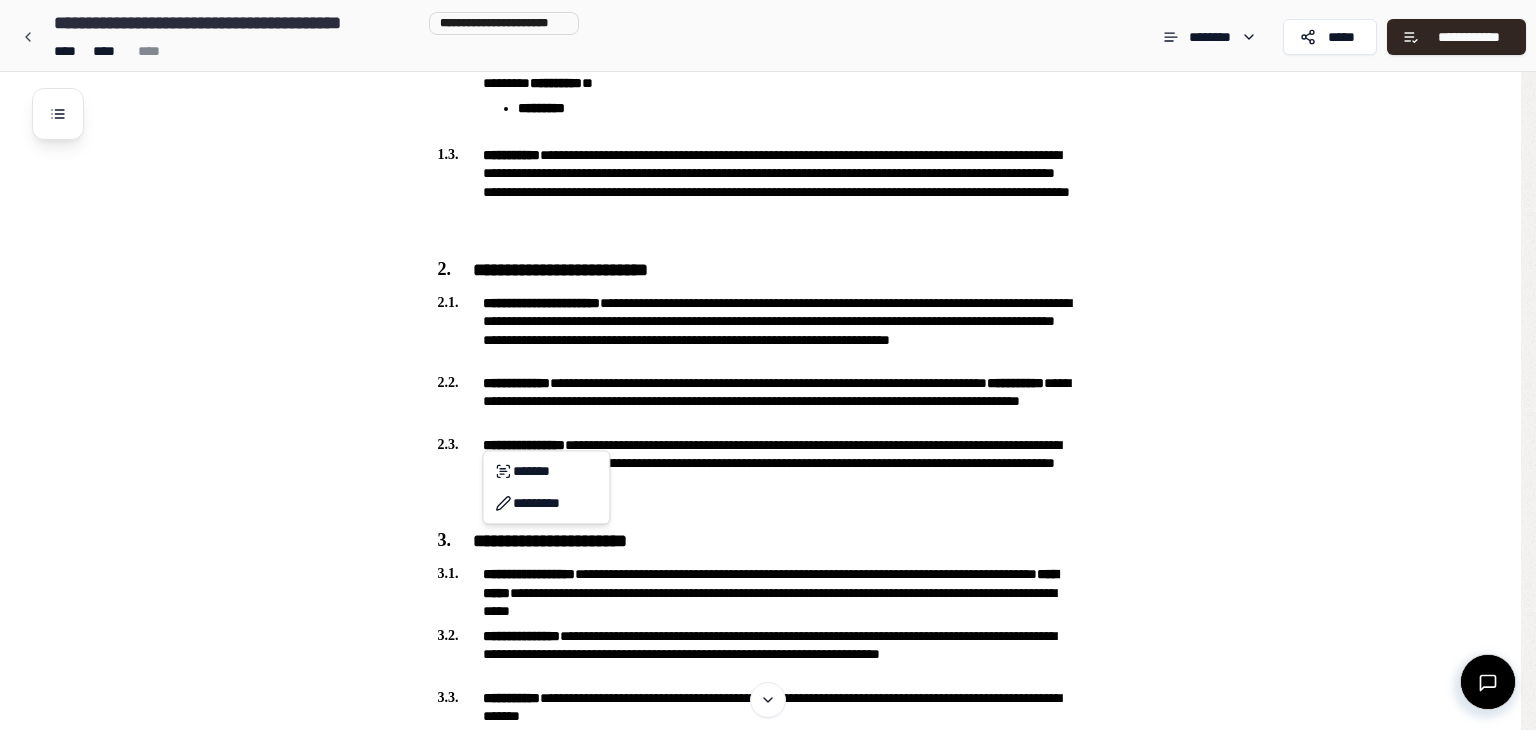 click on "**********" at bounding box center [768, 1240] 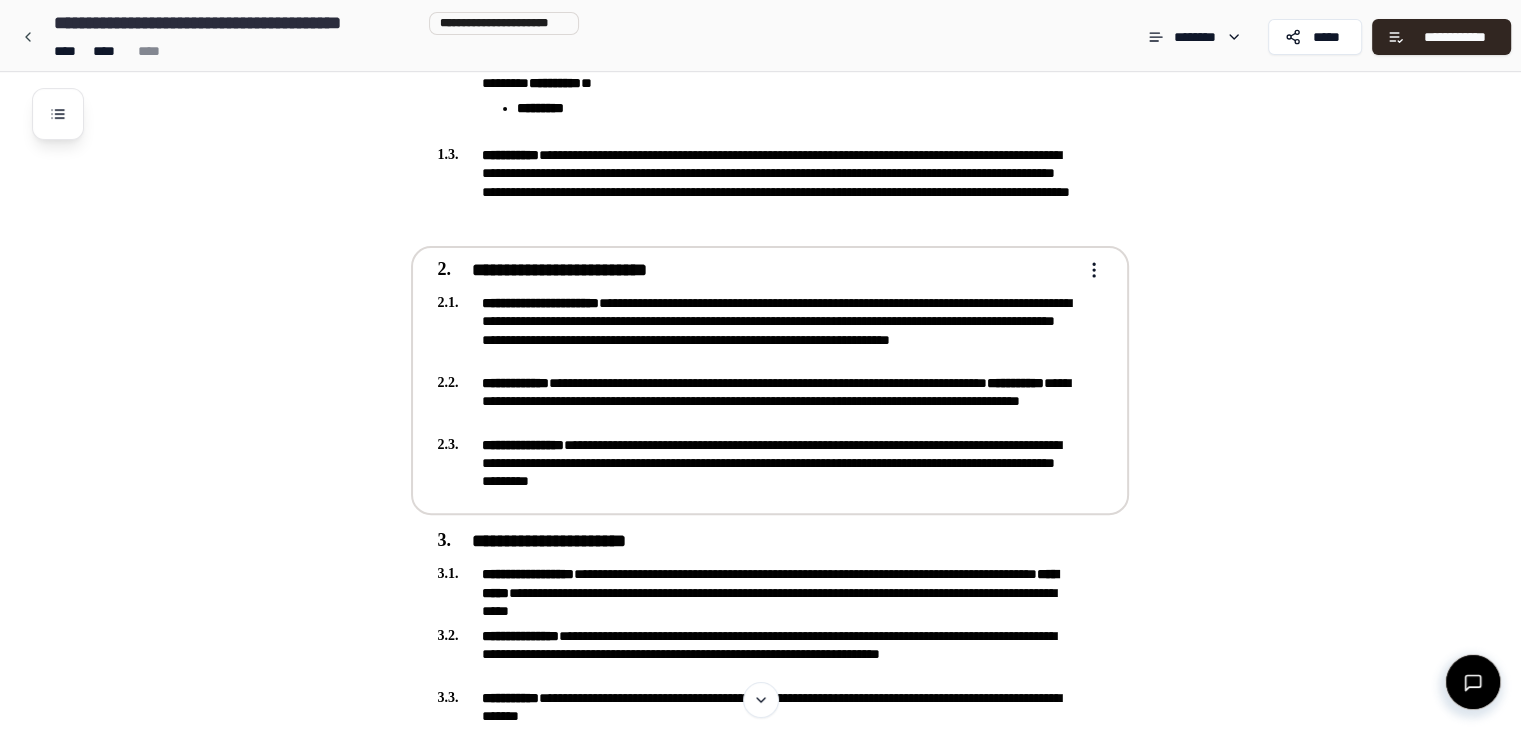scroll, scrollTop: 800, scrollLeft: 0, axis: vertical 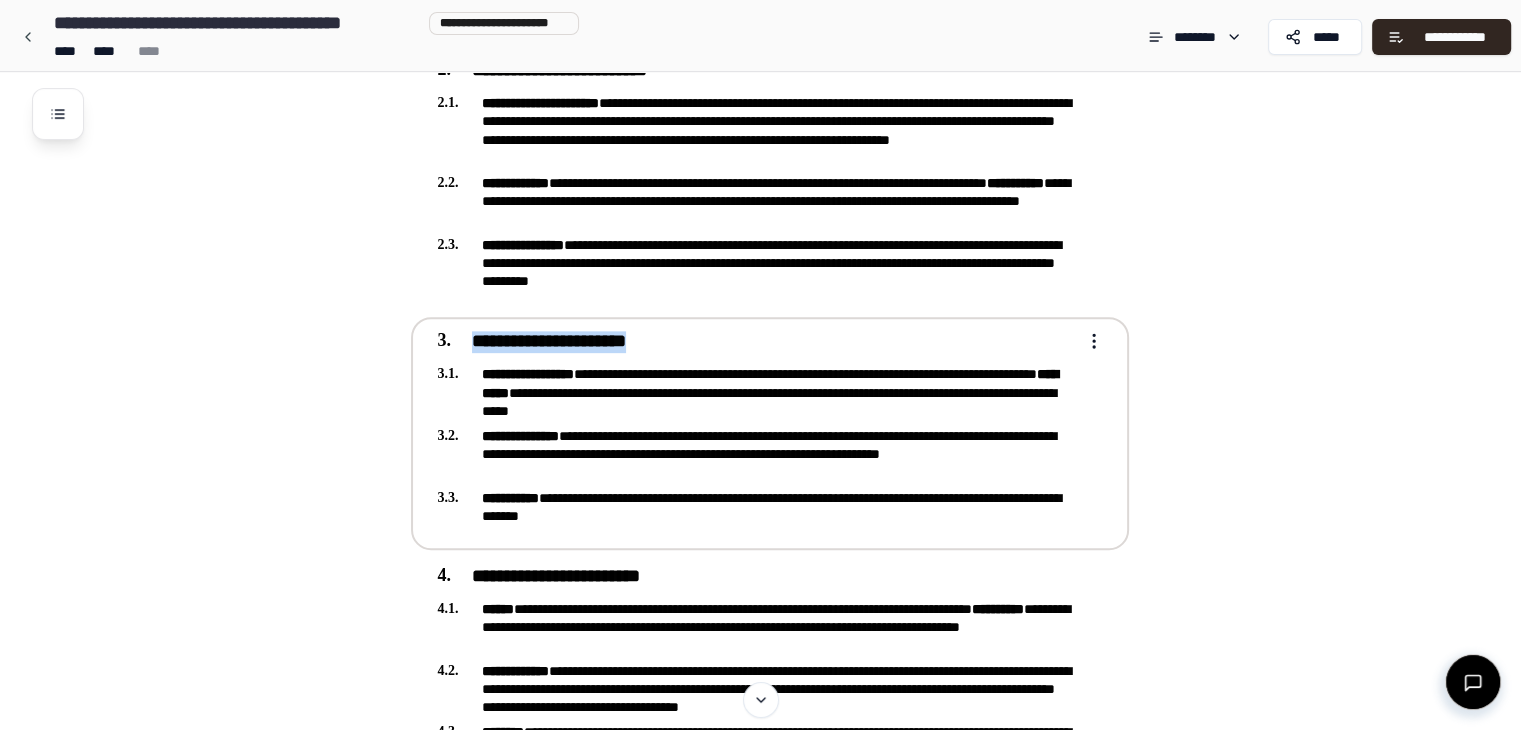 drag, startPoint x: 666, startPoint y: 344, endPoint x: 474, endPoint y: 338, distance: 192.09373 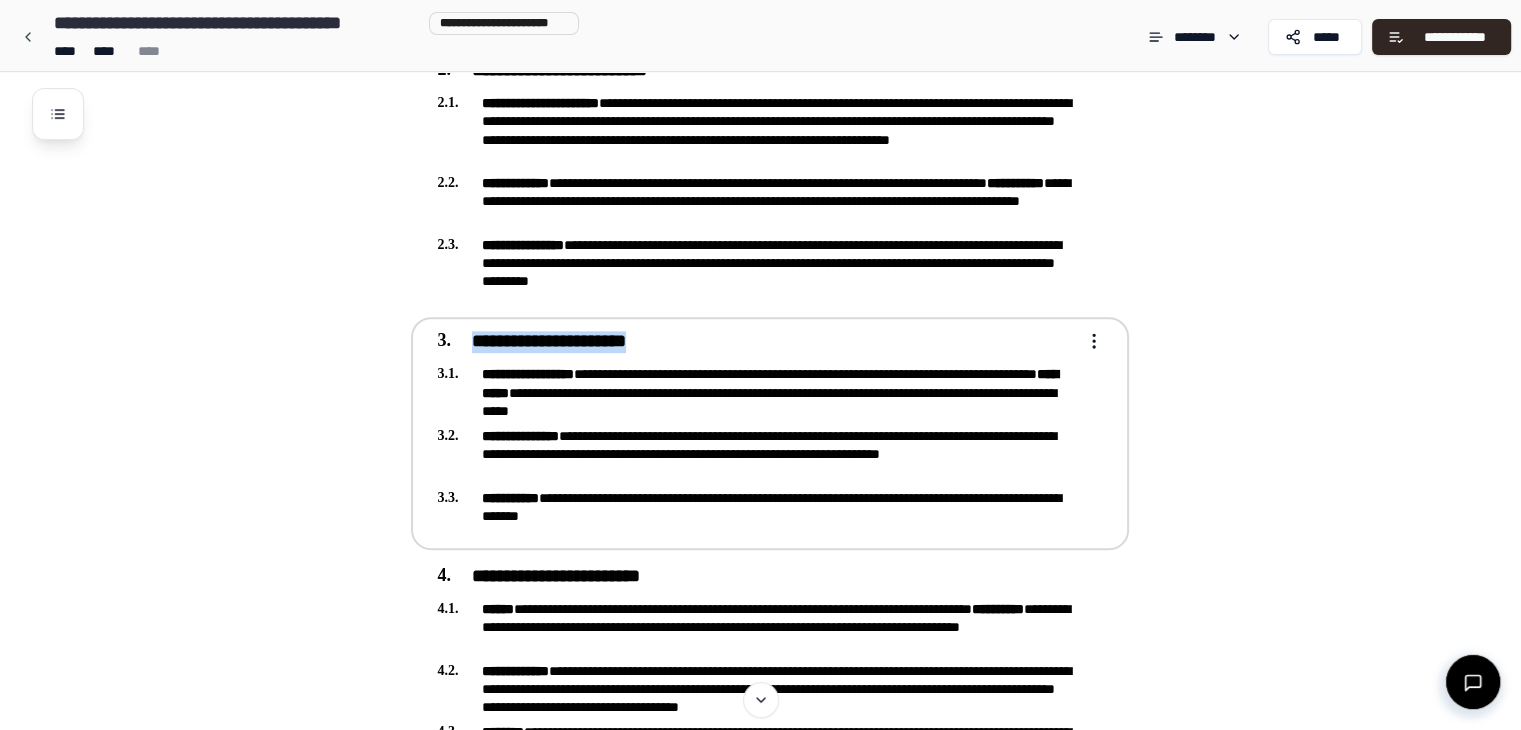 drag, startPoint x: 664, startPoint y: 339, endPoint x: 476, endPoint y: 335, distance: 188.04254 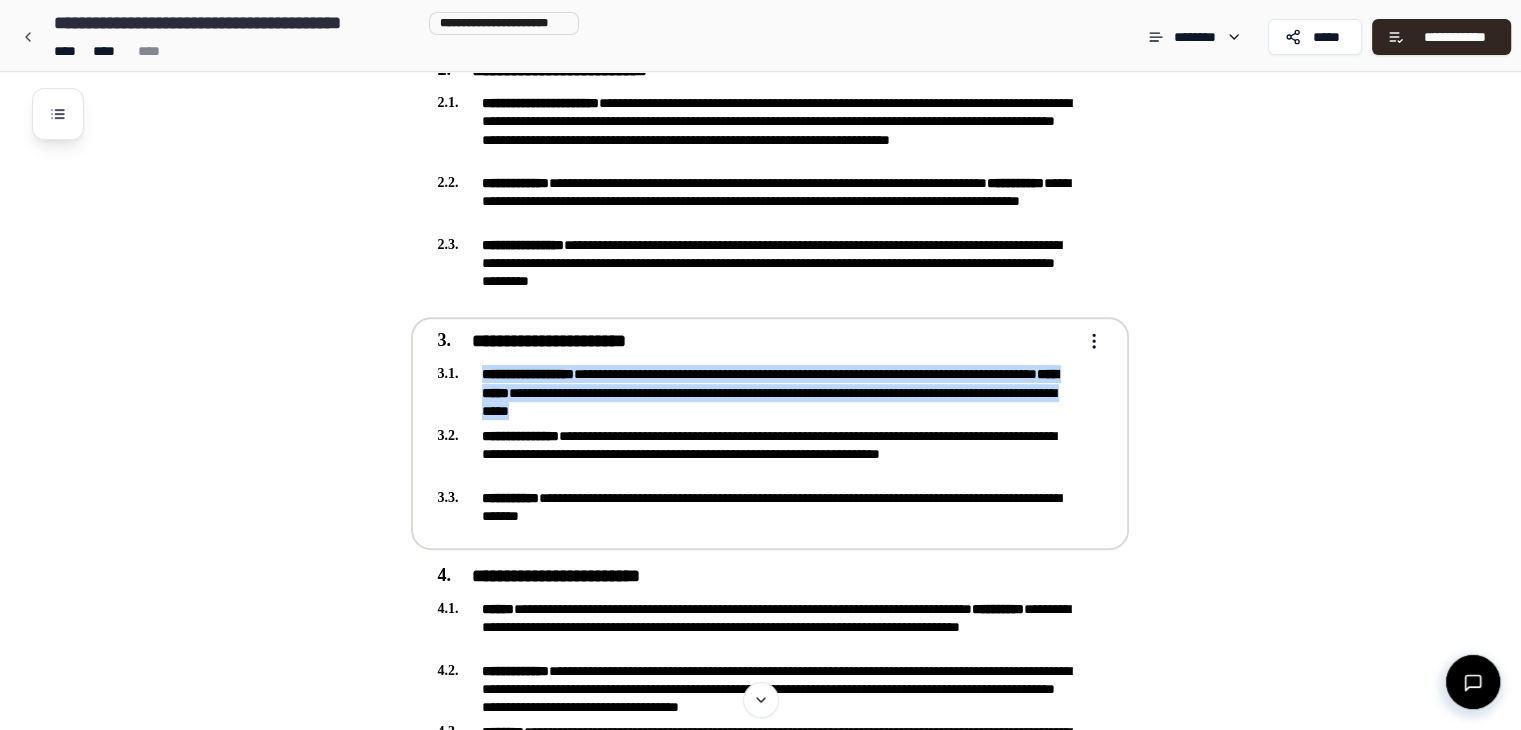 drag, startPoint x: 815, startPoint y: 407, endPoint x: 483, endPoint y: 369, distance: 334.16763 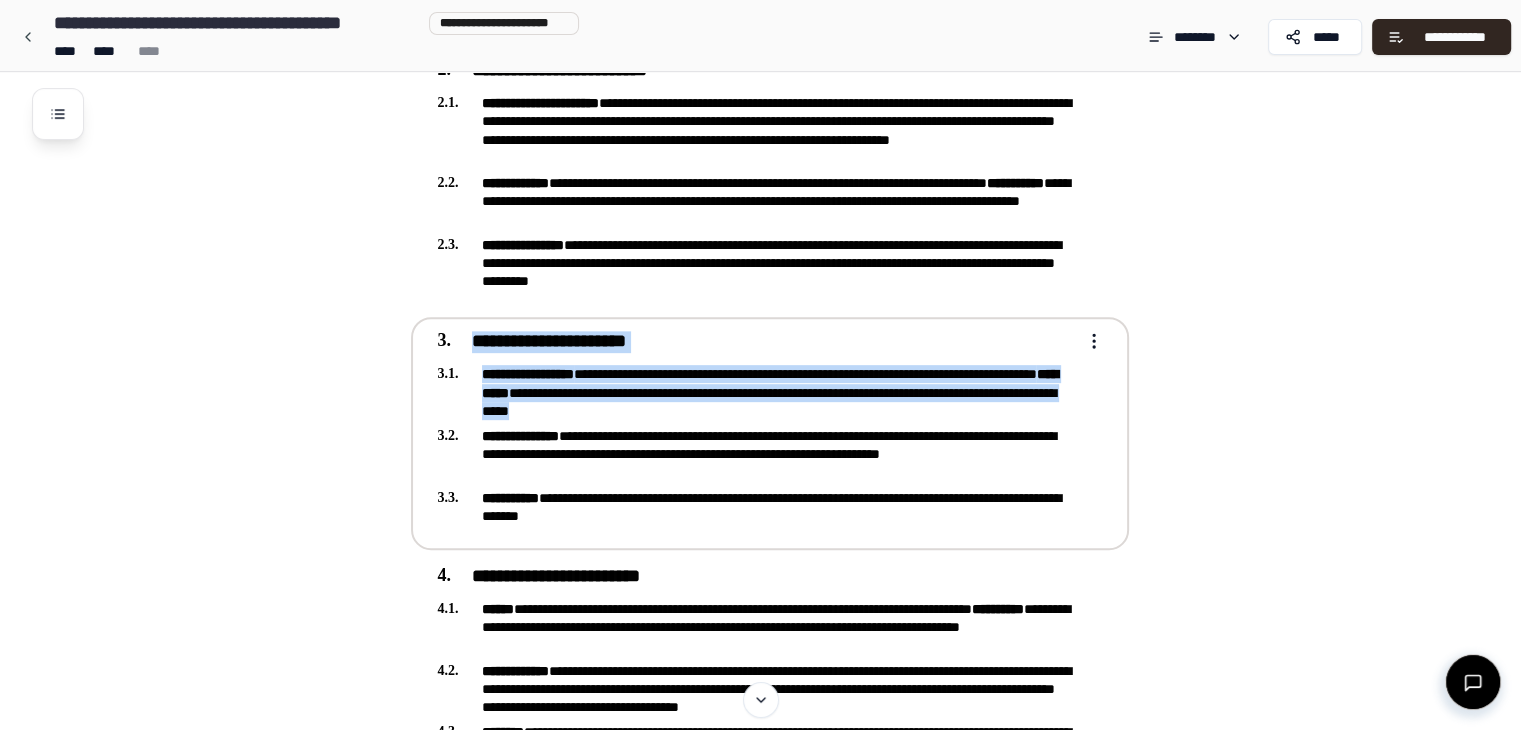 drag, startPoint x: 616, startPoint y: 472, endPoint x: 509, endPoint y: 442, distance: 111.12605 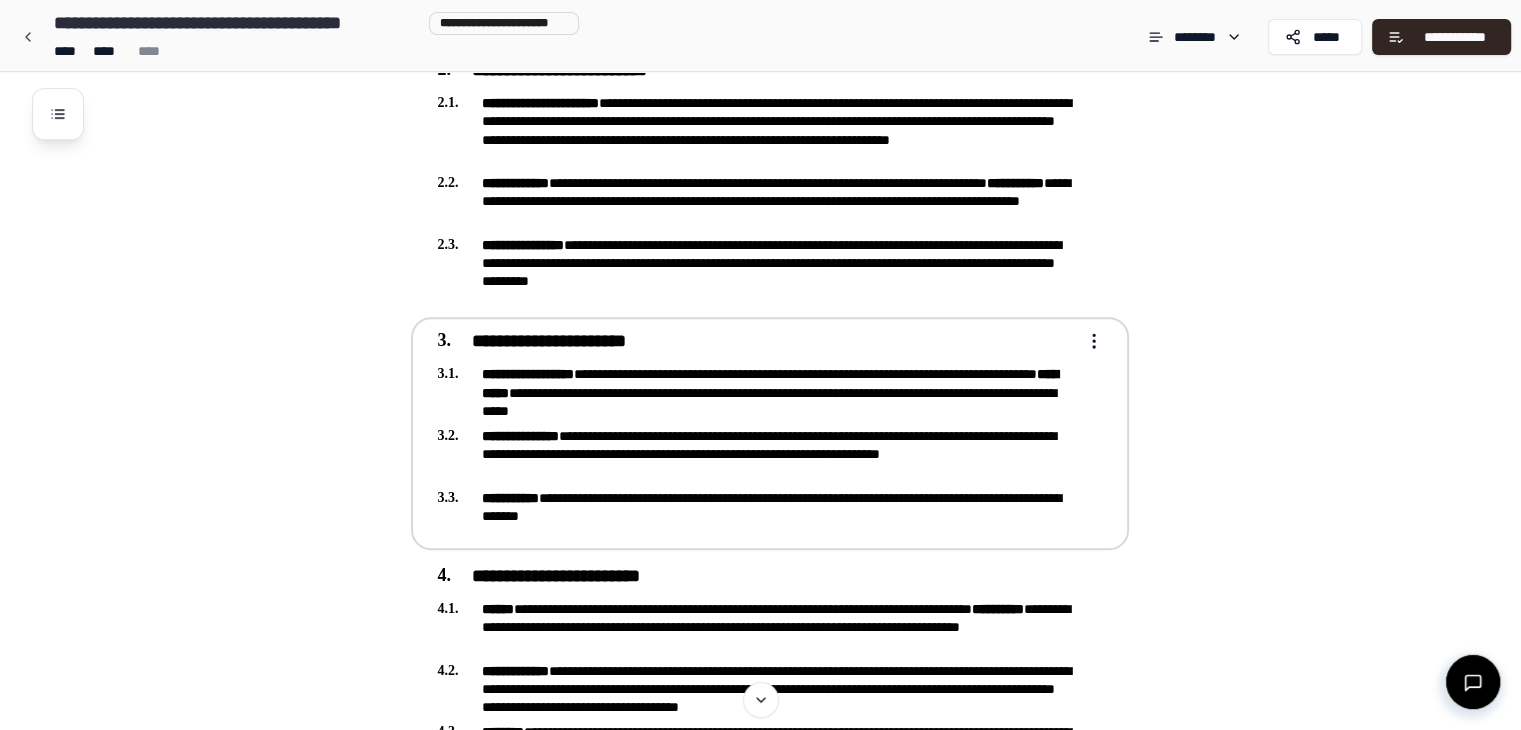 click on "**********" at bounding box center [756, 454] 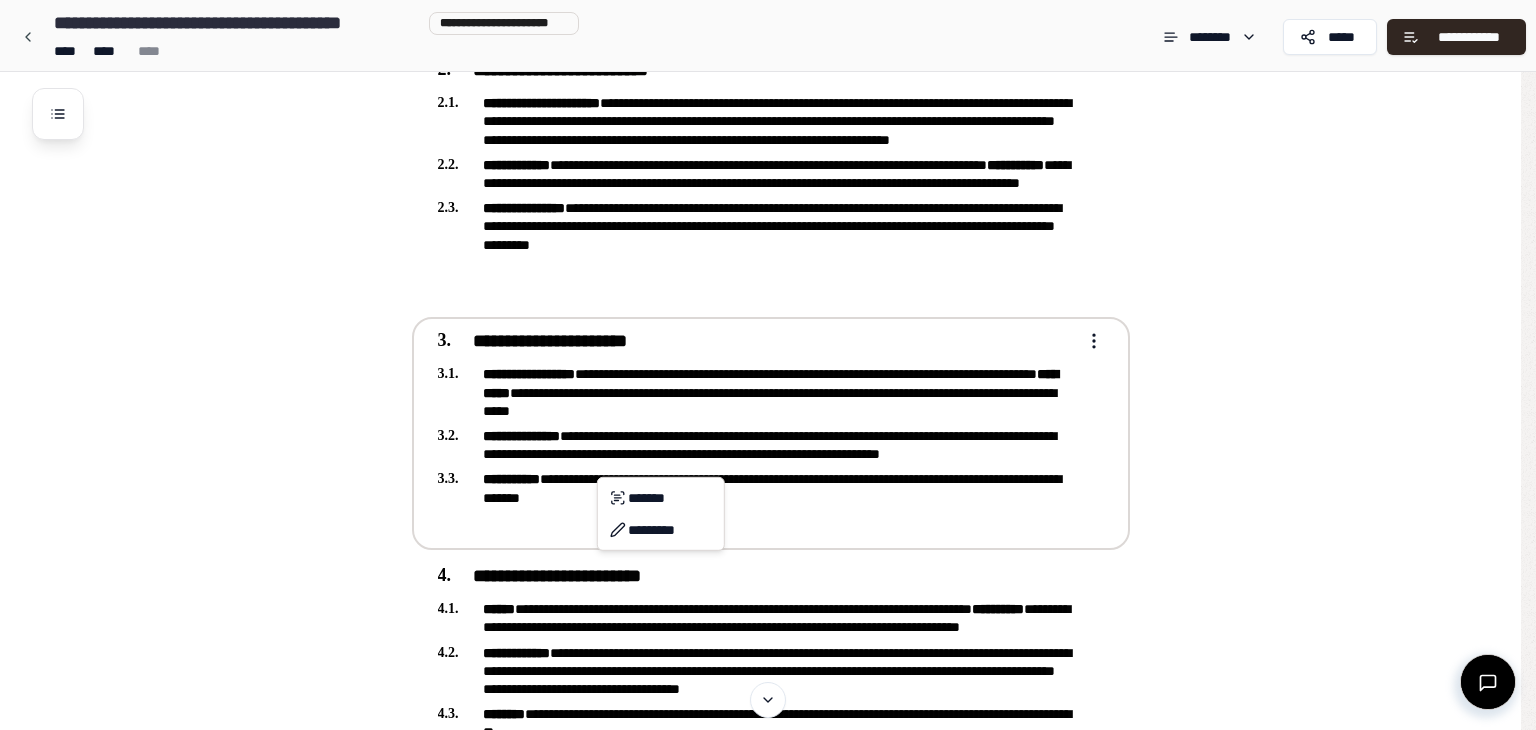 click on "**********" at bounding box center (768, 1040) 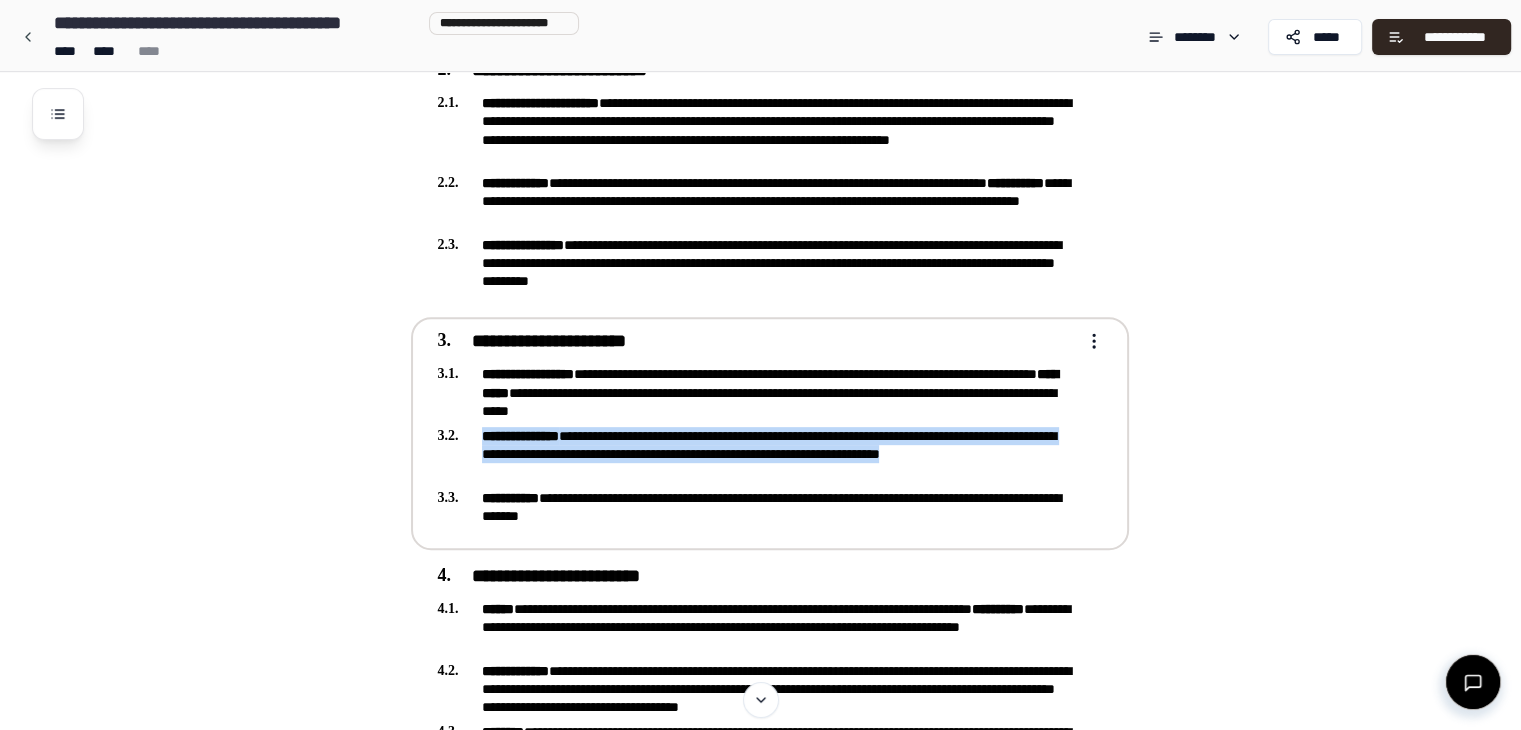 drag, startPoint x: 584, startPoint y: 471, endPoint x: 468, endPoint y: 434, distance: 121.75796 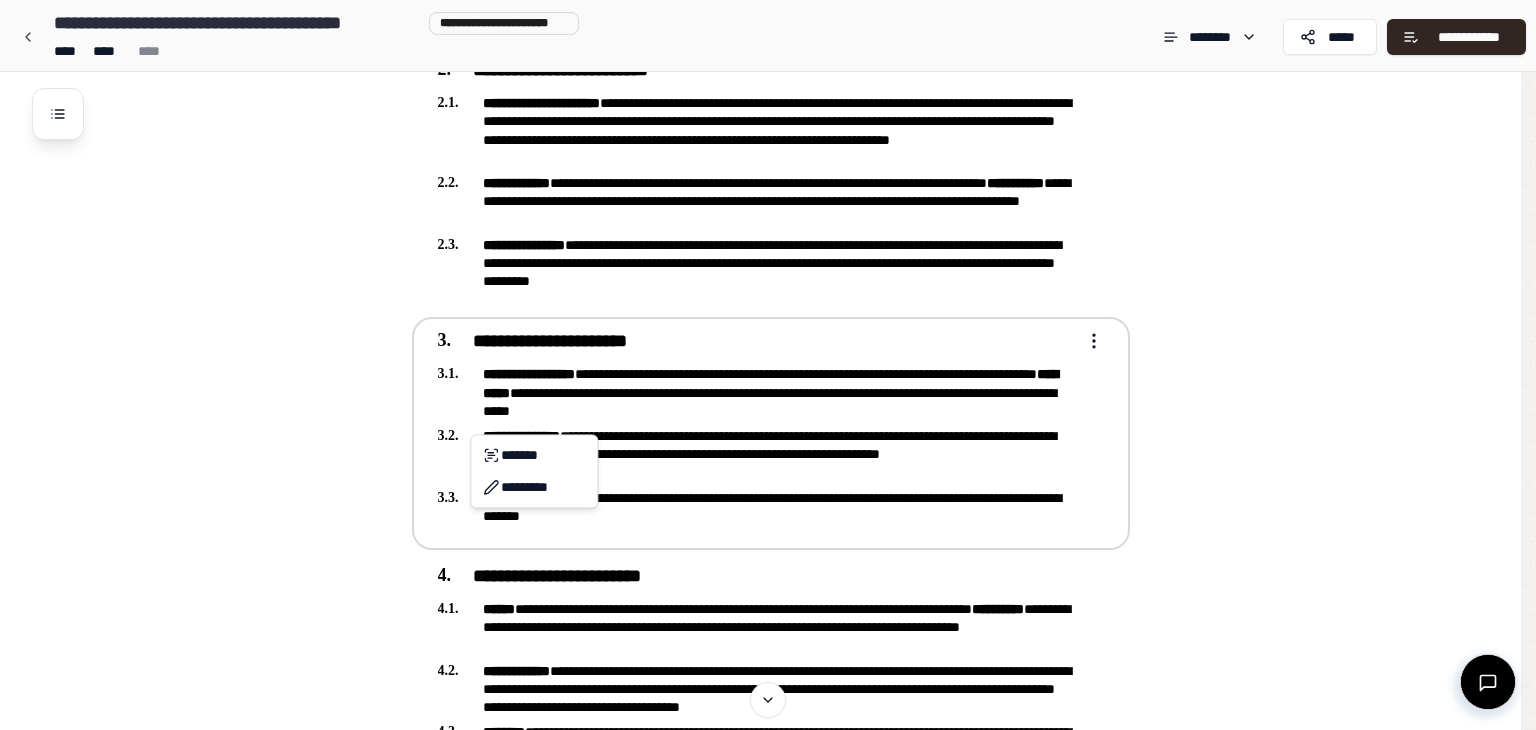 click on "**********" at bounding box center (768, 1040) 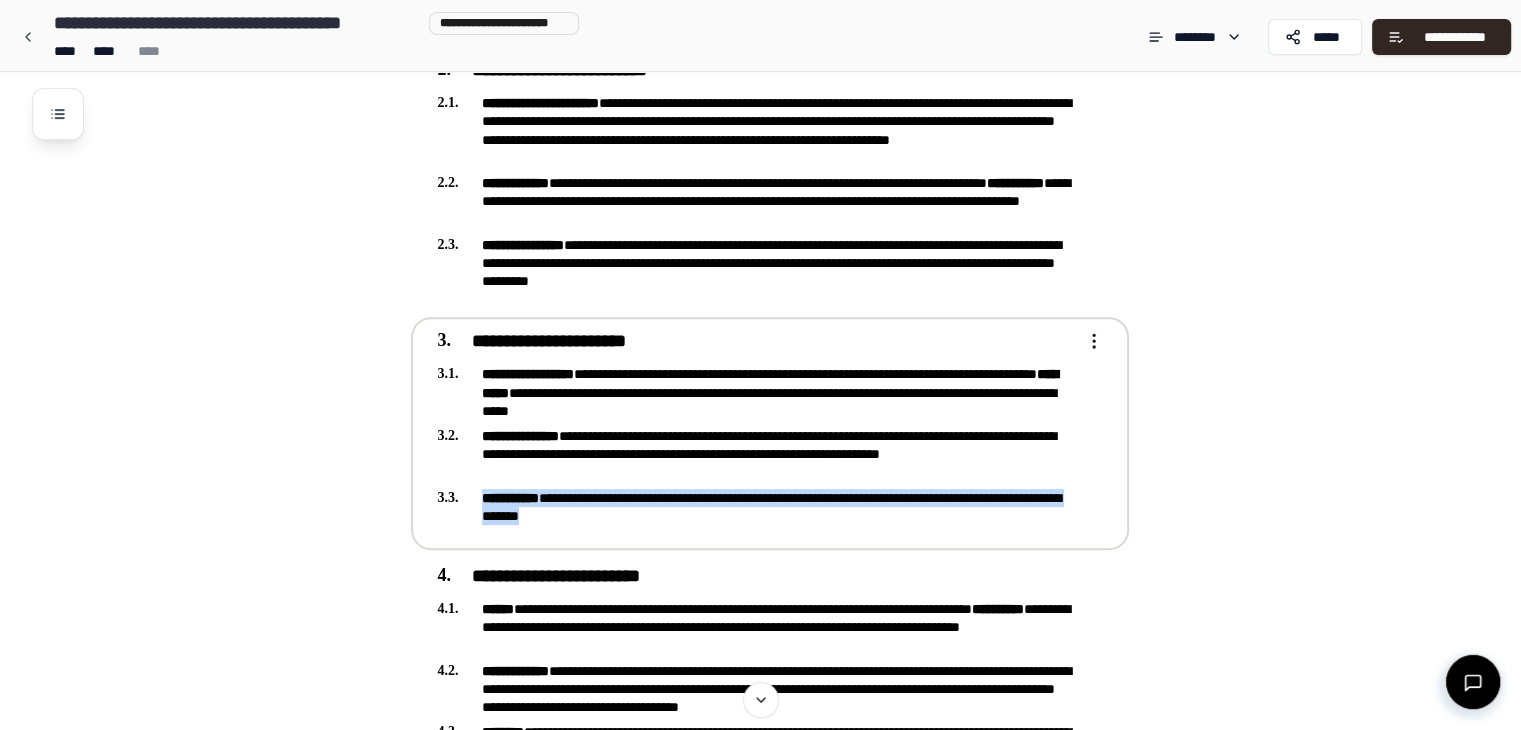drag, startPoint x: 683, startPoint y: 518, endPoint x: 453, endPoint y: 497, distance: 230.95671 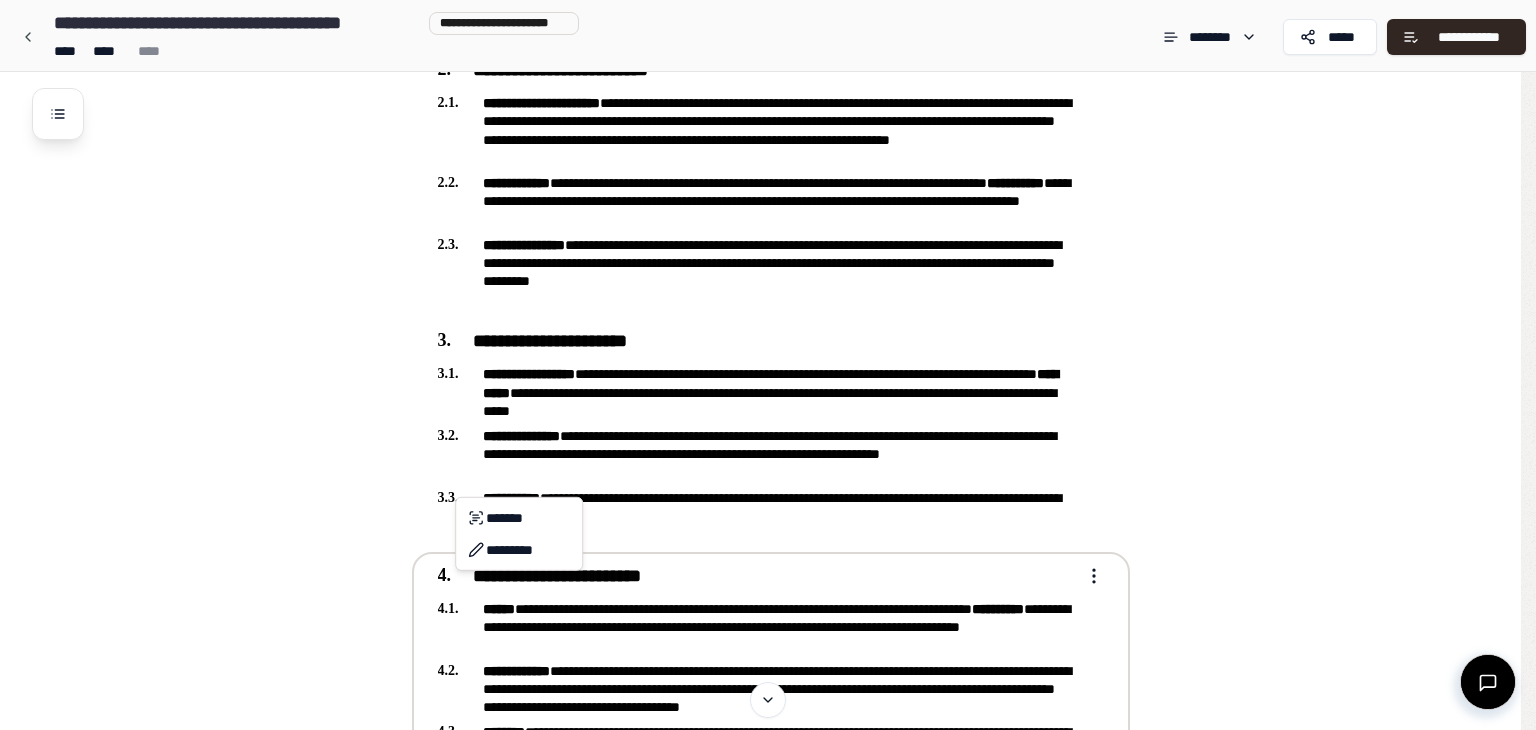 click on "**********" at bounding box center (768, 1040) 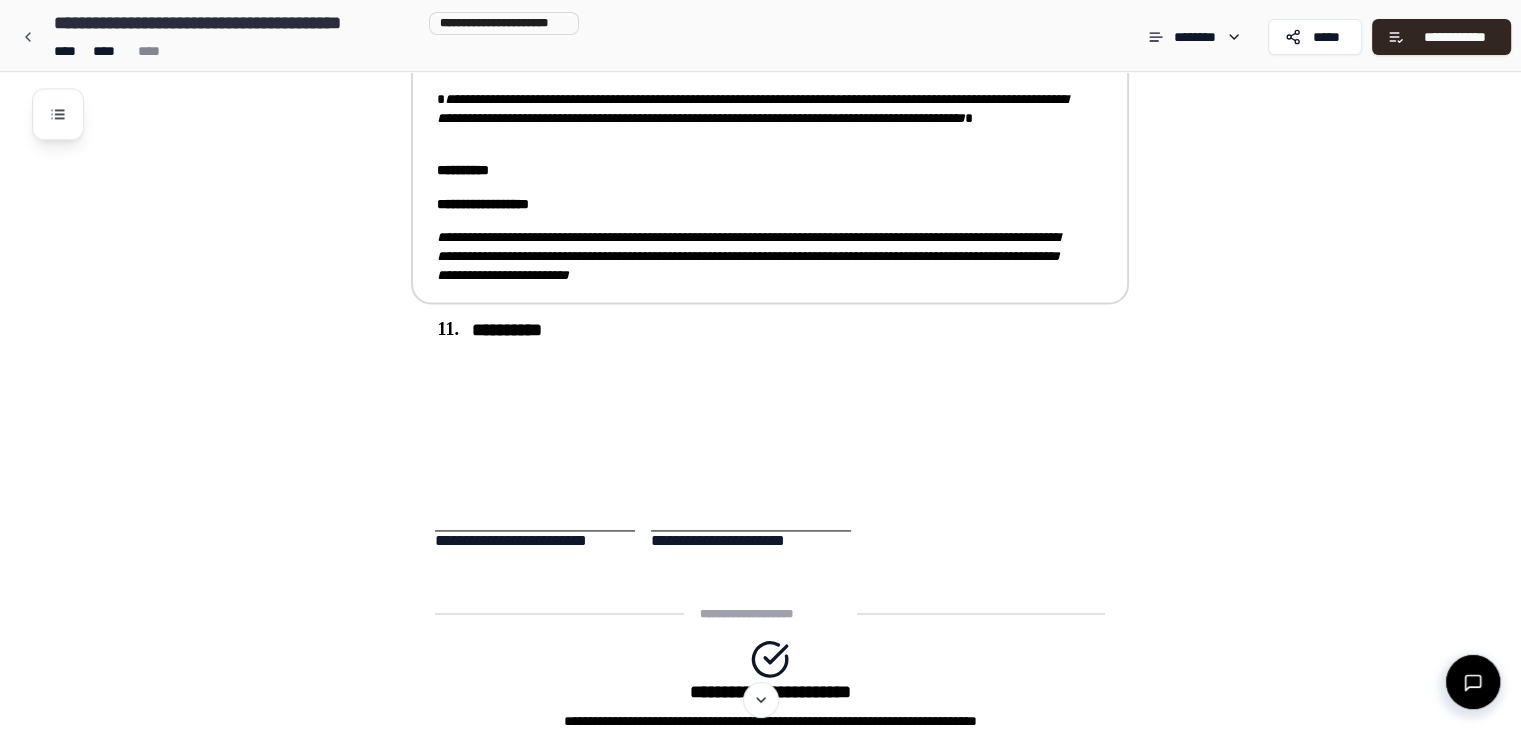 scroll, scrollTop: 2951, scrollLeft: 0, axis: vertical 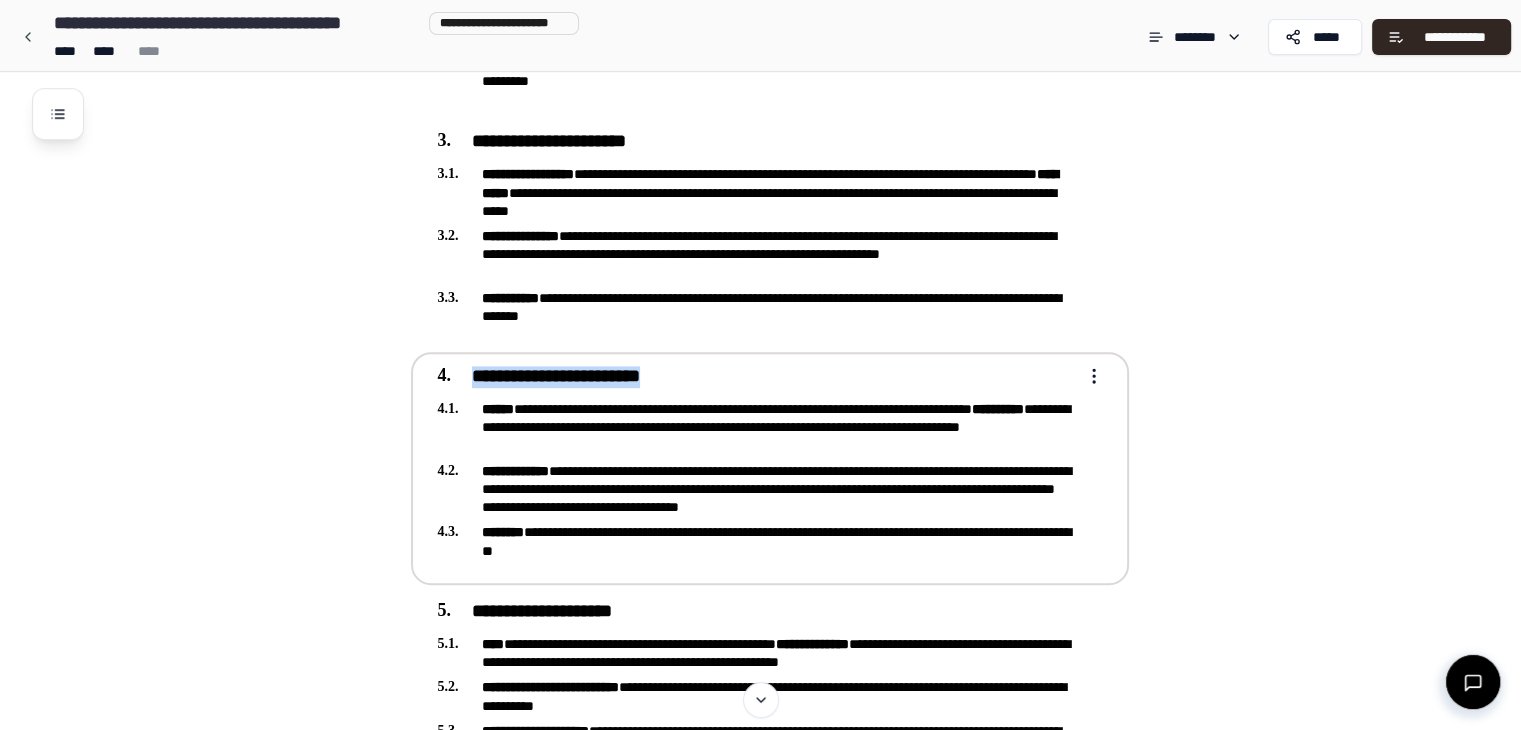 drag, startPoint x: 703, startPoint y: 373, endPoint x: 460, endPoint y: 358, distance: 243.46252 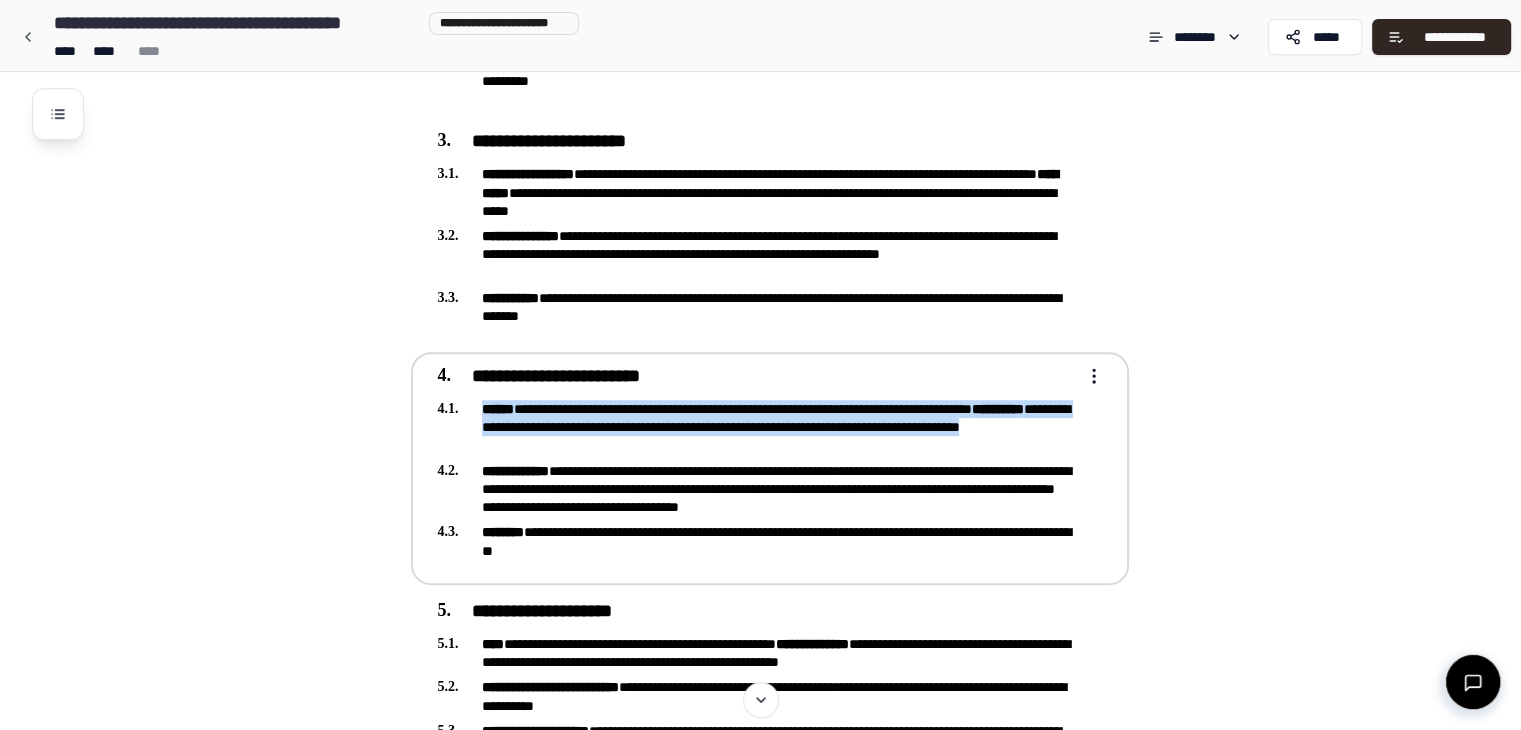 drag, startPoint x: 642, startPoint y: 440, endPoint x: 477, endPoint y: 409, distance: 167.88687 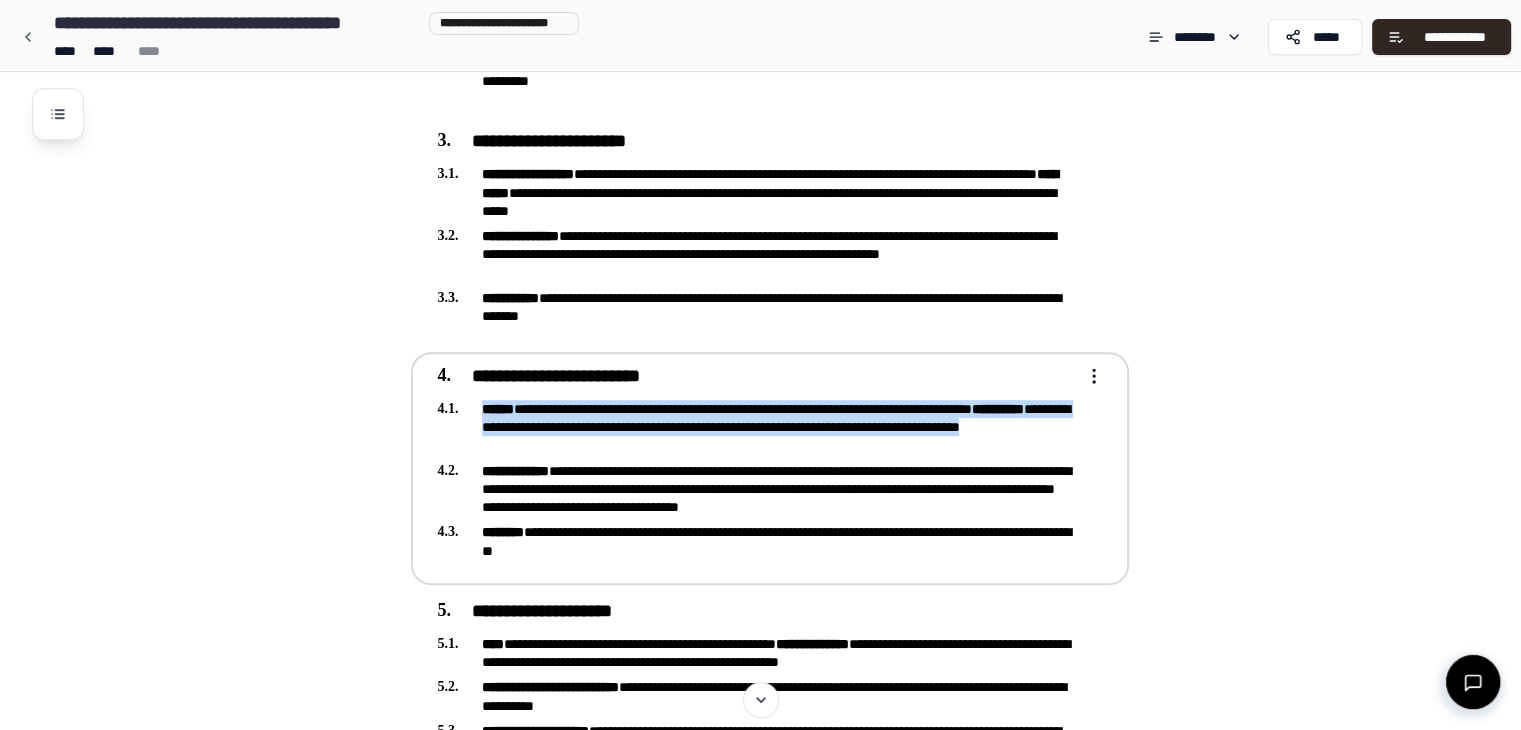drag, startPoint x: 676, startPoint y: 449, endPoint x: 483, endPoint y: 405, distance: 197.95201 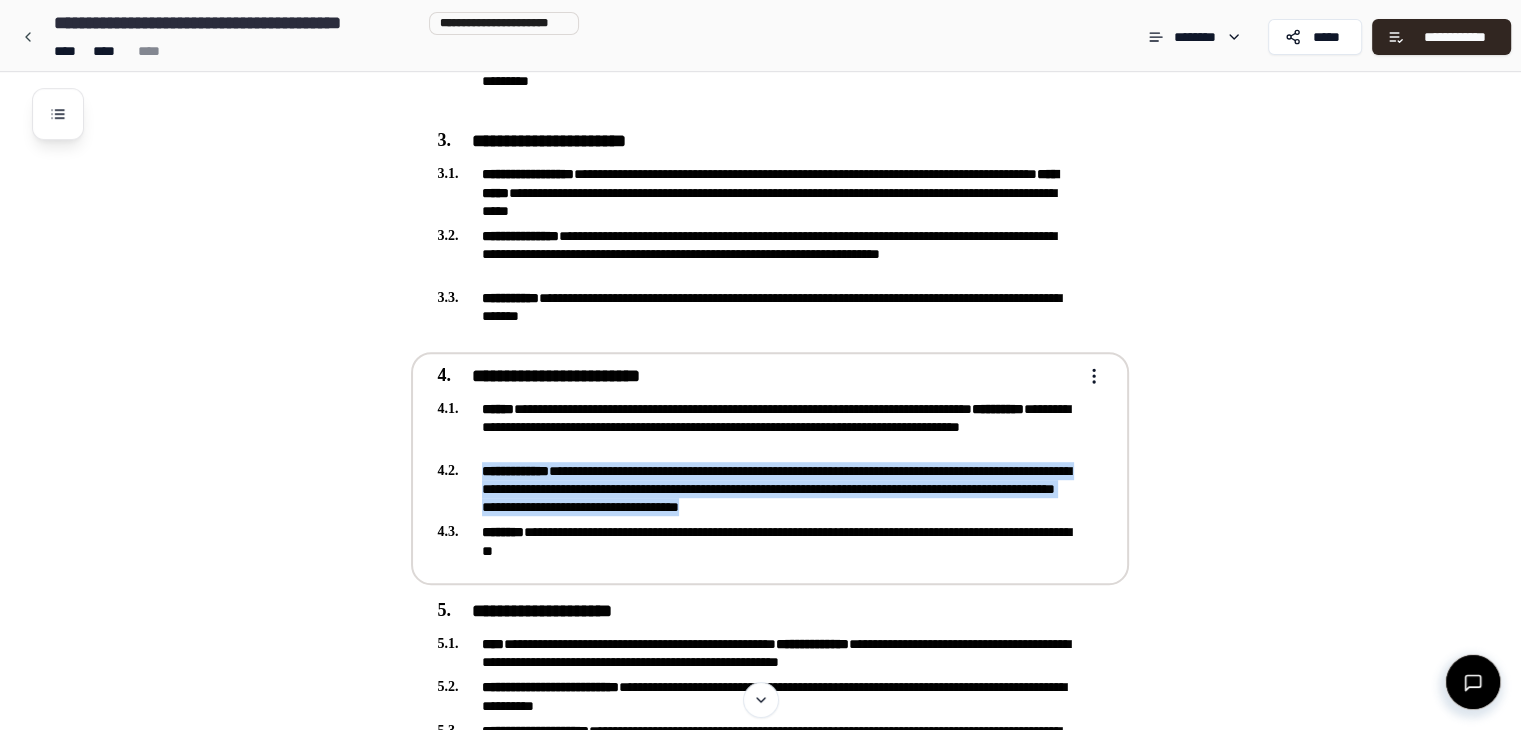 drag, startPoint x: 1060, startPoint y: 513, endPoint x: 480, endPoint y: 469, distance: 581.66656 